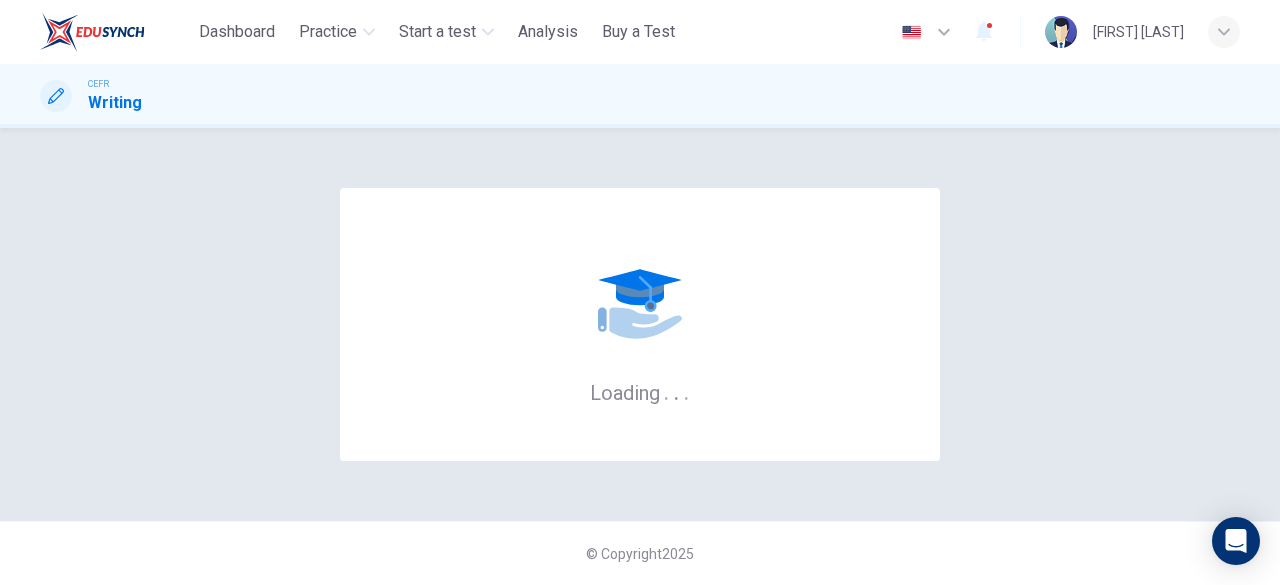 scroll, scrollTop: 0, scrollLeft: 0, axis: both 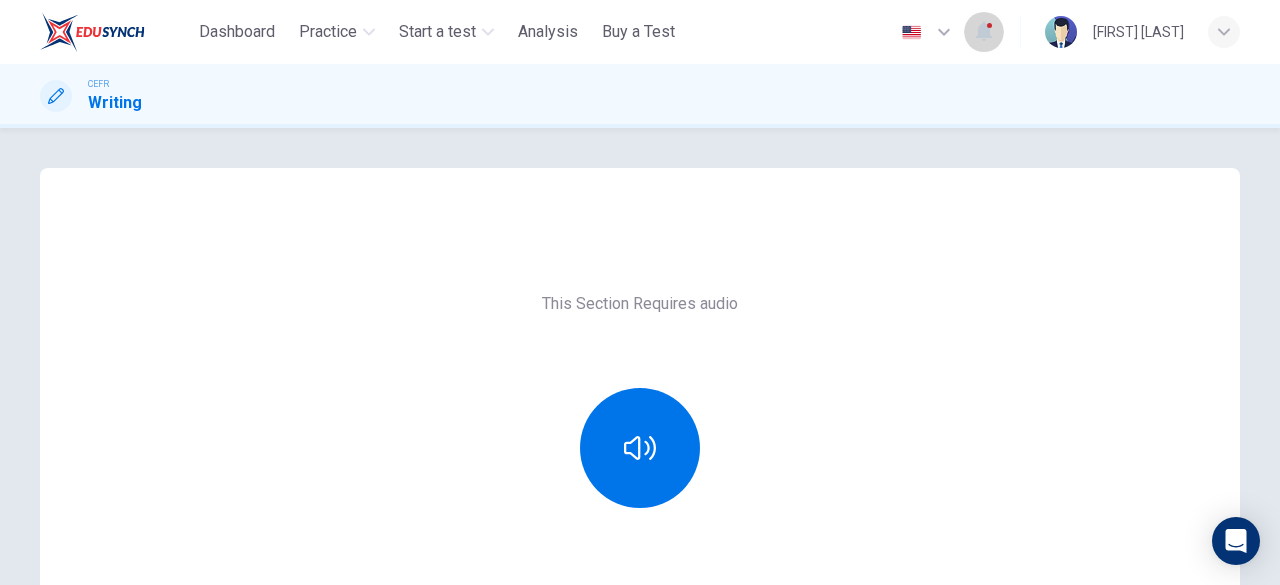 click at bounding box center (984, 32) 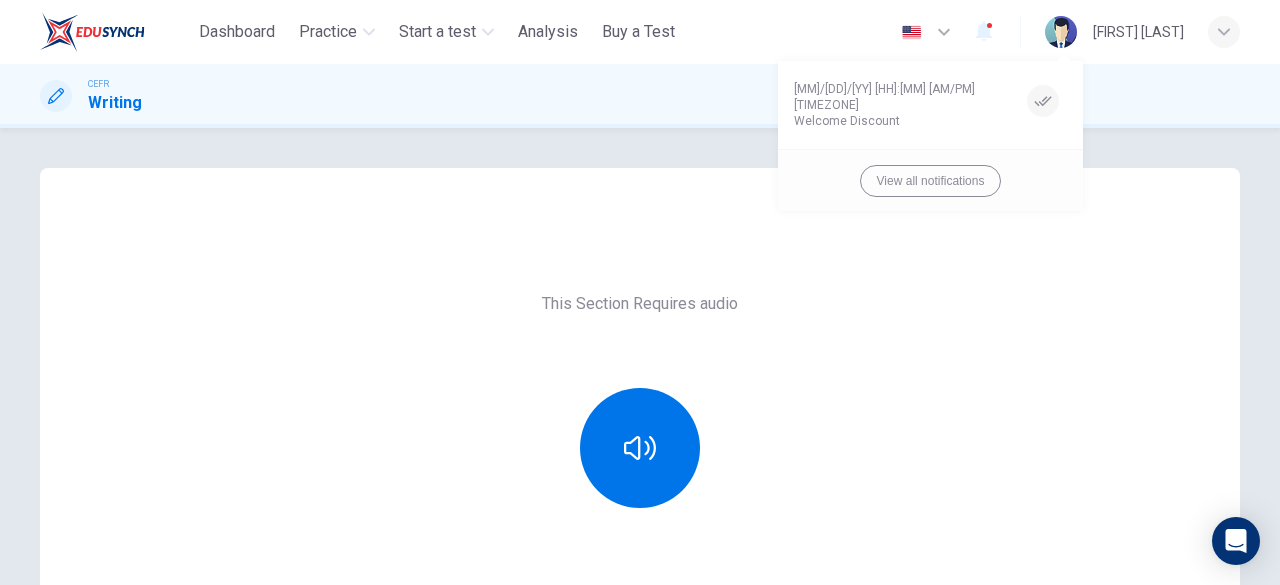 click at bounding box center [640, 292] 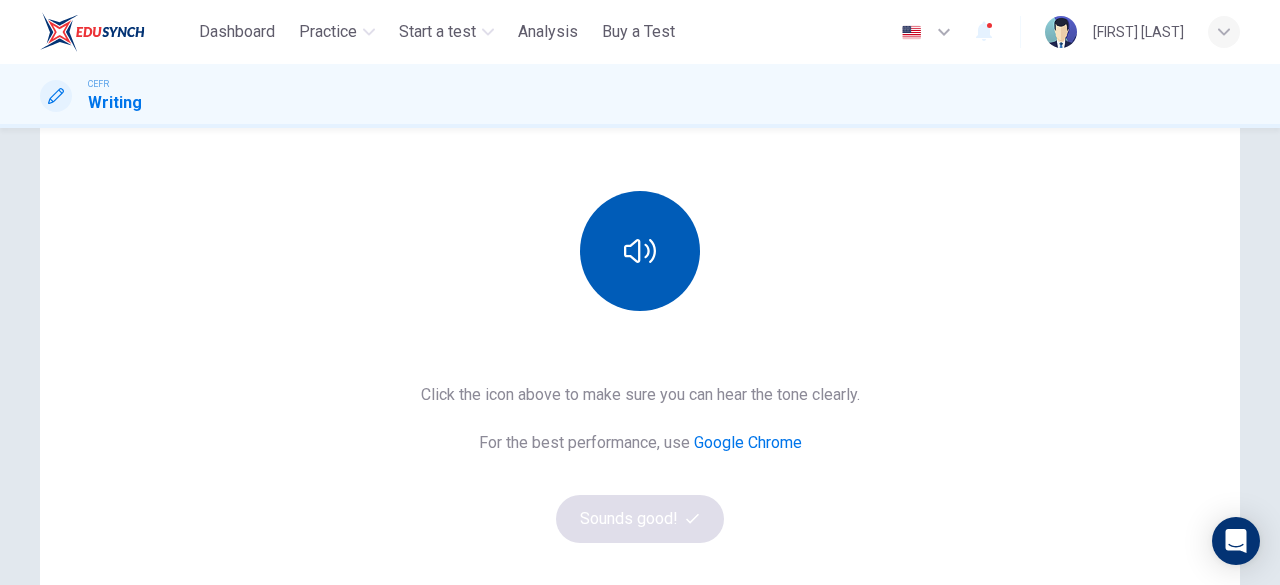 scroll, scrollTop: 210, scrollLeft: 0, axis: vertical 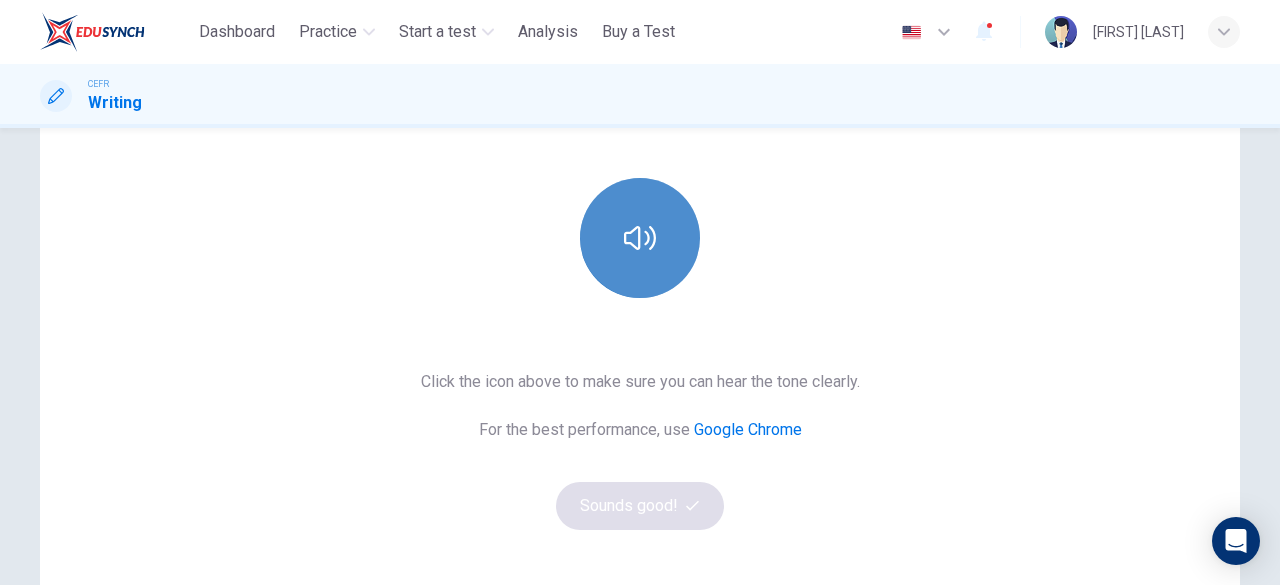click at bounding box center [640, 238] 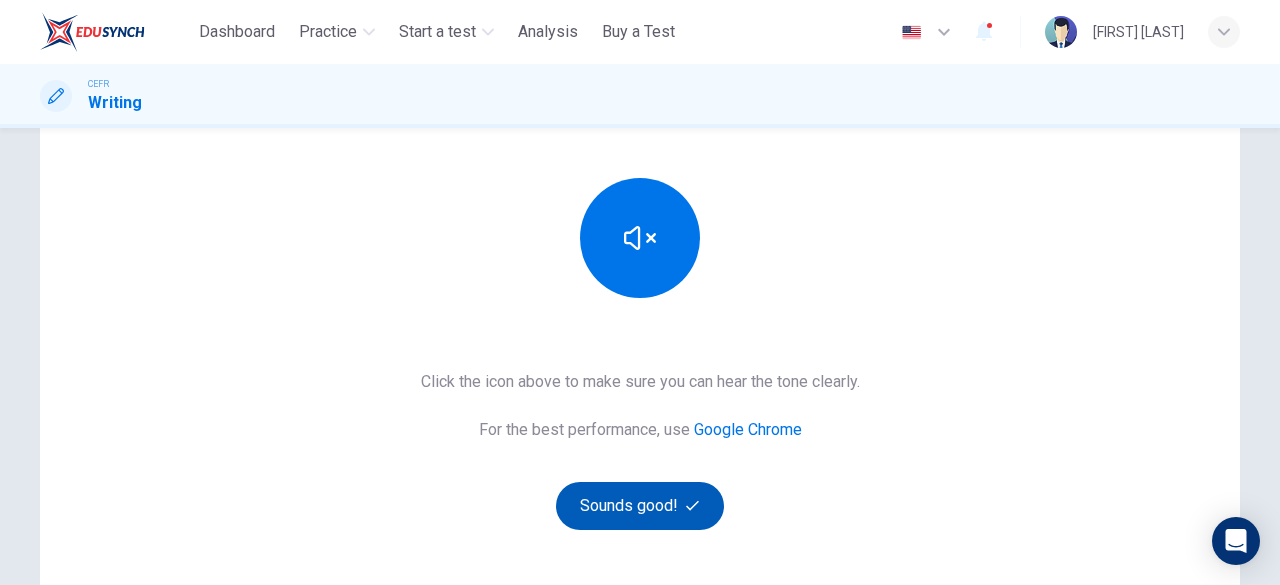 click on "Sounds good!" at bounding box center [640, 506] 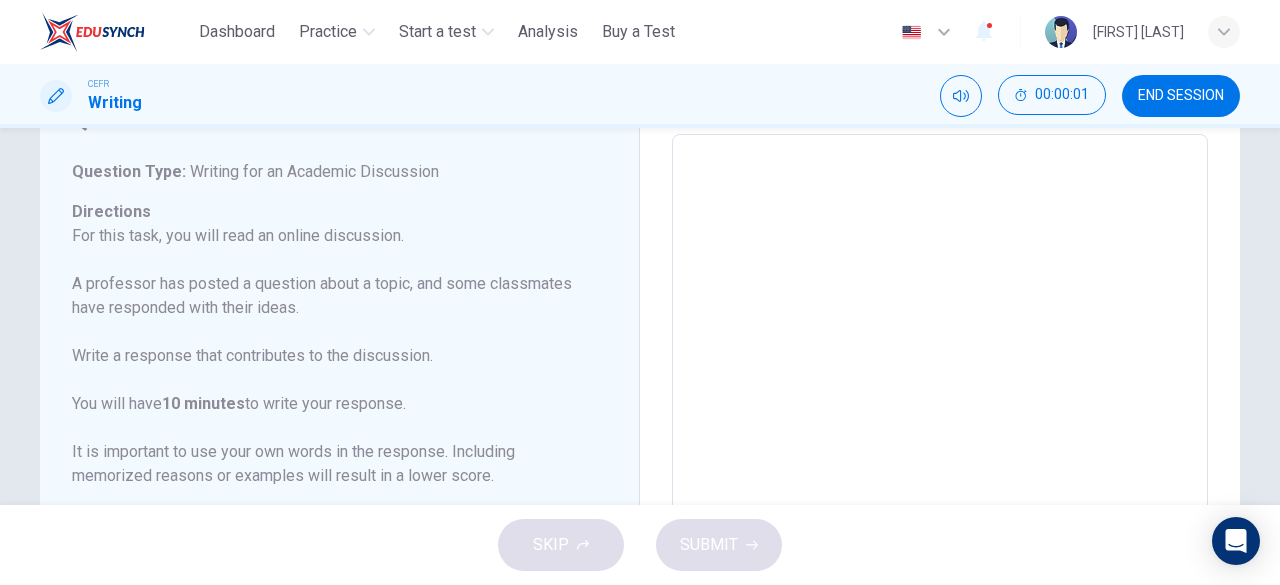 scroll, scrollTop: 97, scrollLeft: 0, axis: vertical 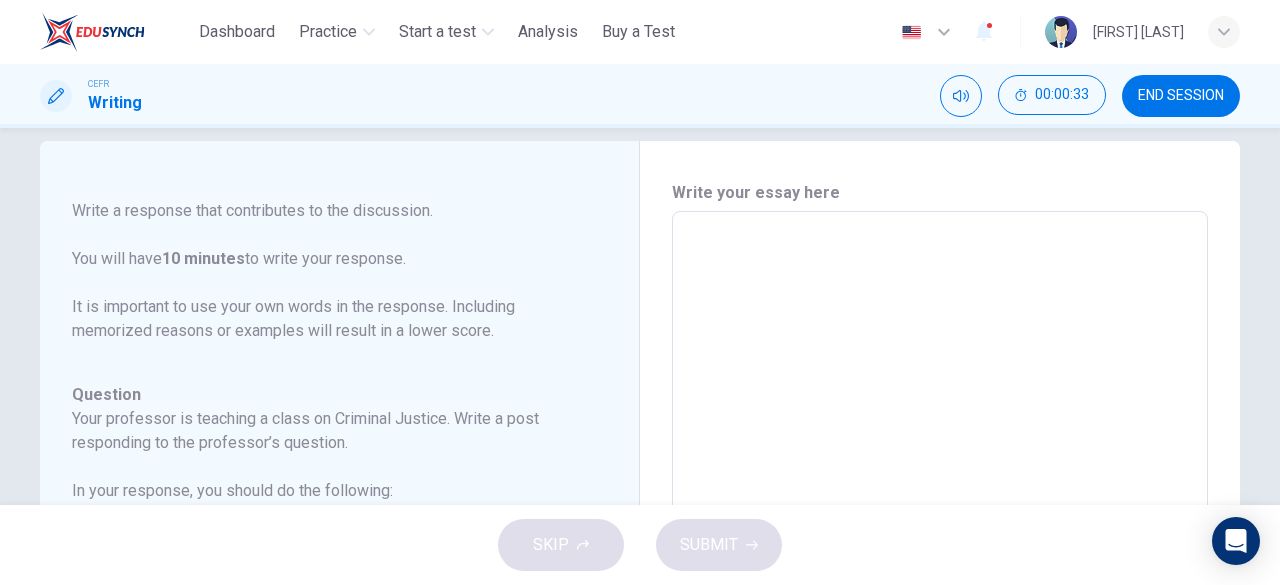 click at bounding box center [940, 545] 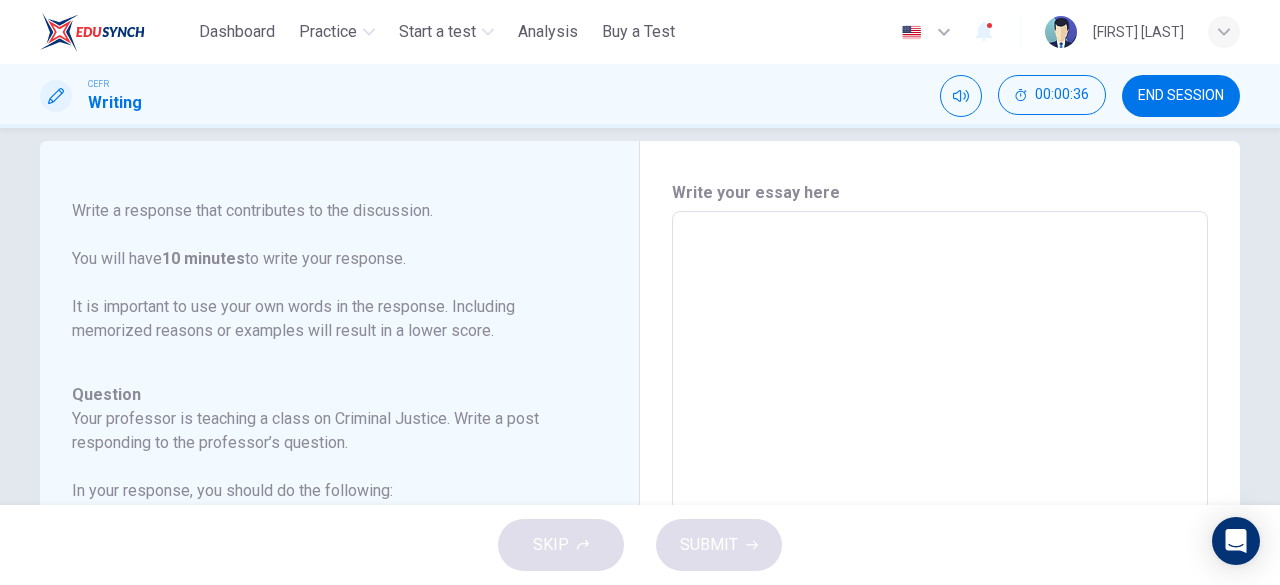 type on "*" 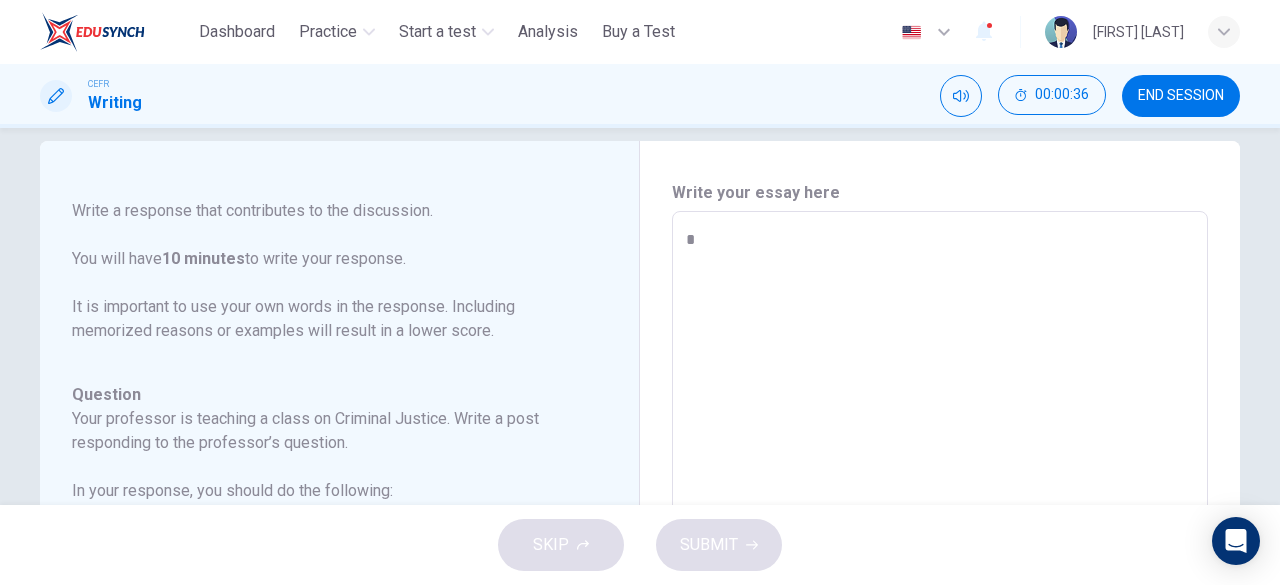 type on "*" 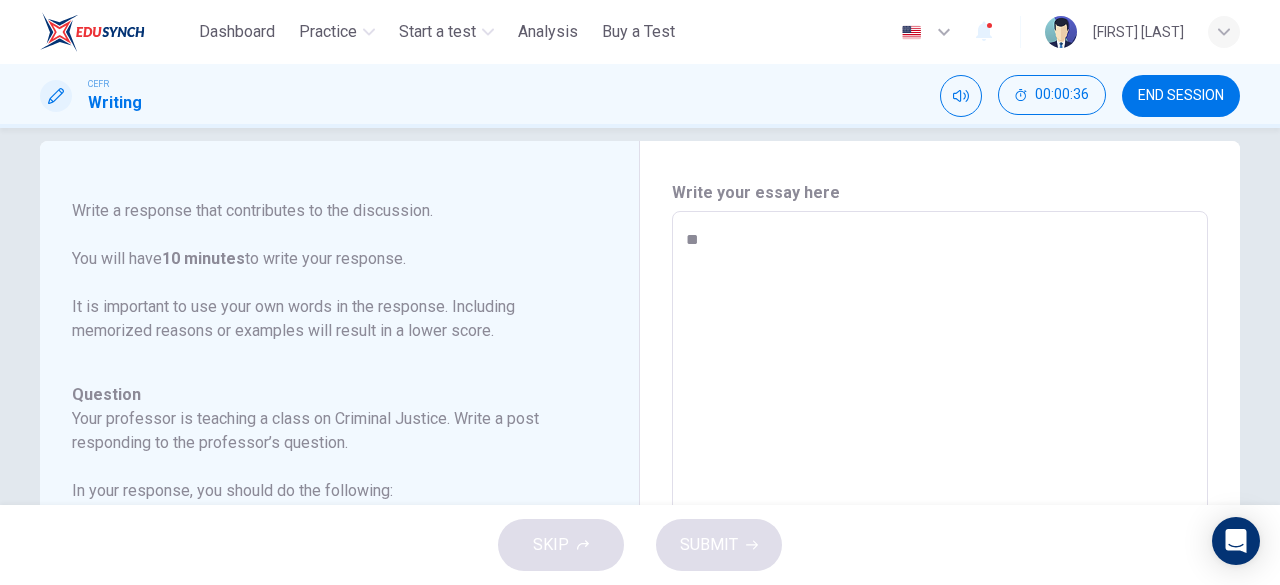 type on "*" 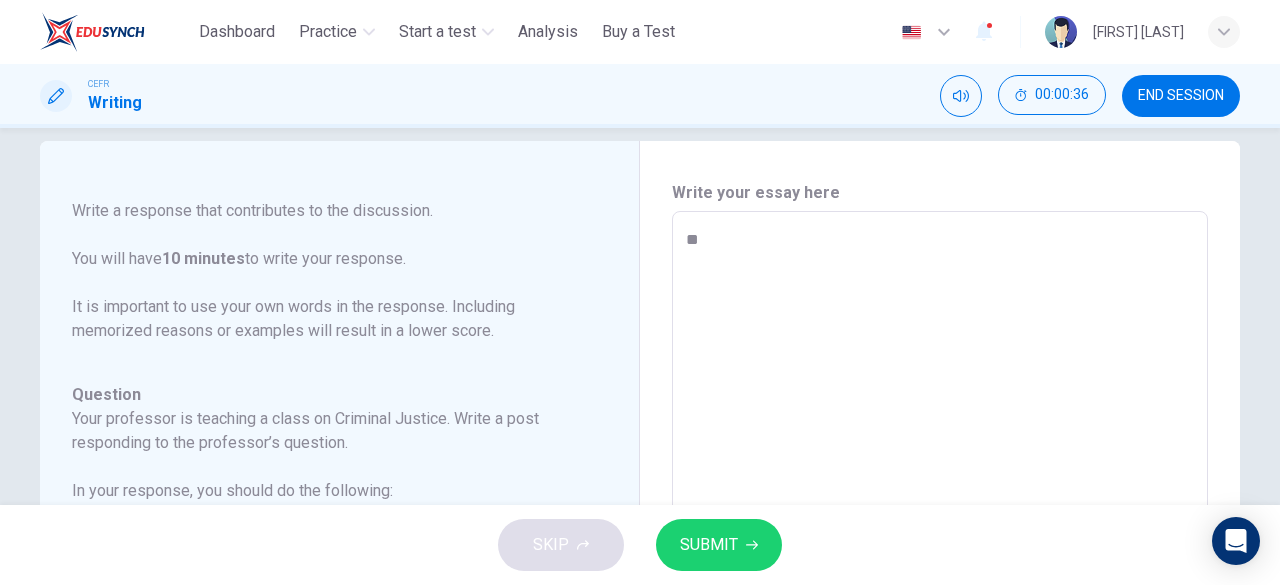 type on "***" 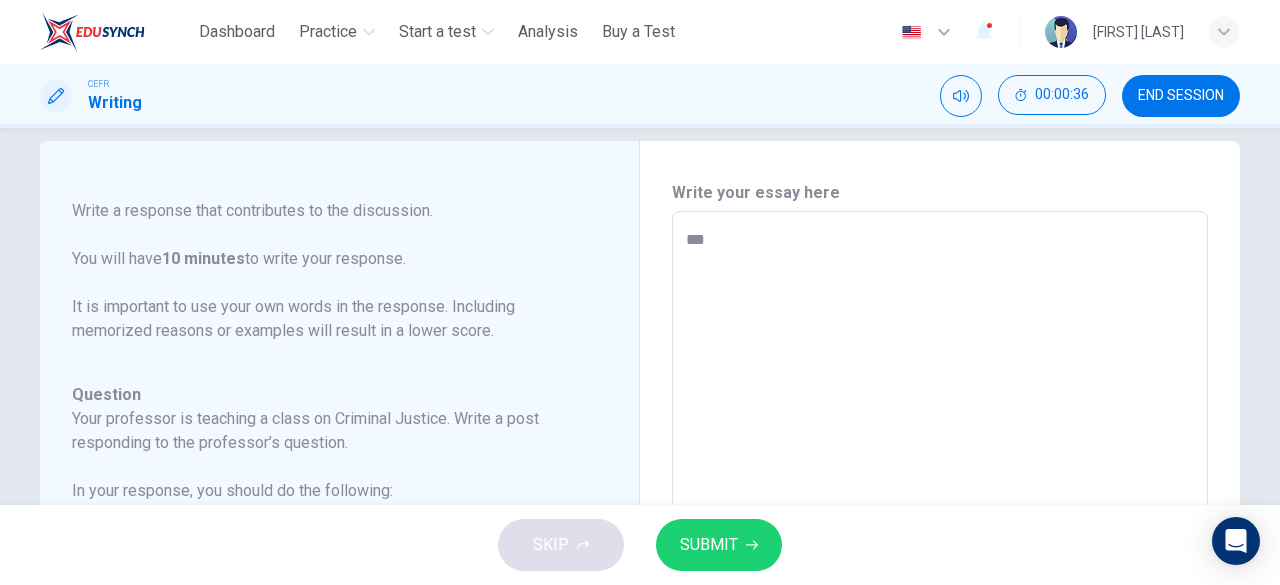 type on "****" 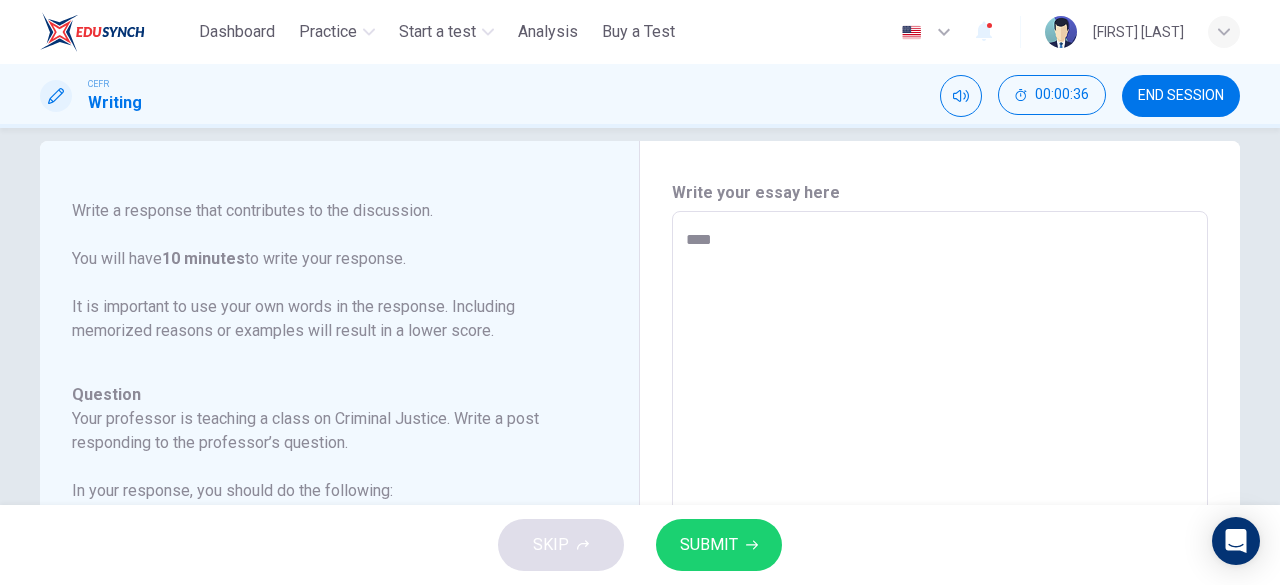 type on "*" 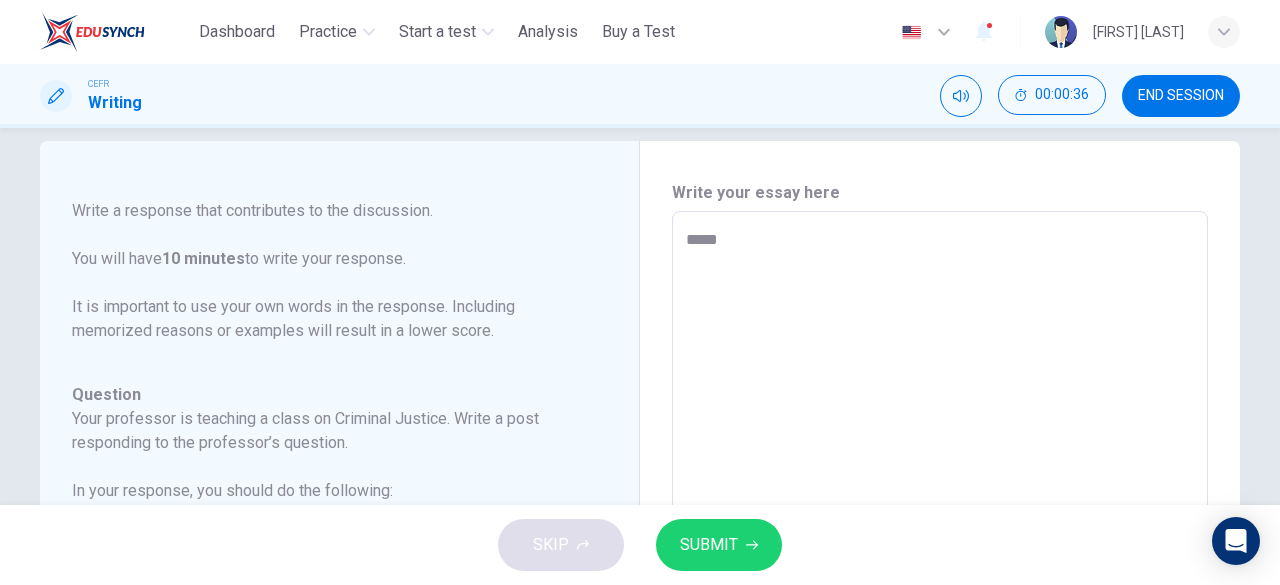 type on "*" 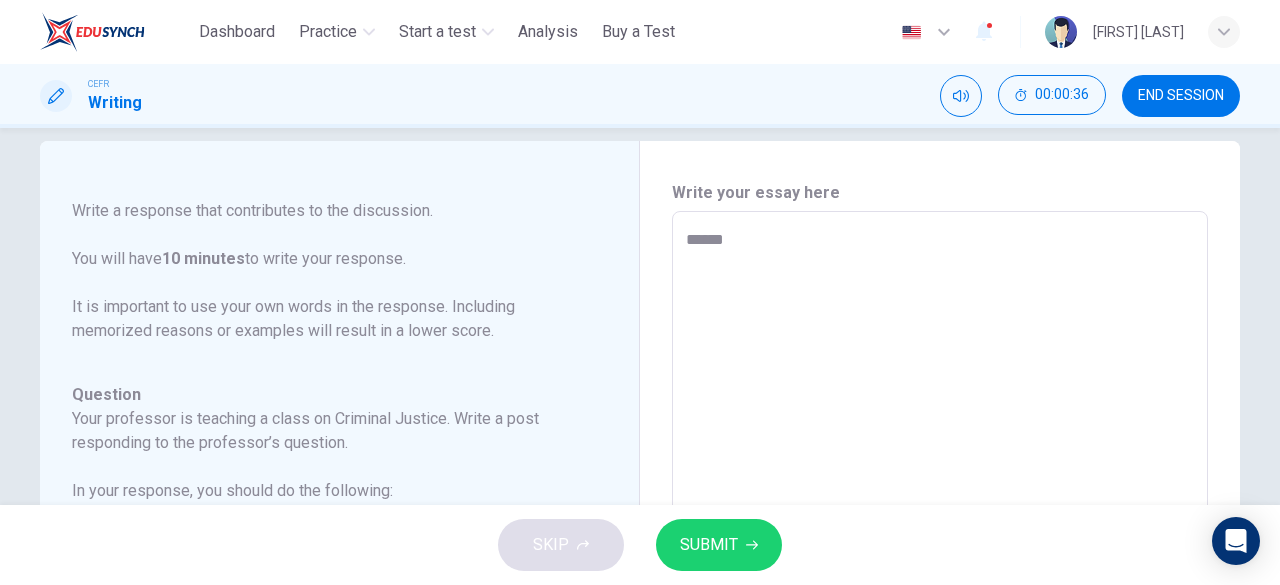type on "*" 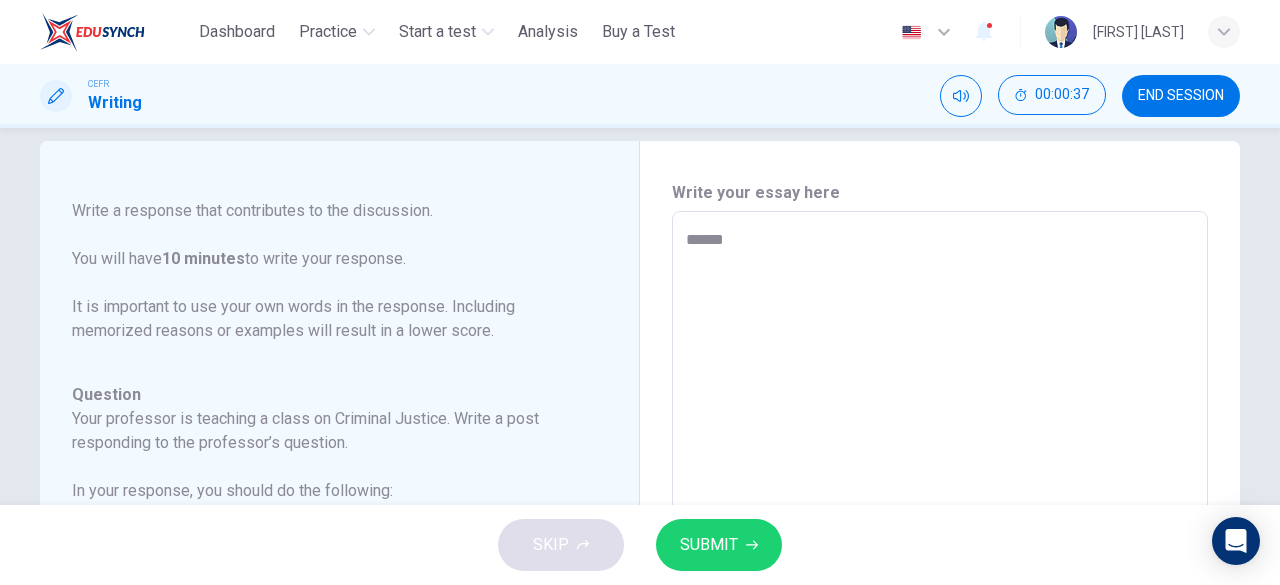 type on "*******" 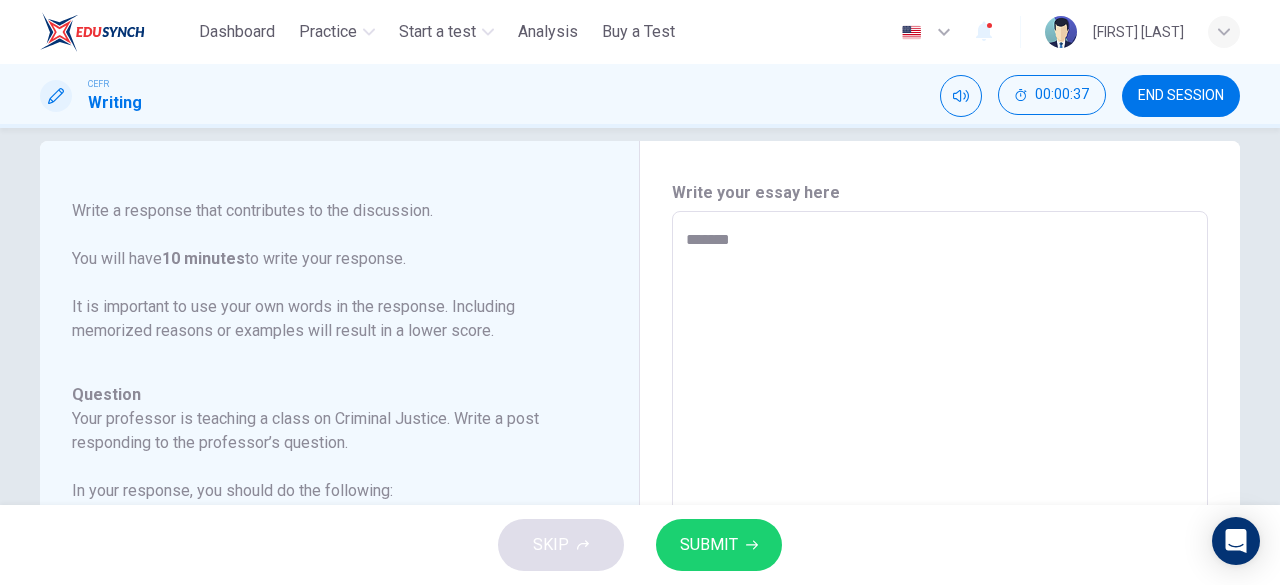 type on "*" 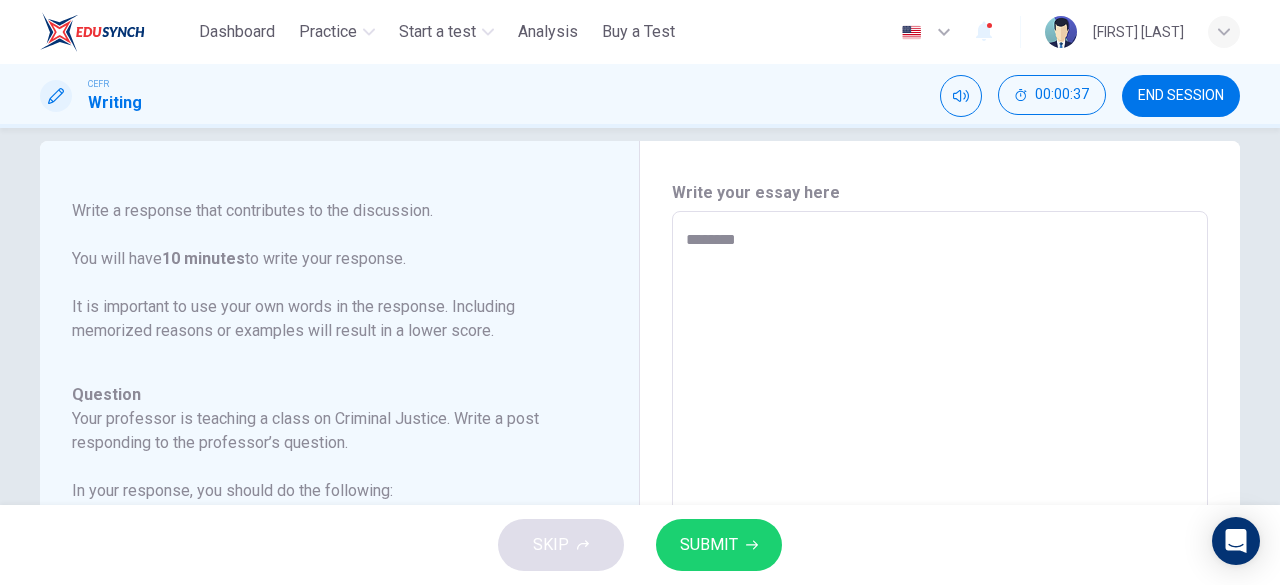 type on "*" 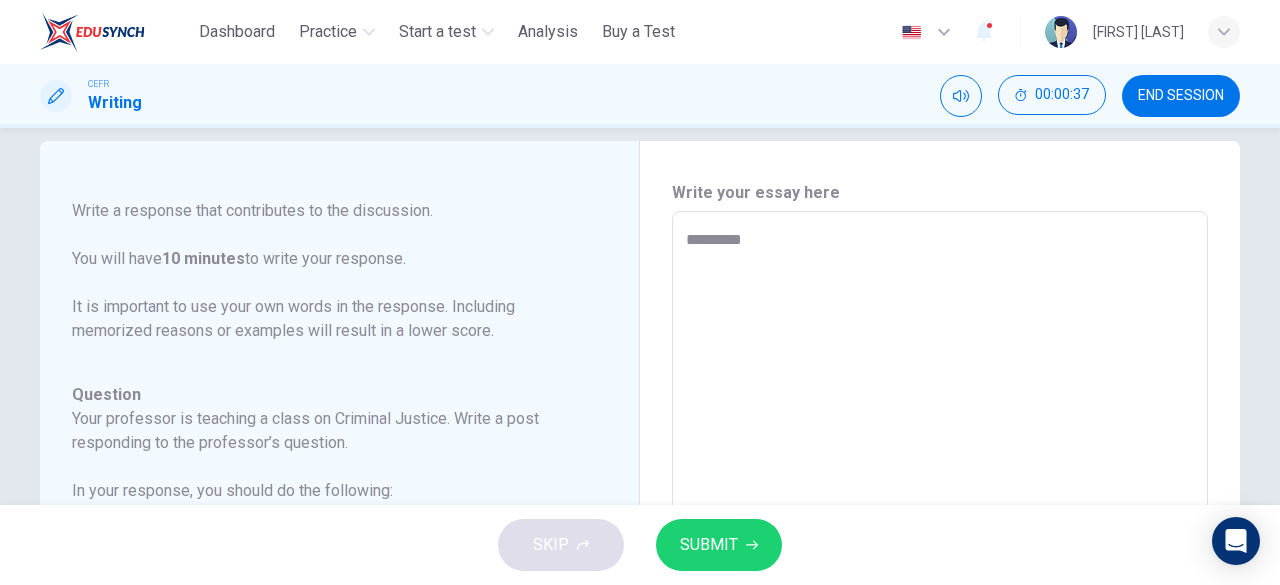 type on "**********" 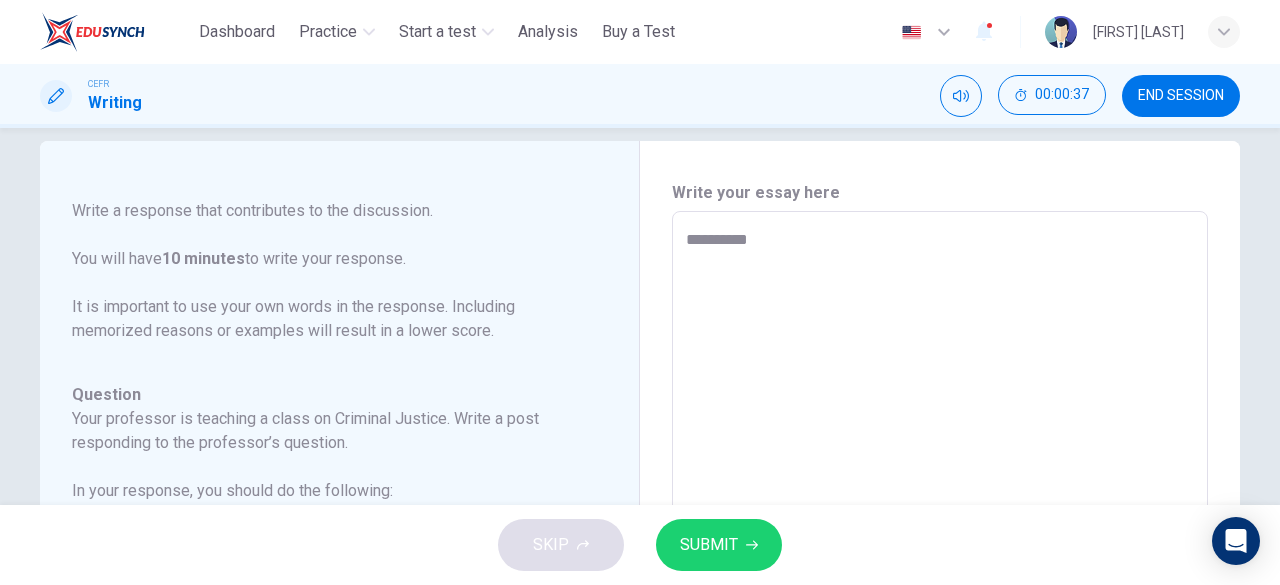 type on "*" 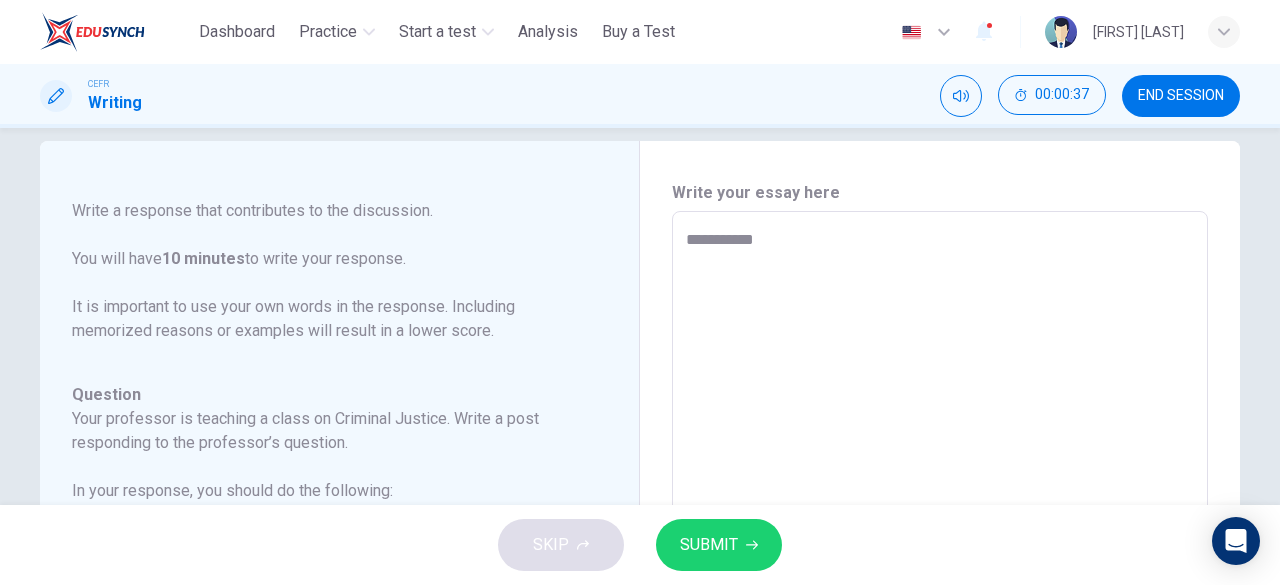 type on "*" 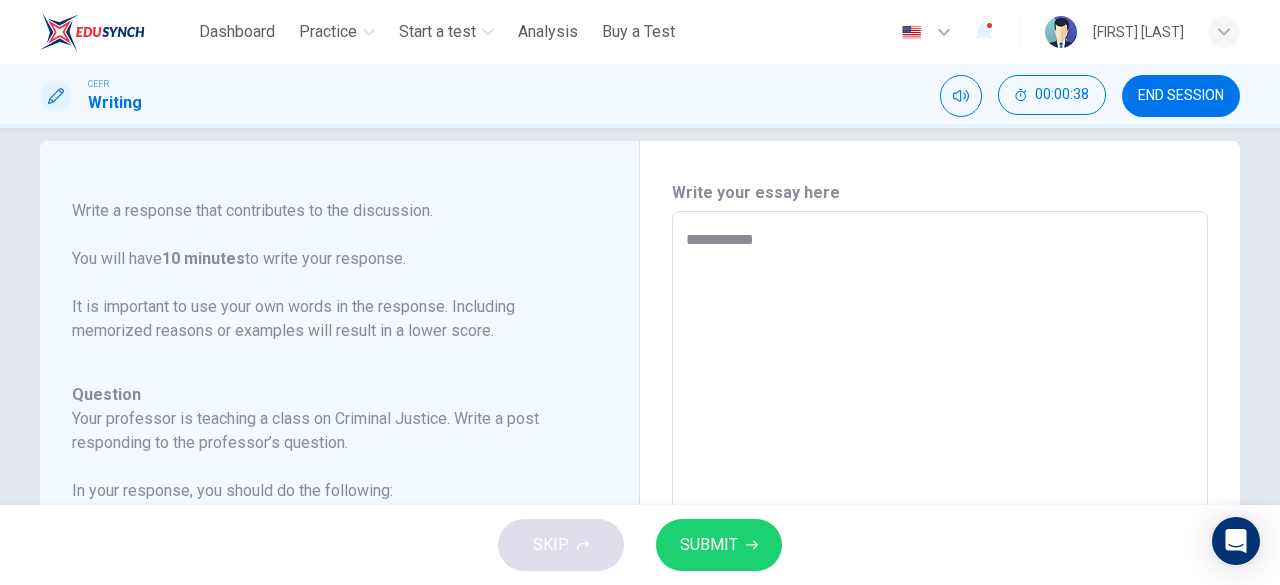 type on "**********" 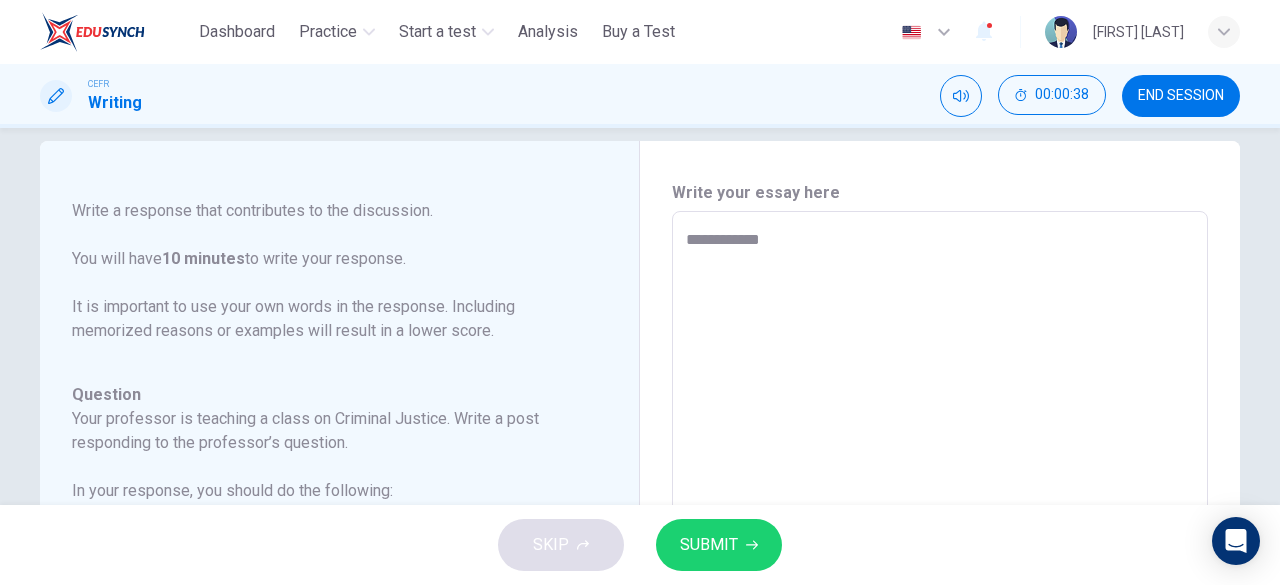 type on "*" 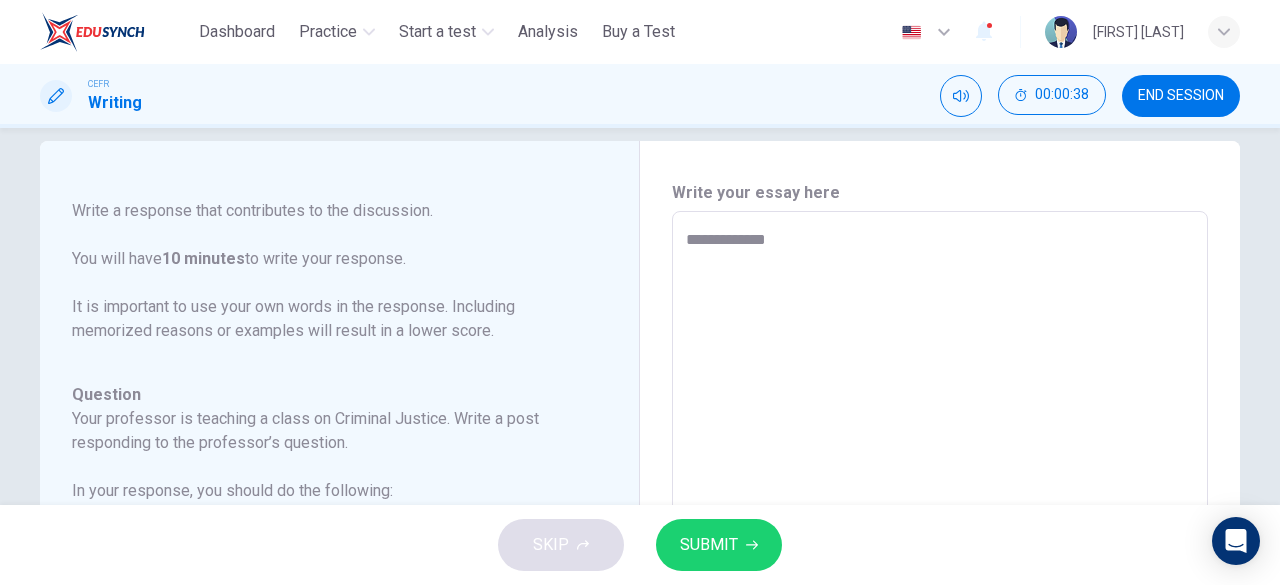 type on "**********" 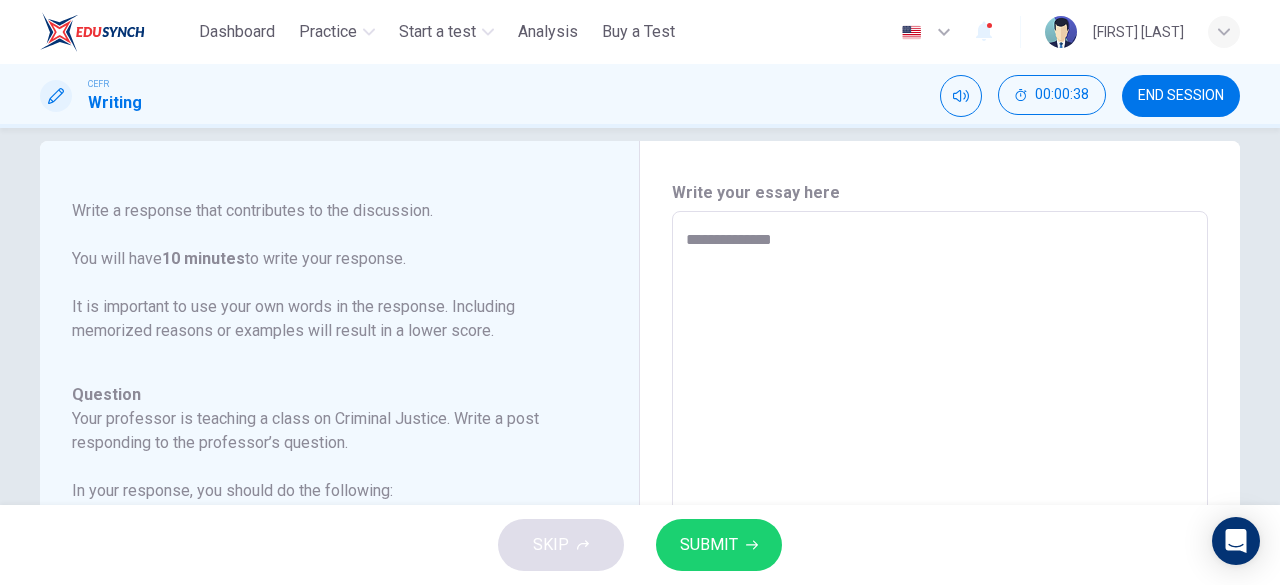 type on "*" 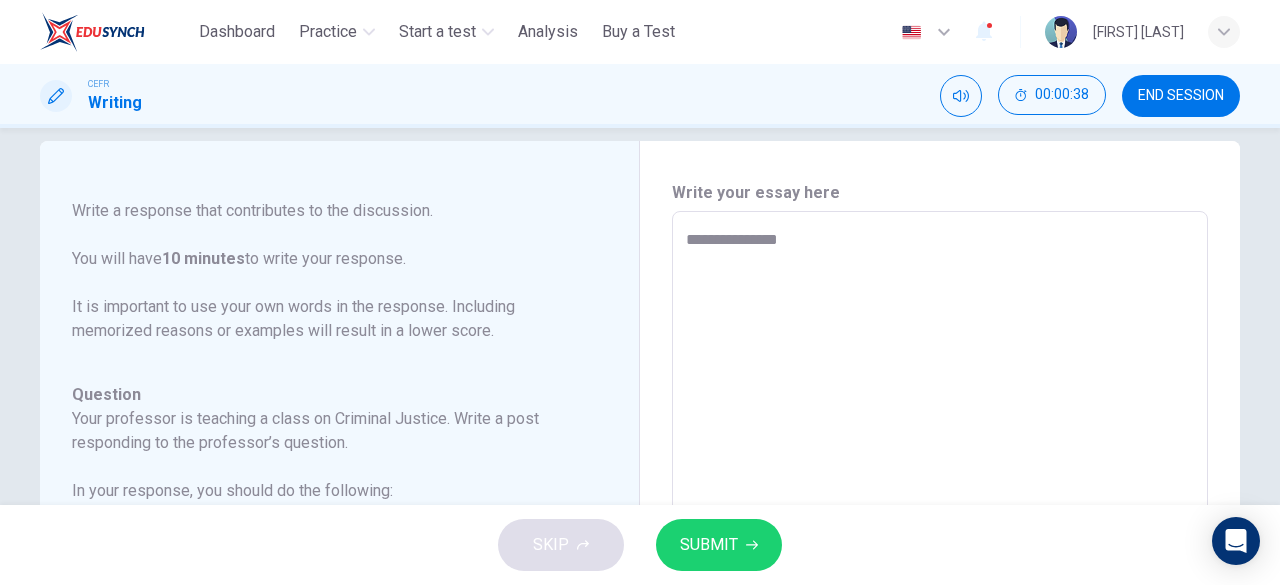 type on "*" 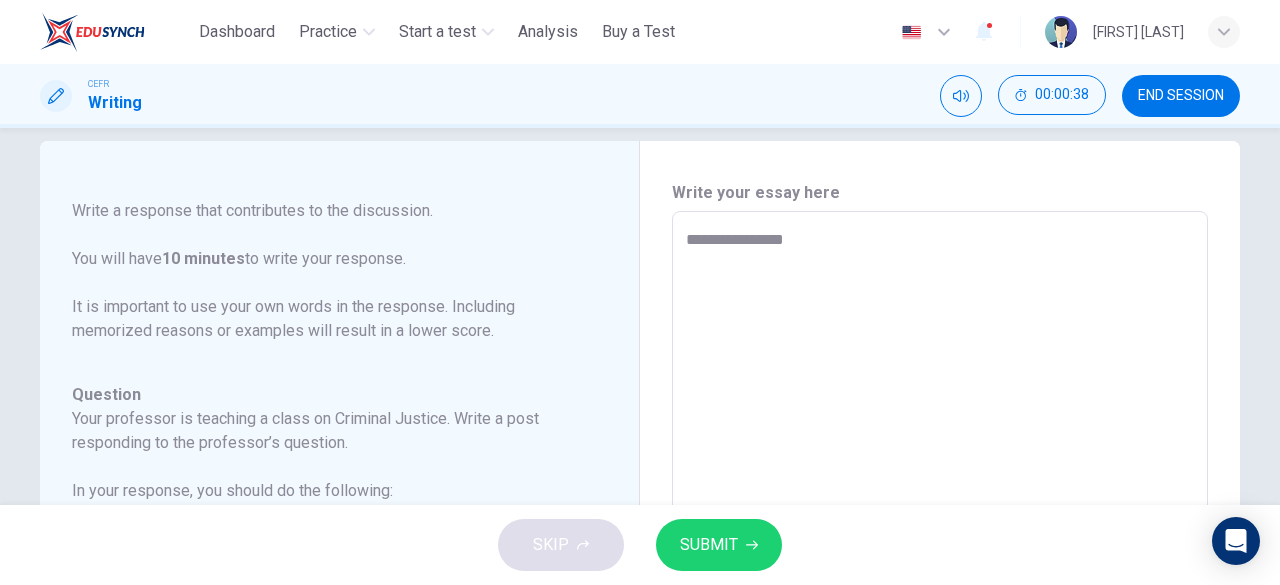 type on "*" 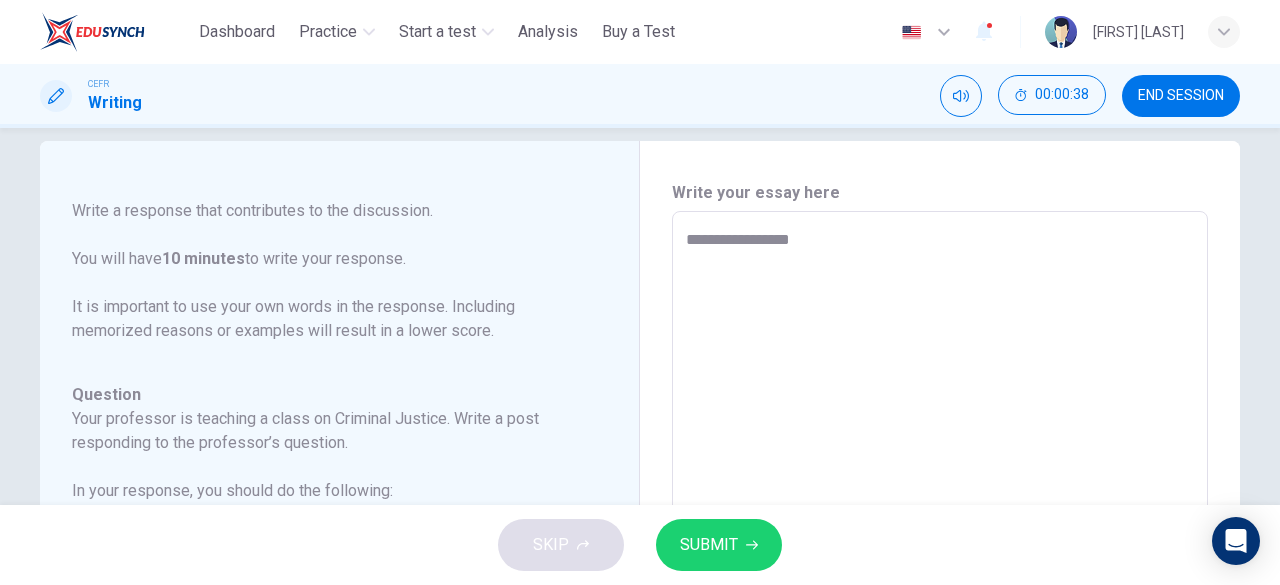 type on "*" 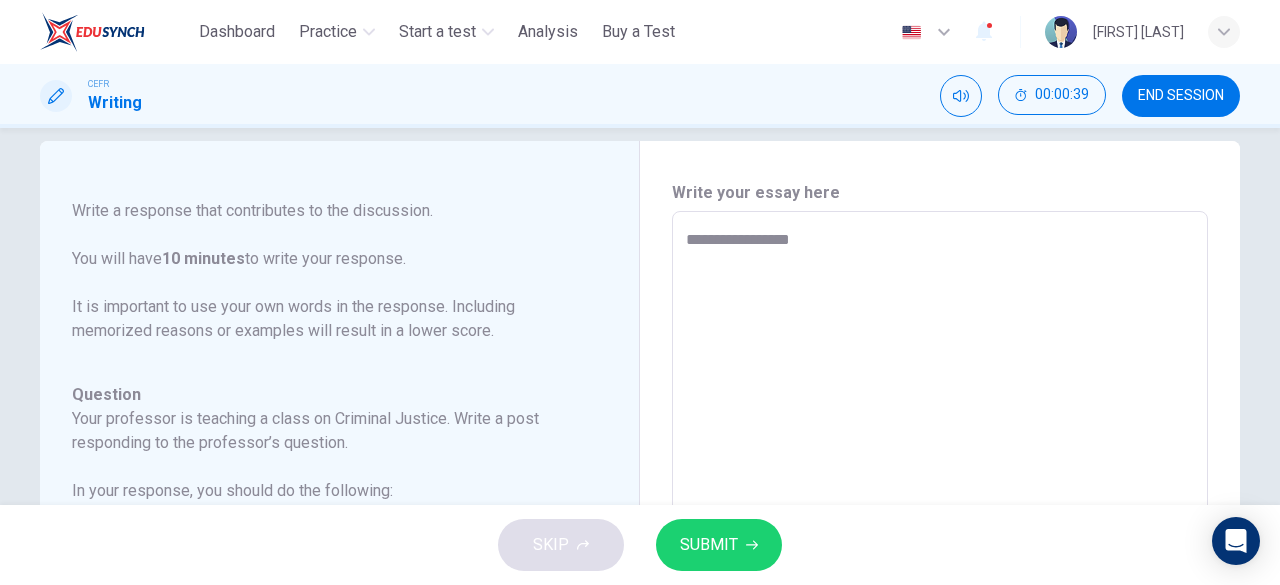 type on "**********" 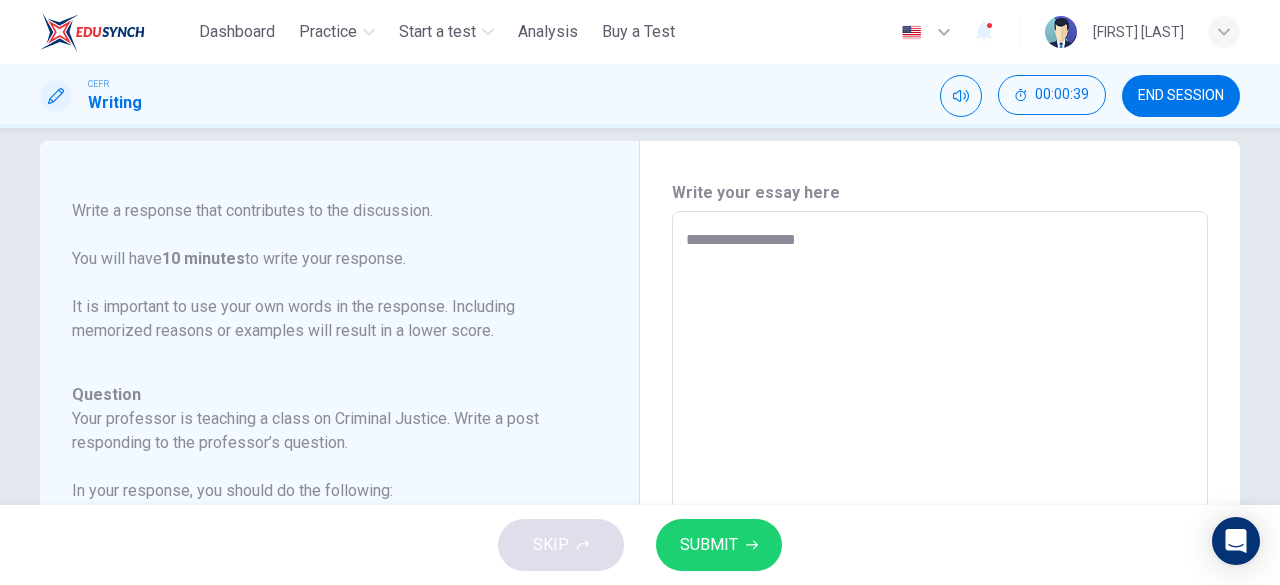 type on "*" 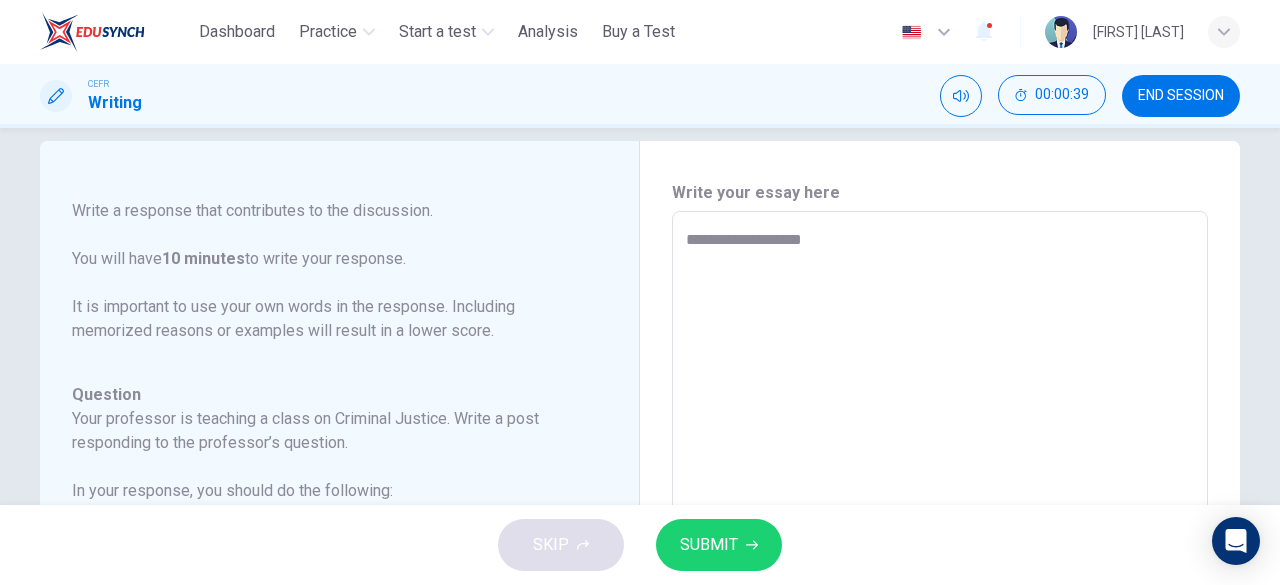 type on "**********" 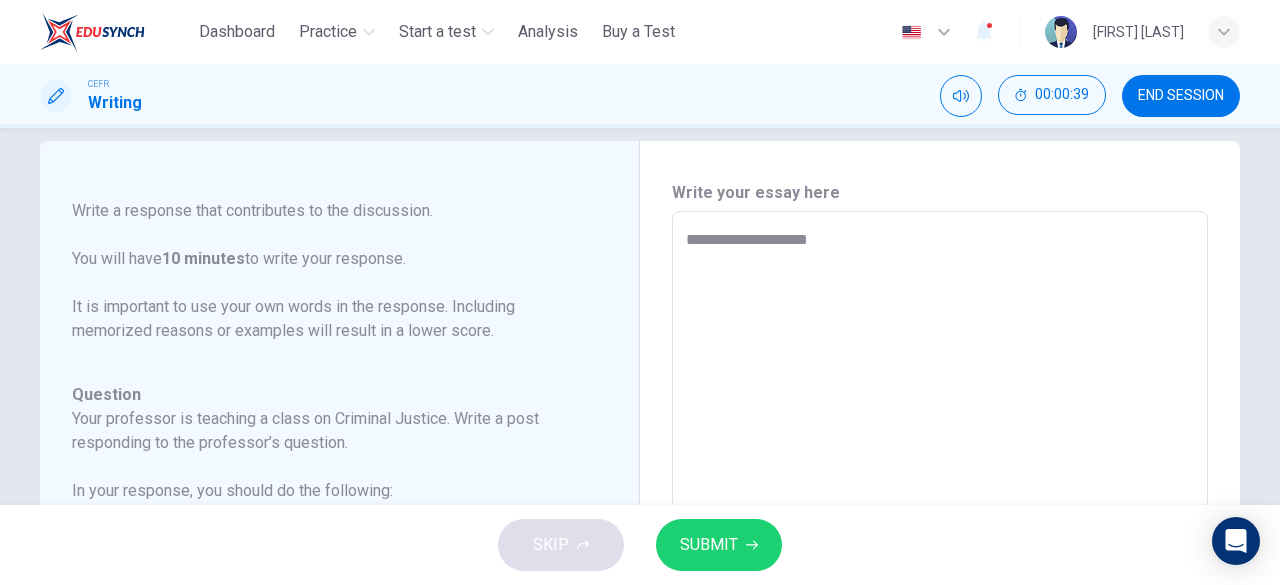 type on "*" 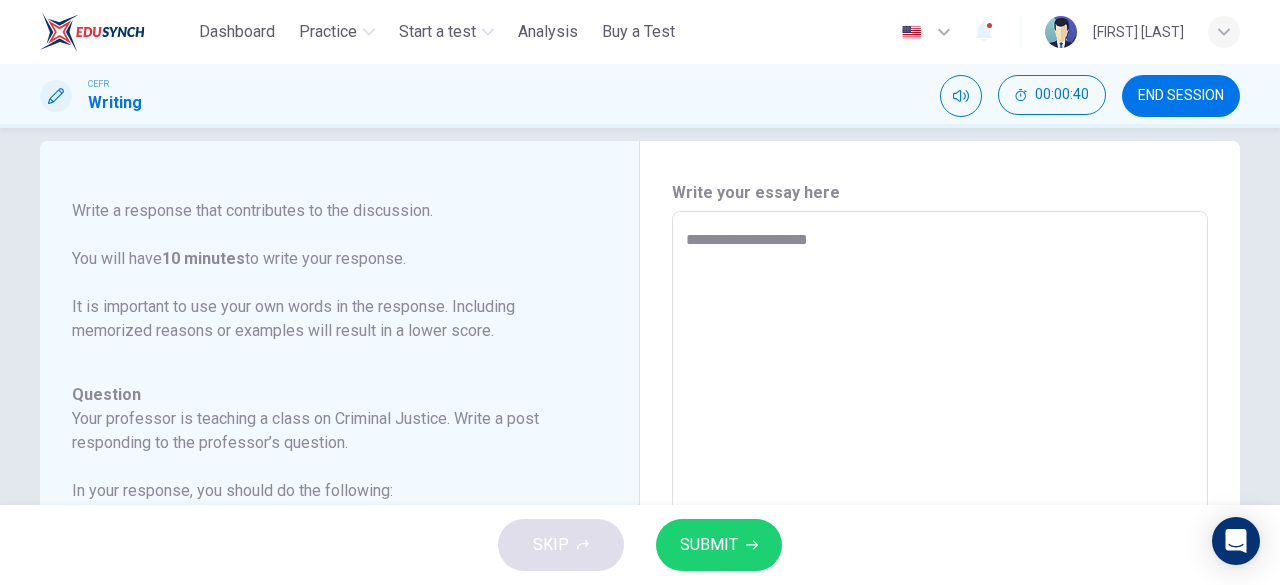 type on "**********" 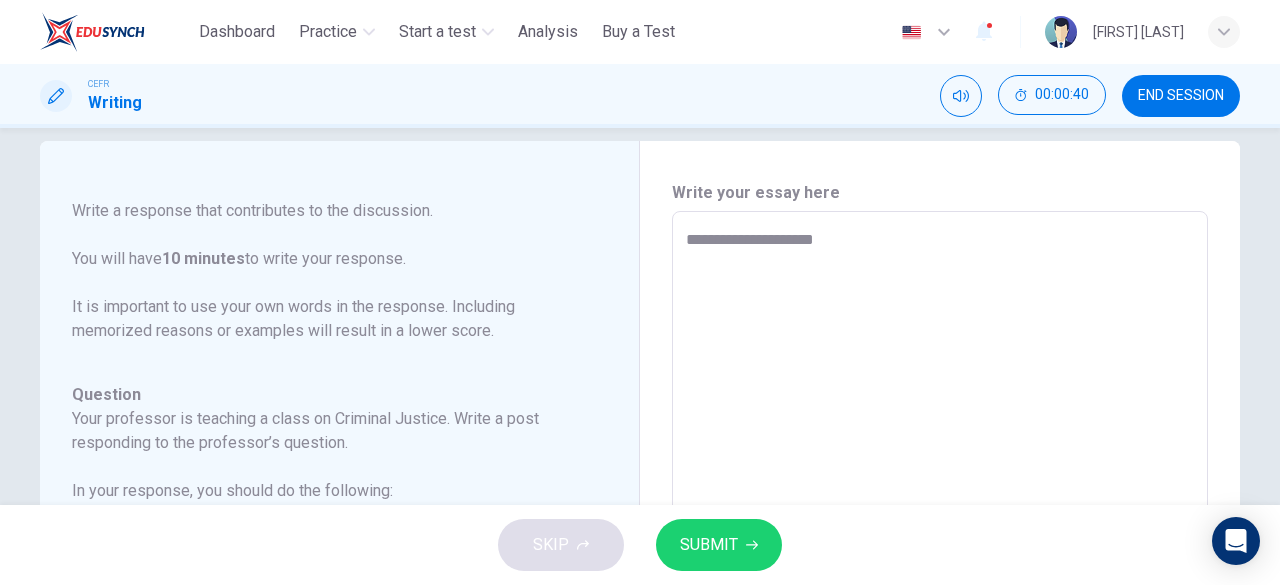 type on "*" 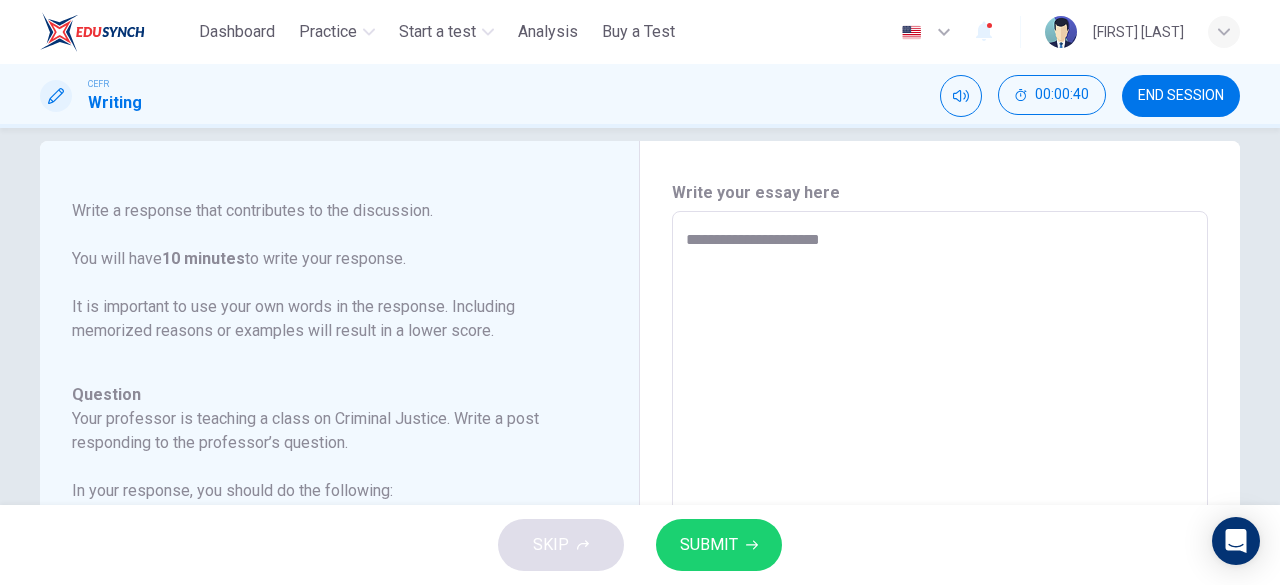 type on "**********" 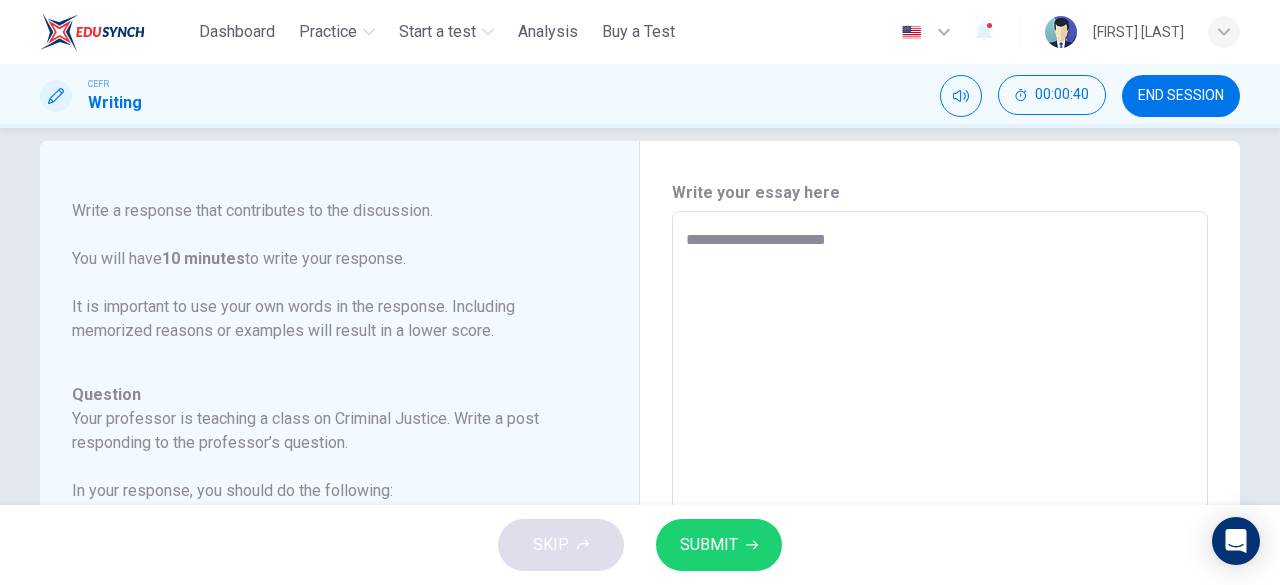type on "*" 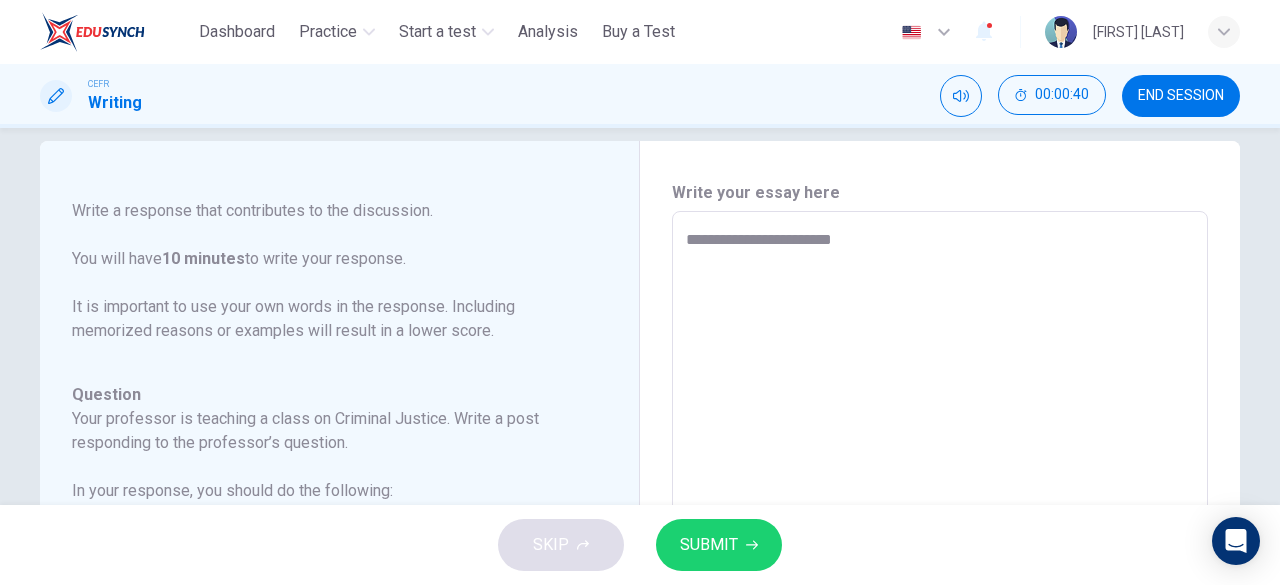 type on "*" 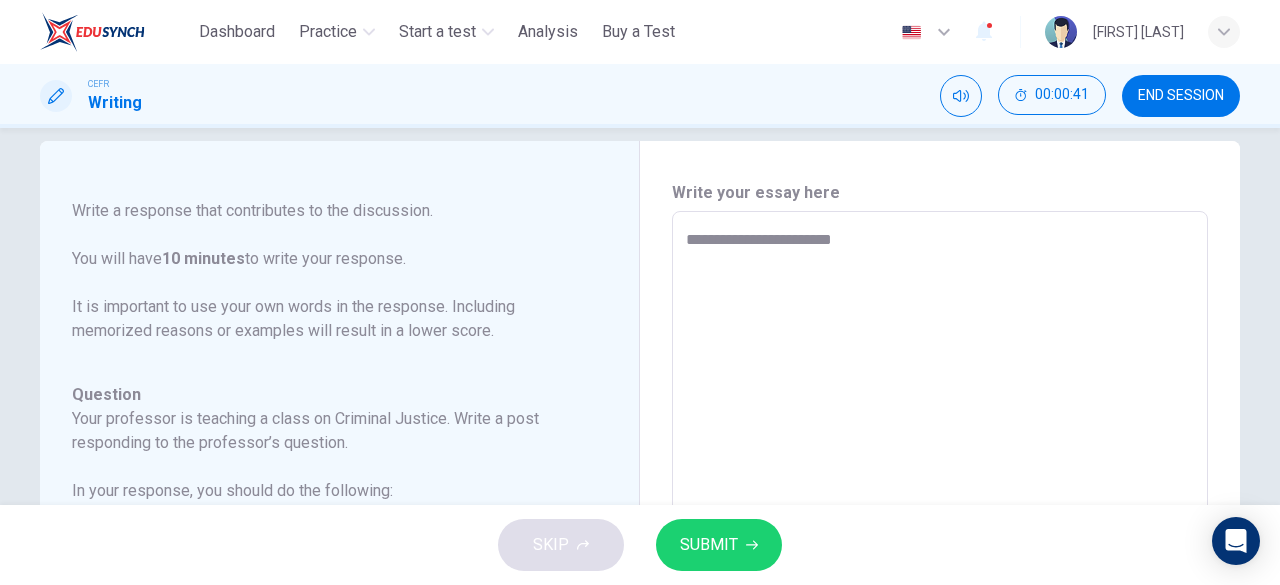 type on "**********" 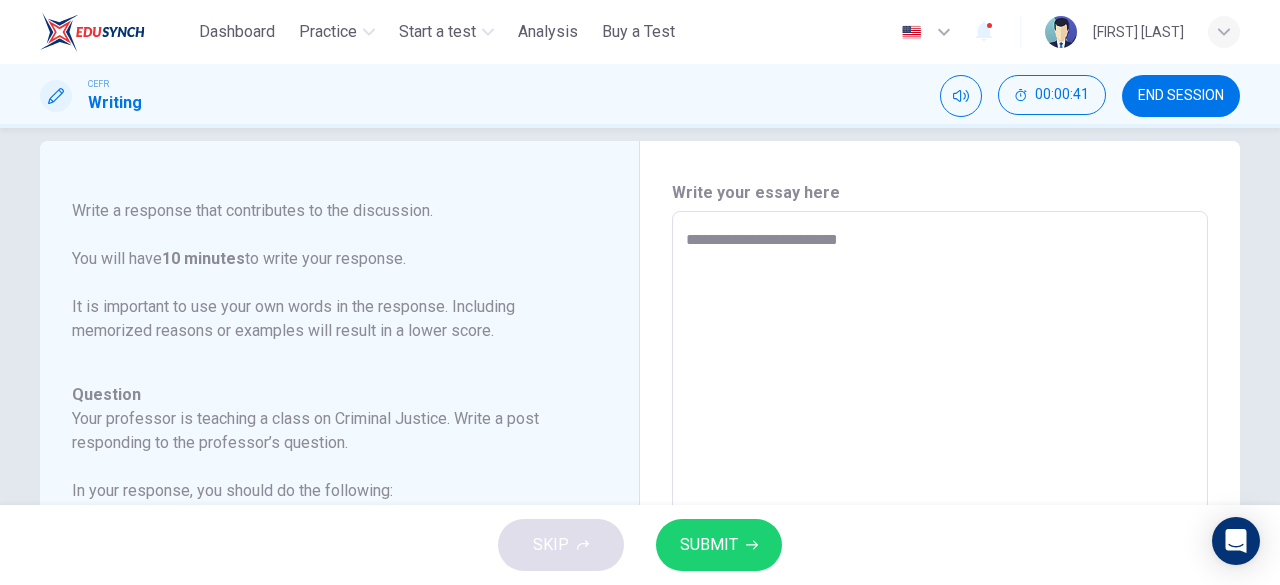 type on "*" 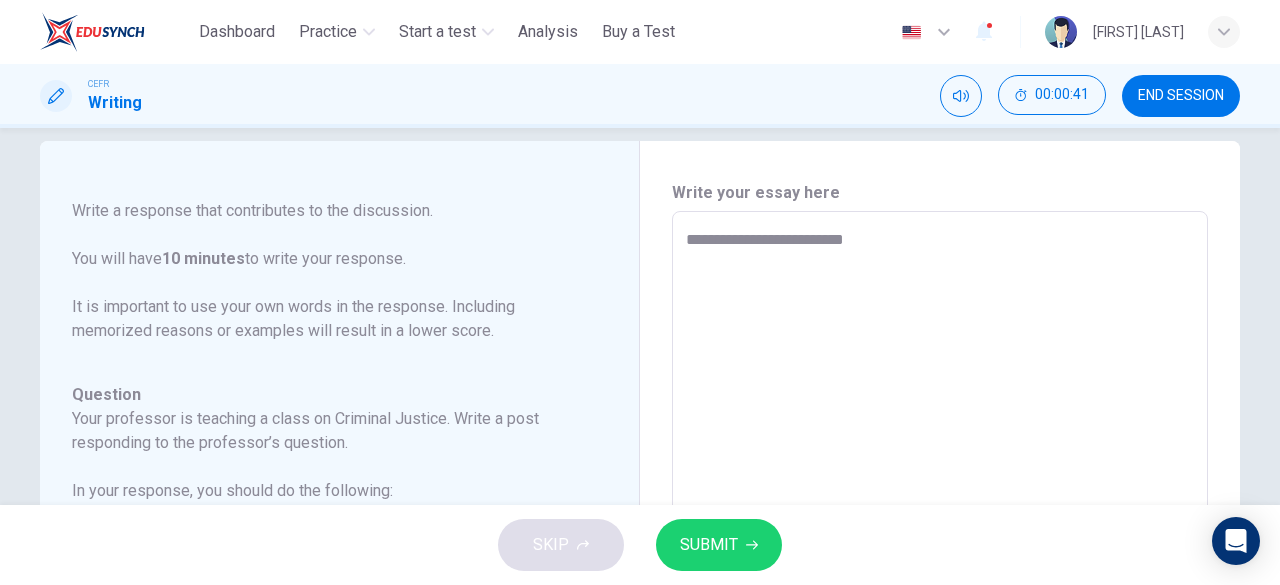 type on "*" 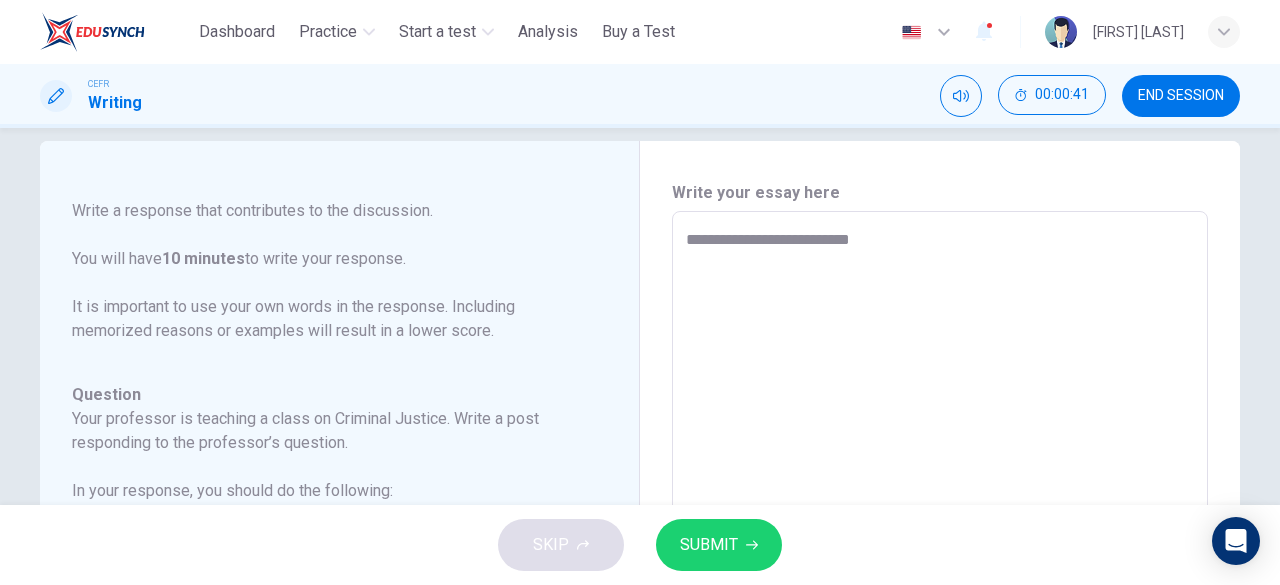 type on "*" 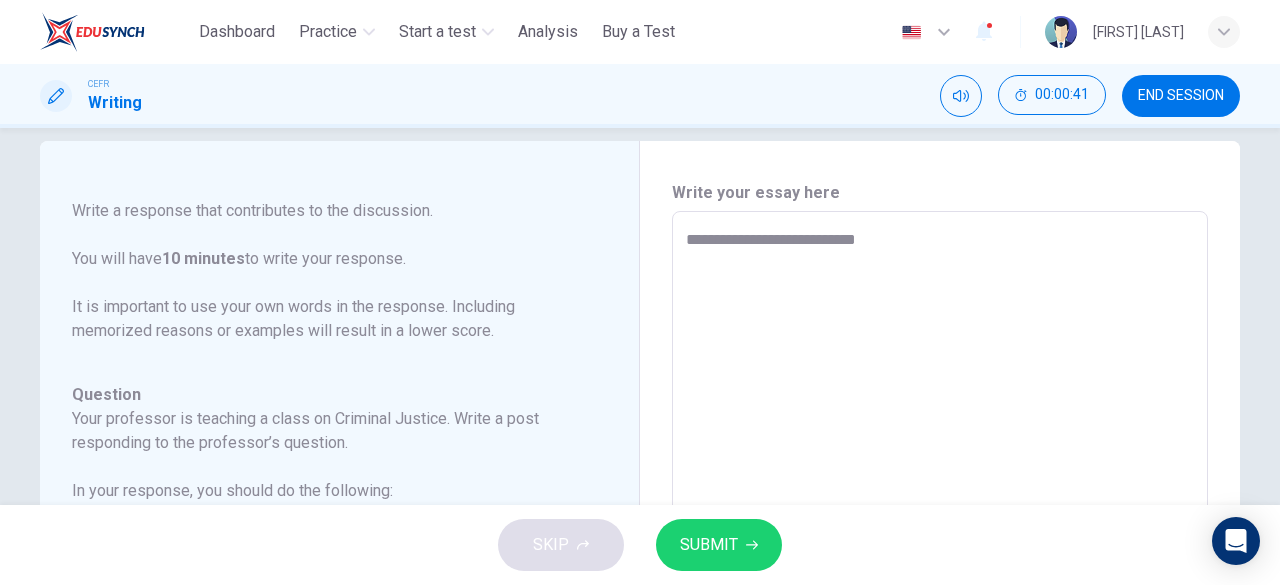 type on "*" 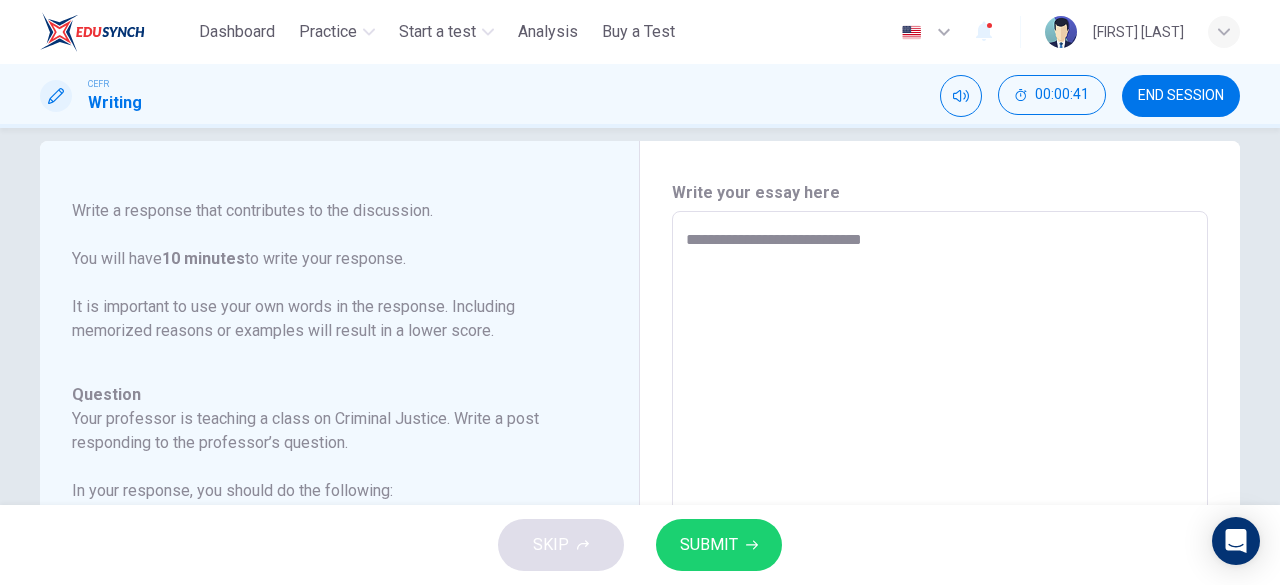 type on "*" 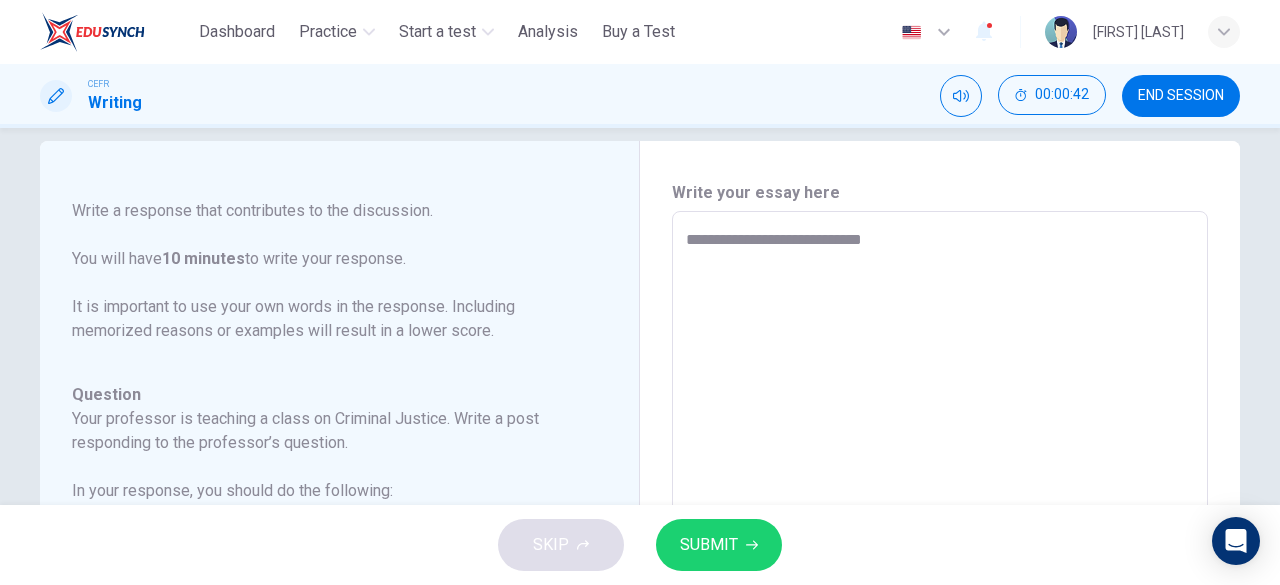 type on "**********" 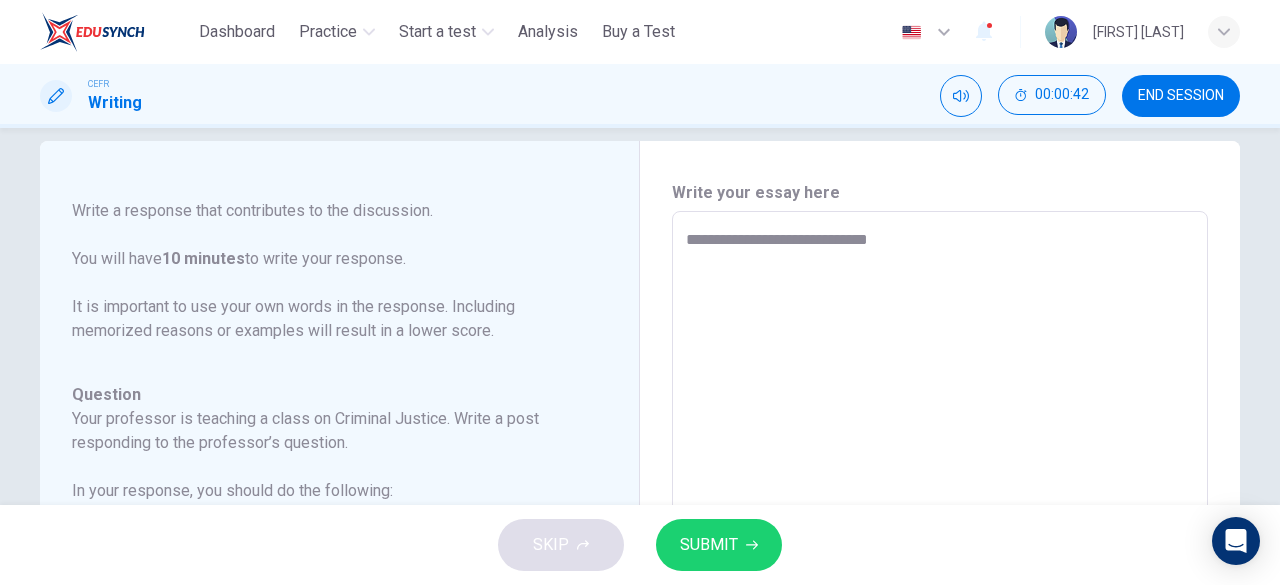 type on "*" 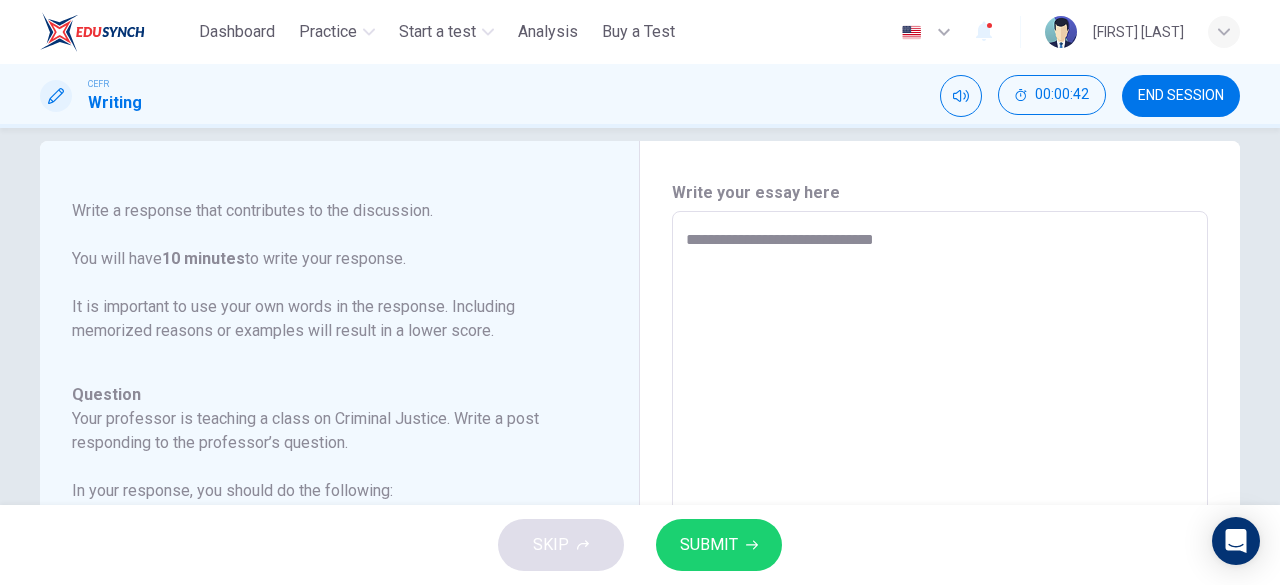 type on "*" 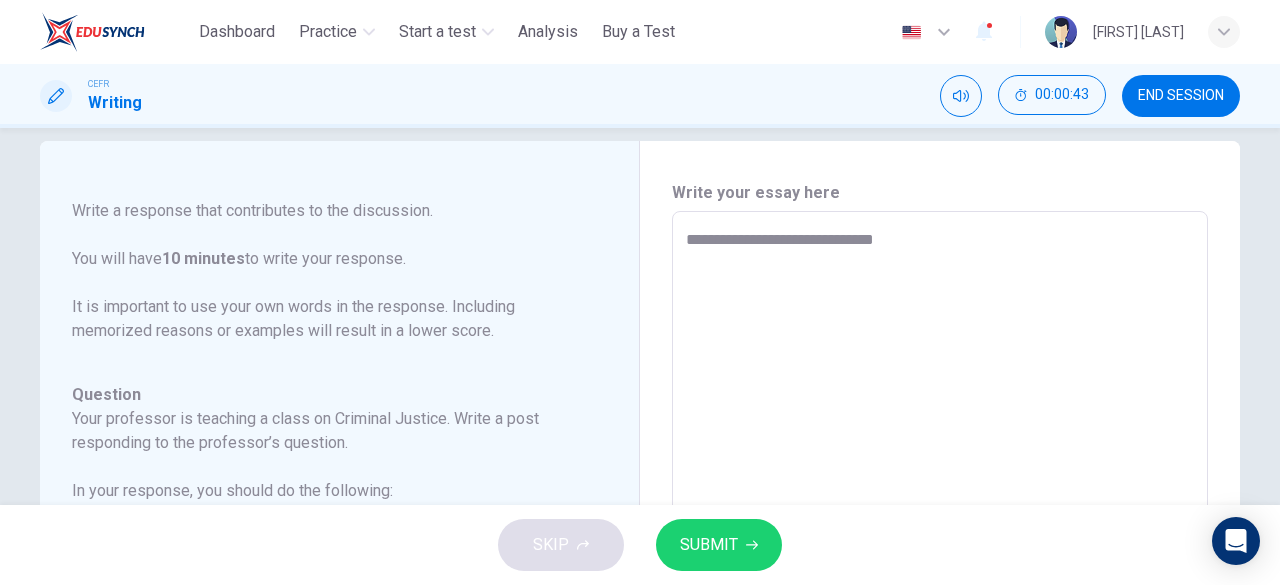 type on "**********" 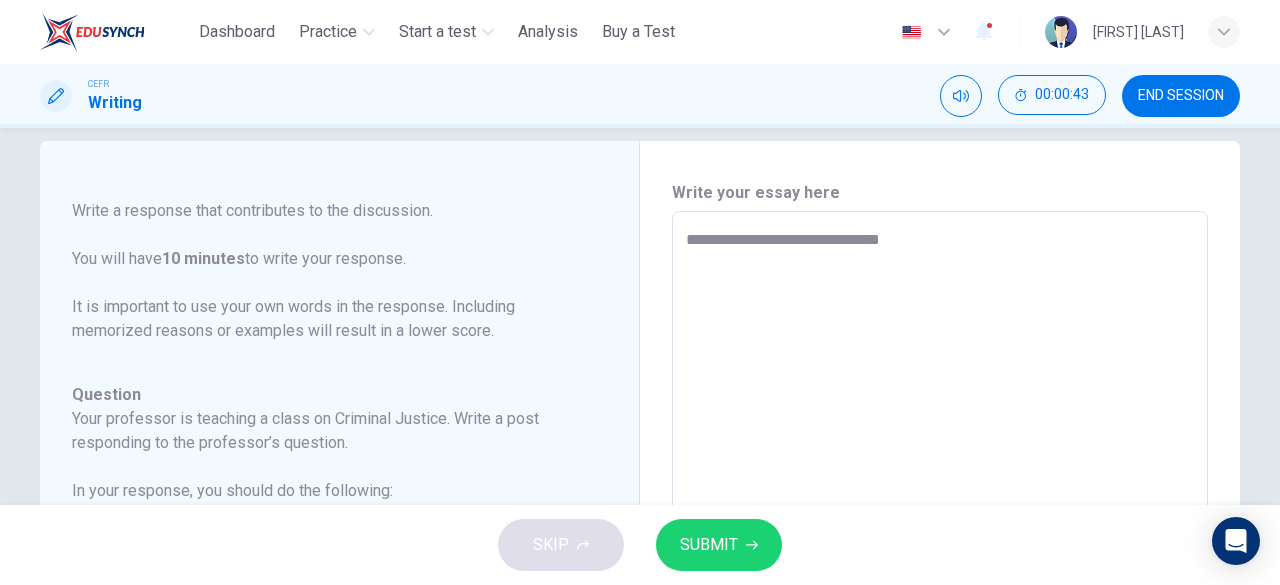 type on "**********" 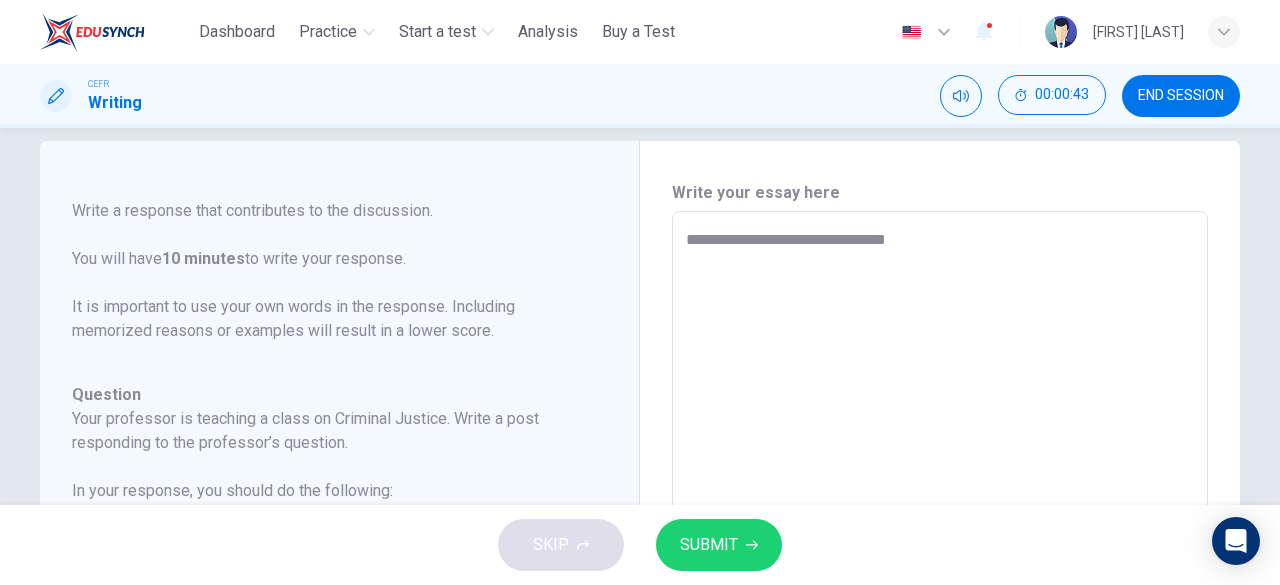 type on "*" 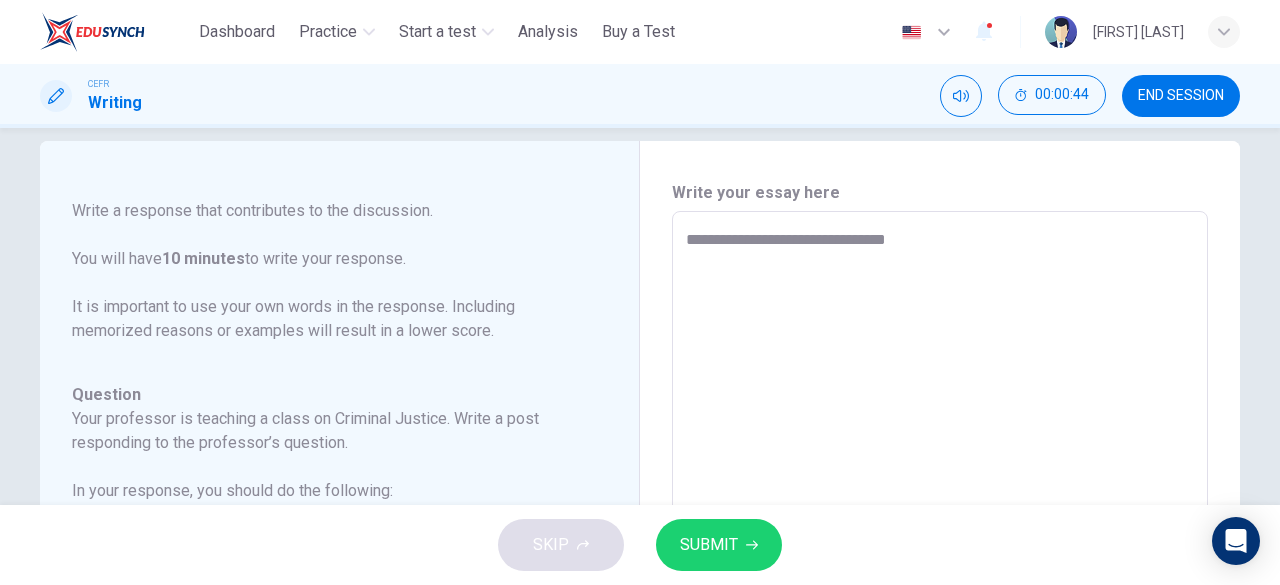 type on "**********" 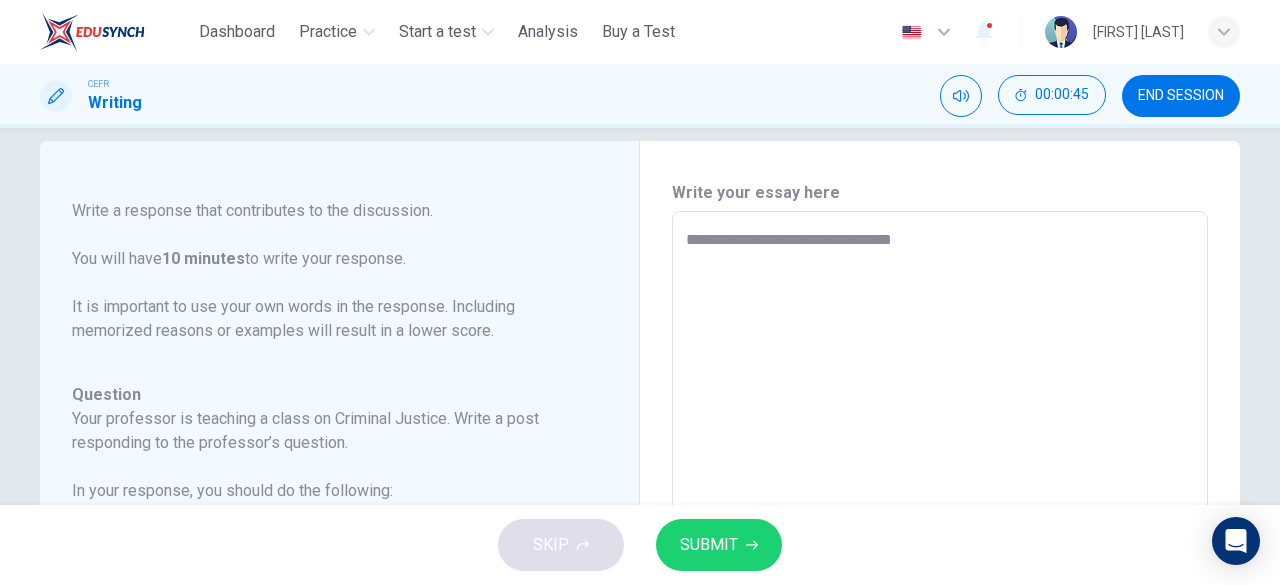 type on "**********" 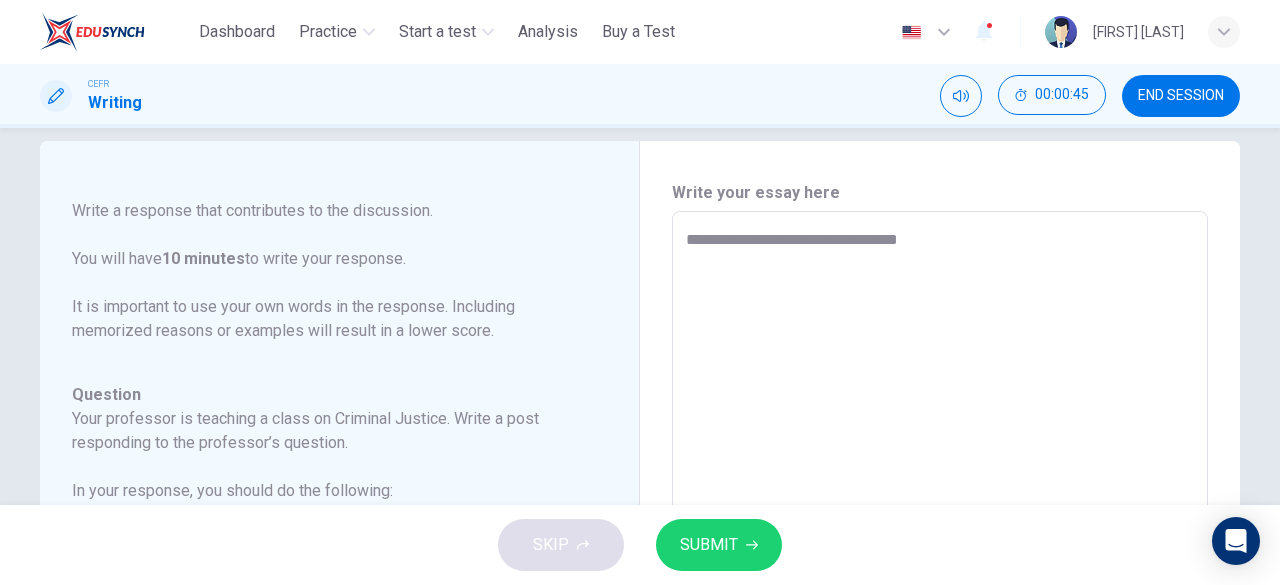 type on "*" 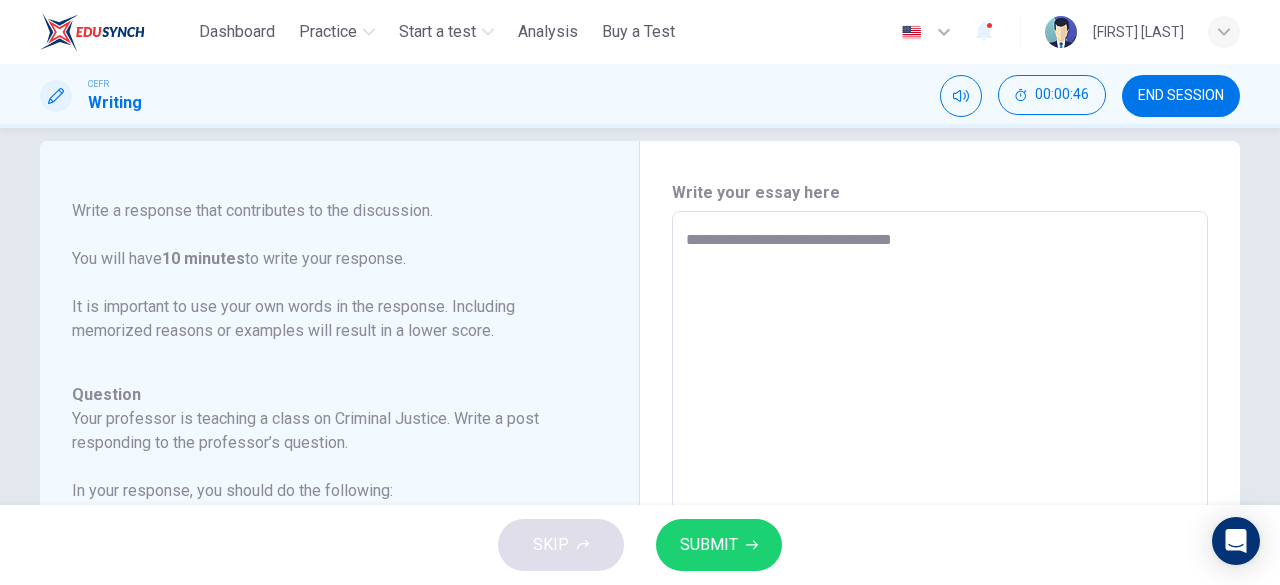 type on "**********" 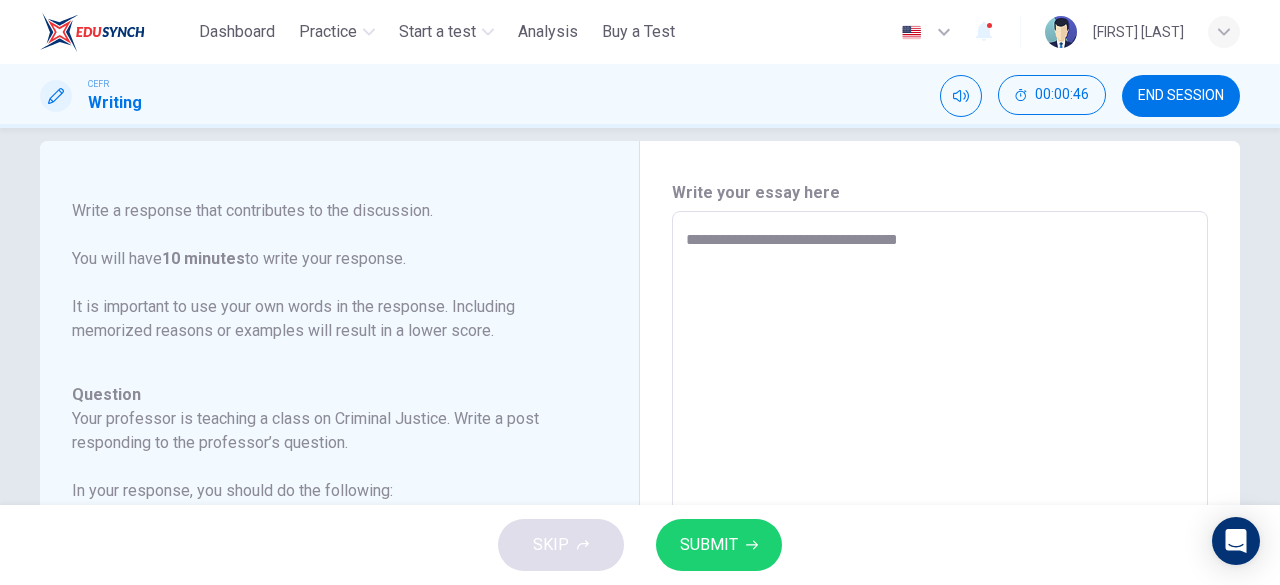 type on "*" 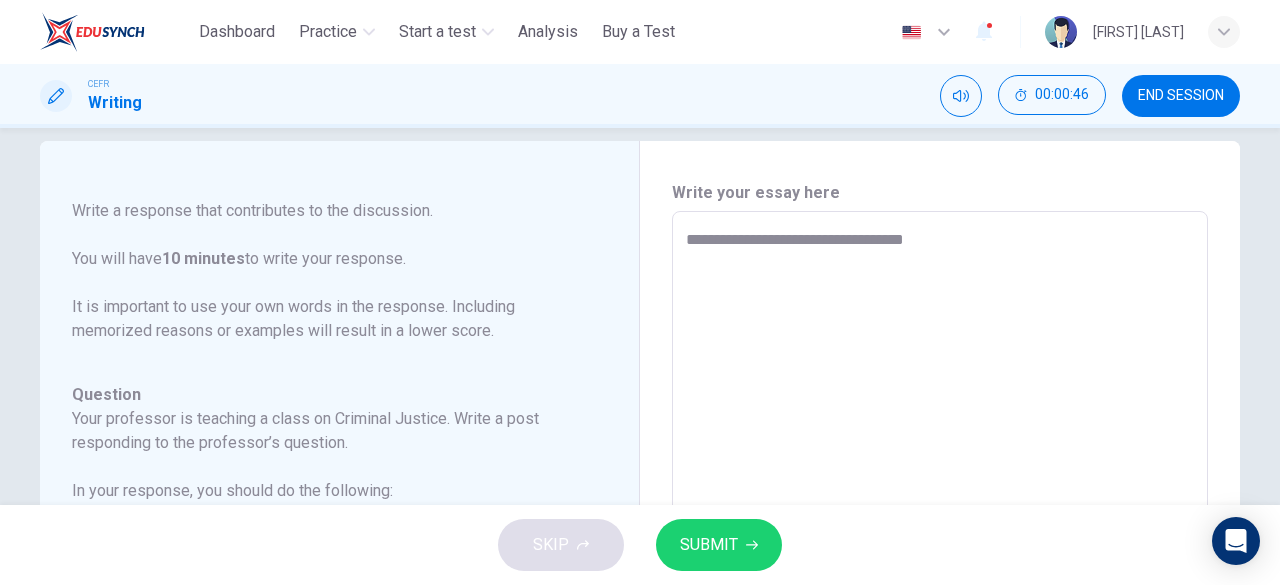 type on "**********" 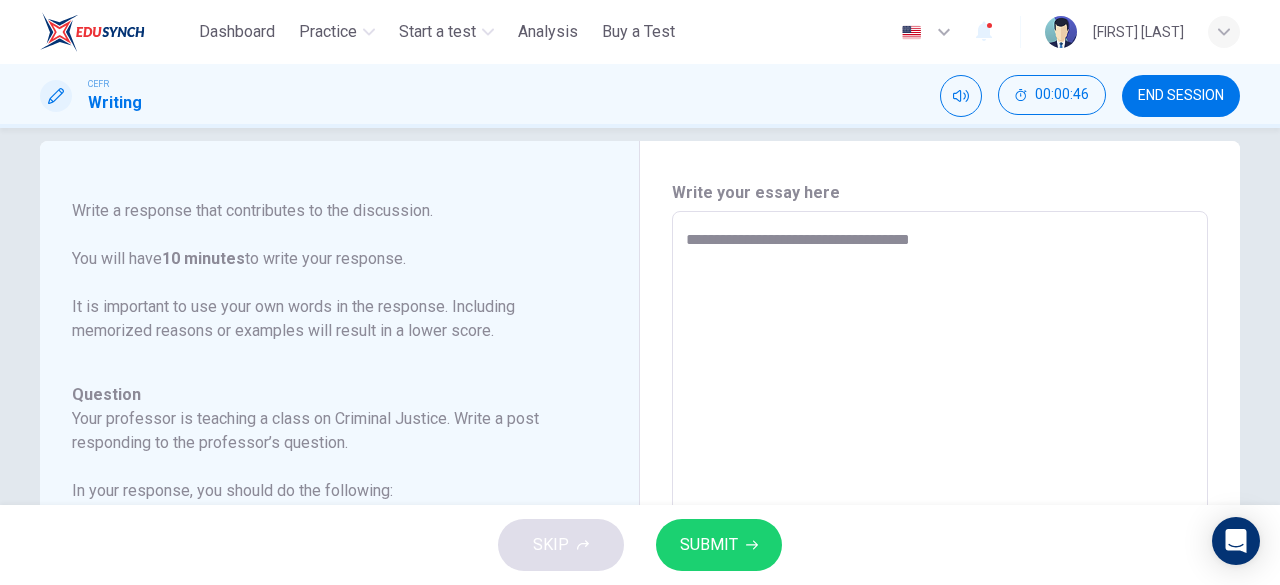 type on "*" 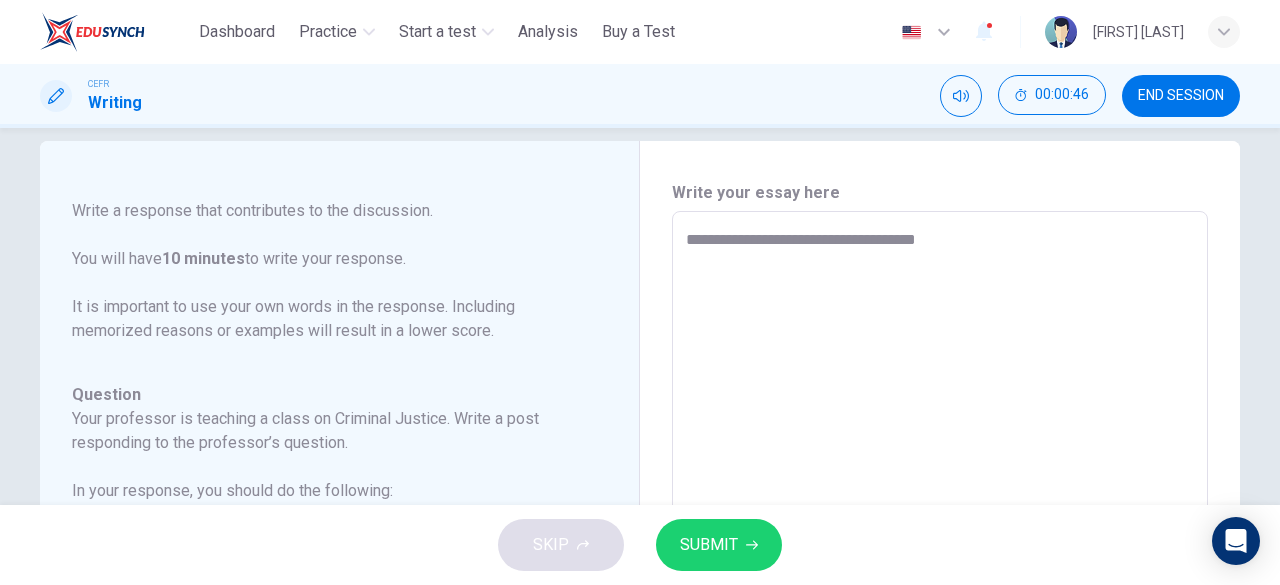 type on "*" 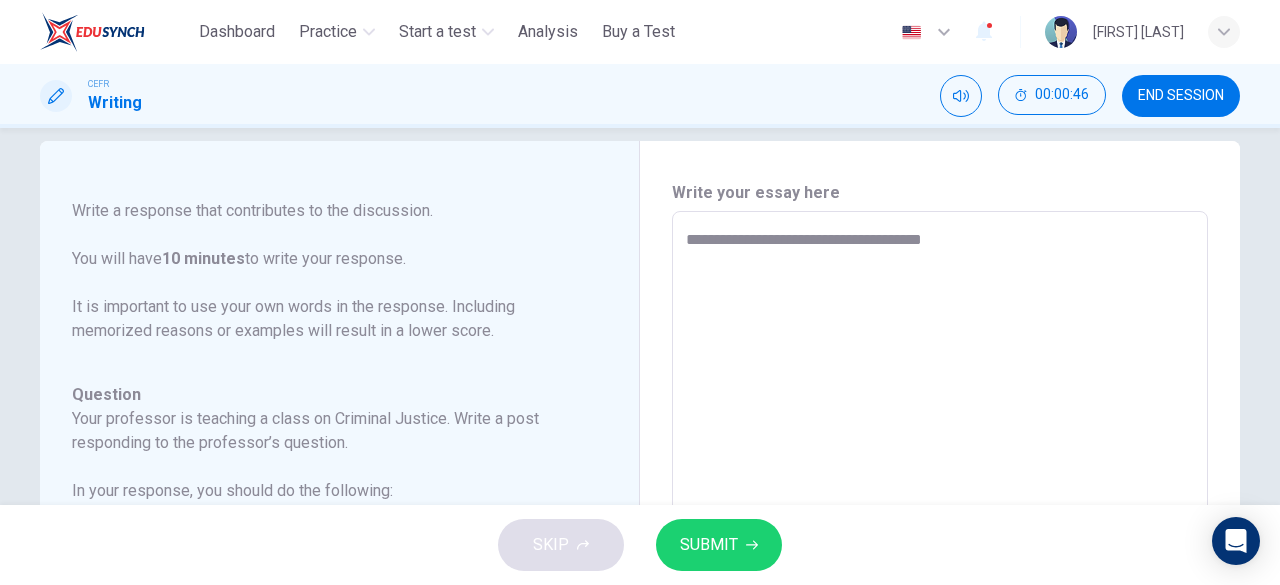 type on "*" 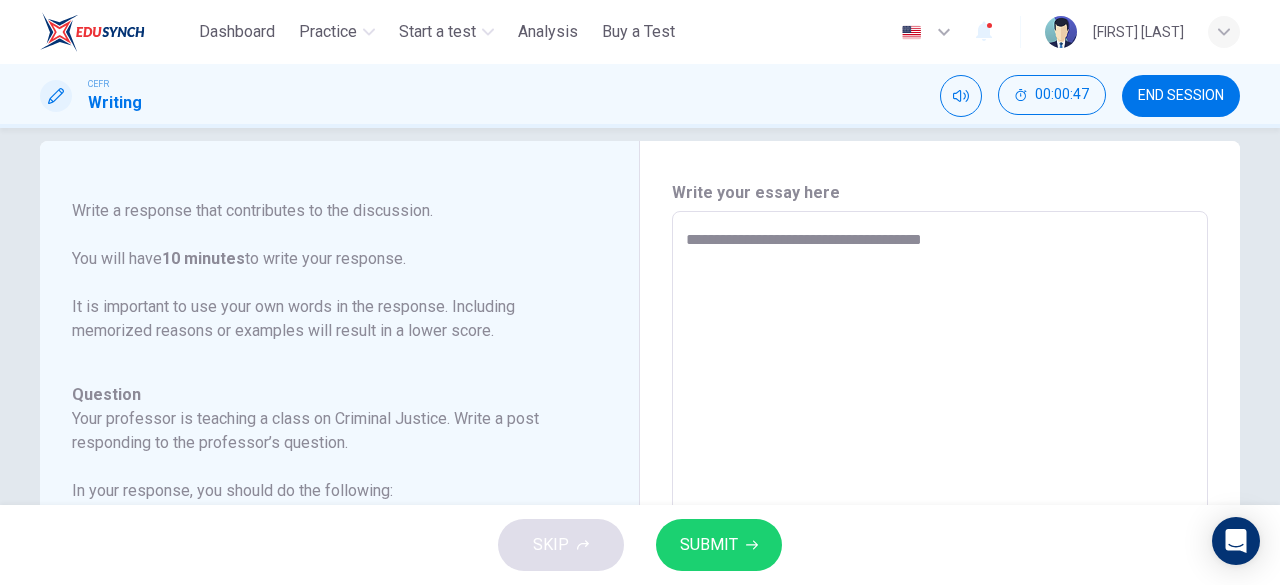 type on "**********" 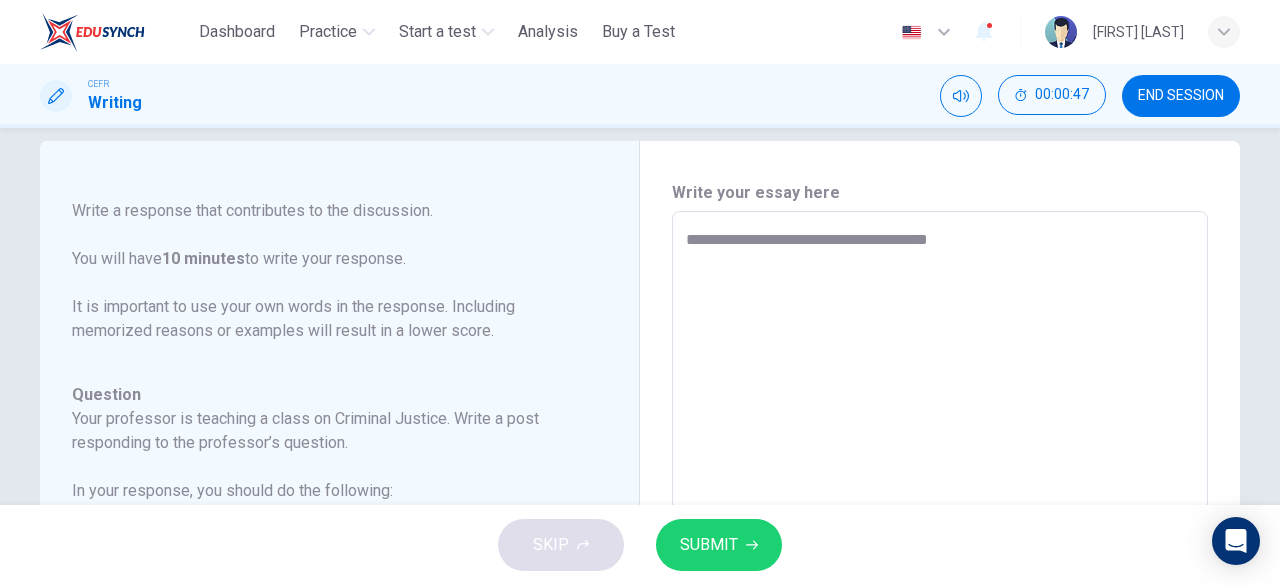 type on "*" 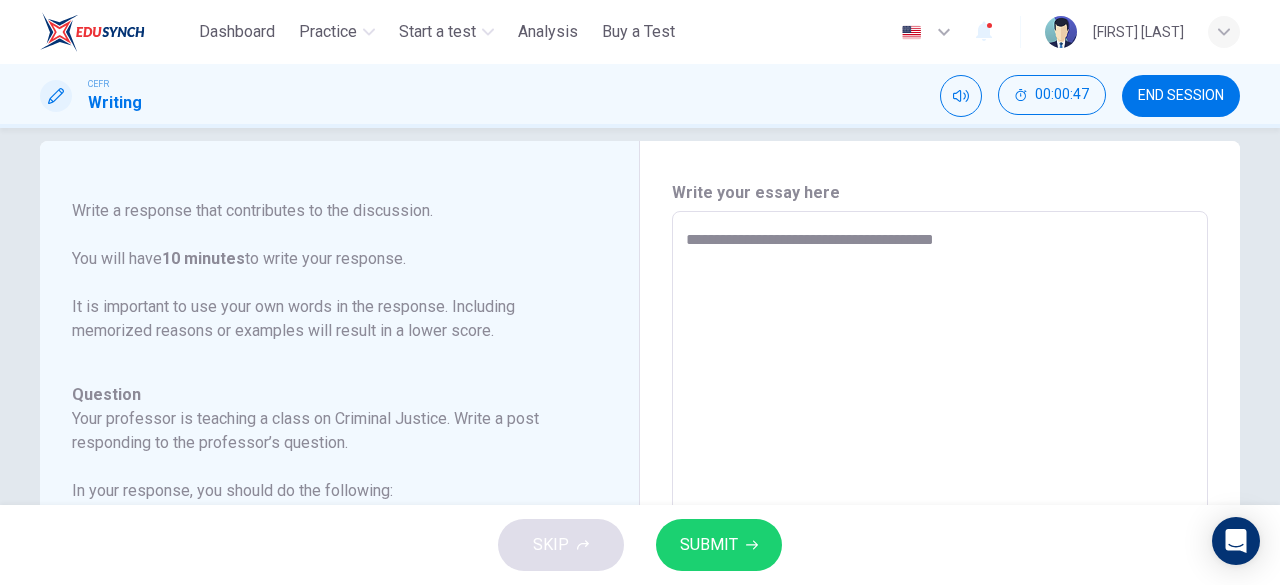 type on "*" 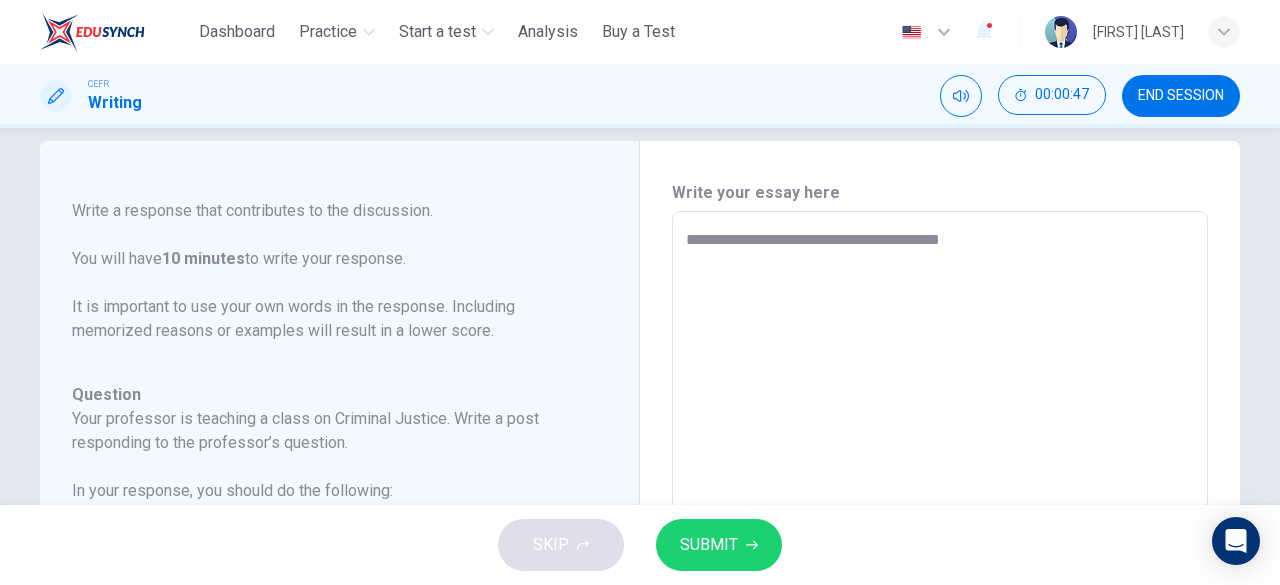 type on "**********" 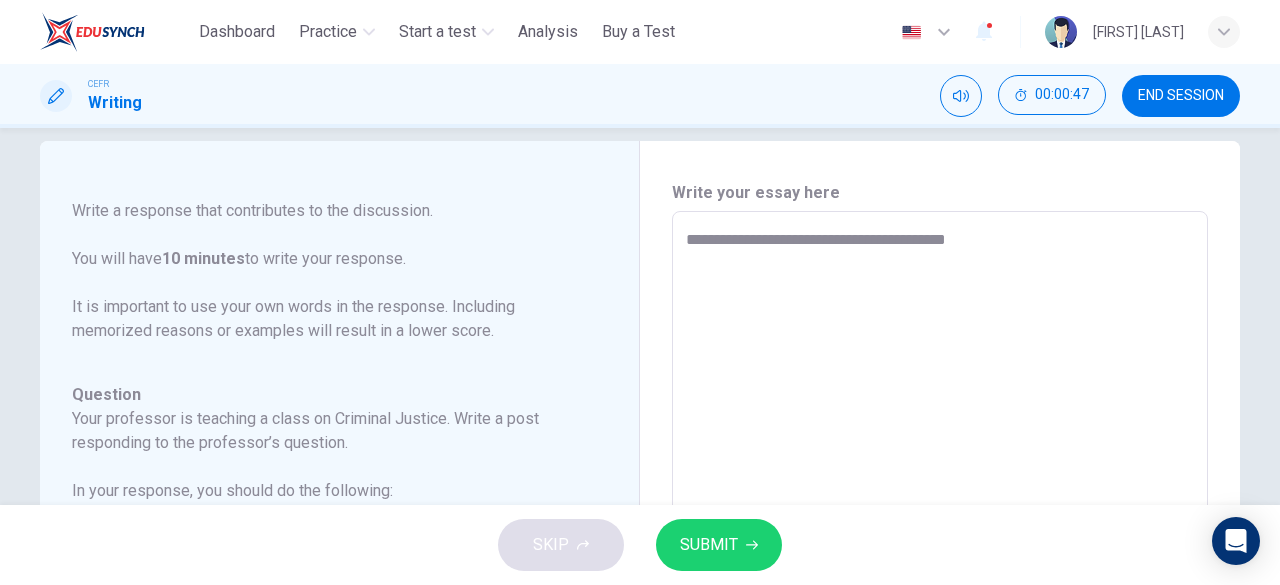 type on "*" 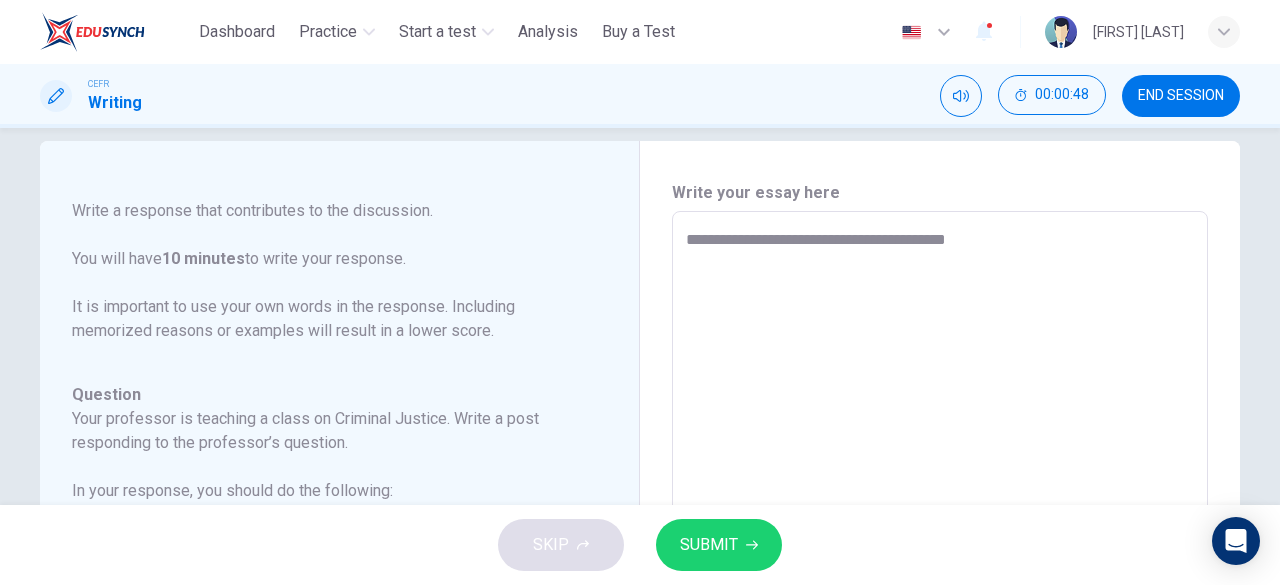 type on "**********" 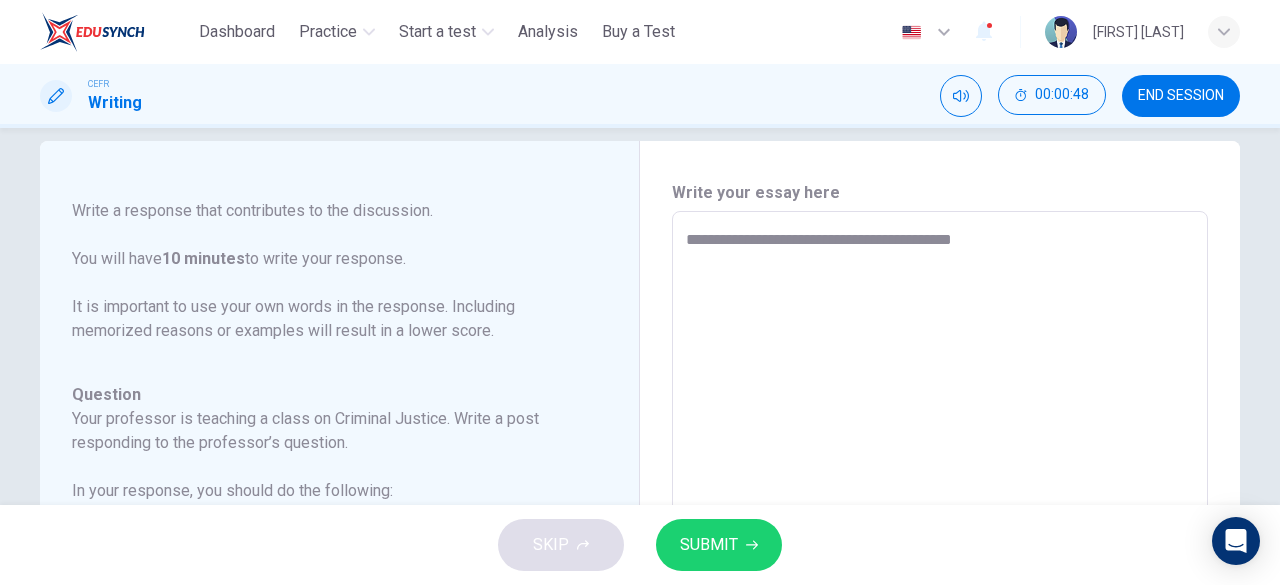type on "*" 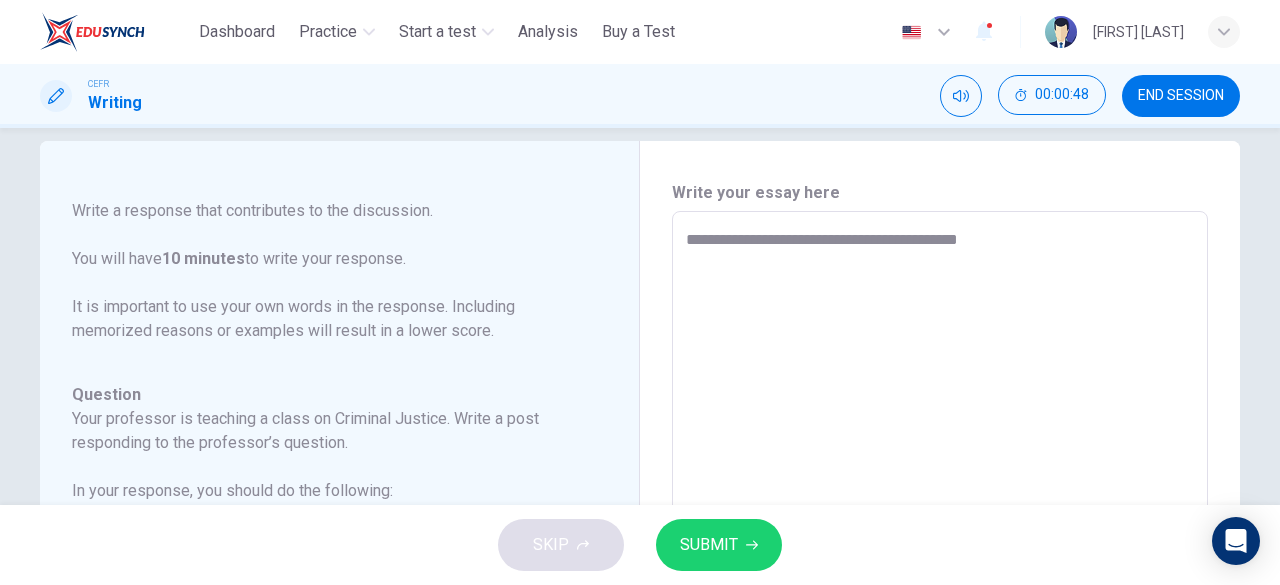 type on "**********" 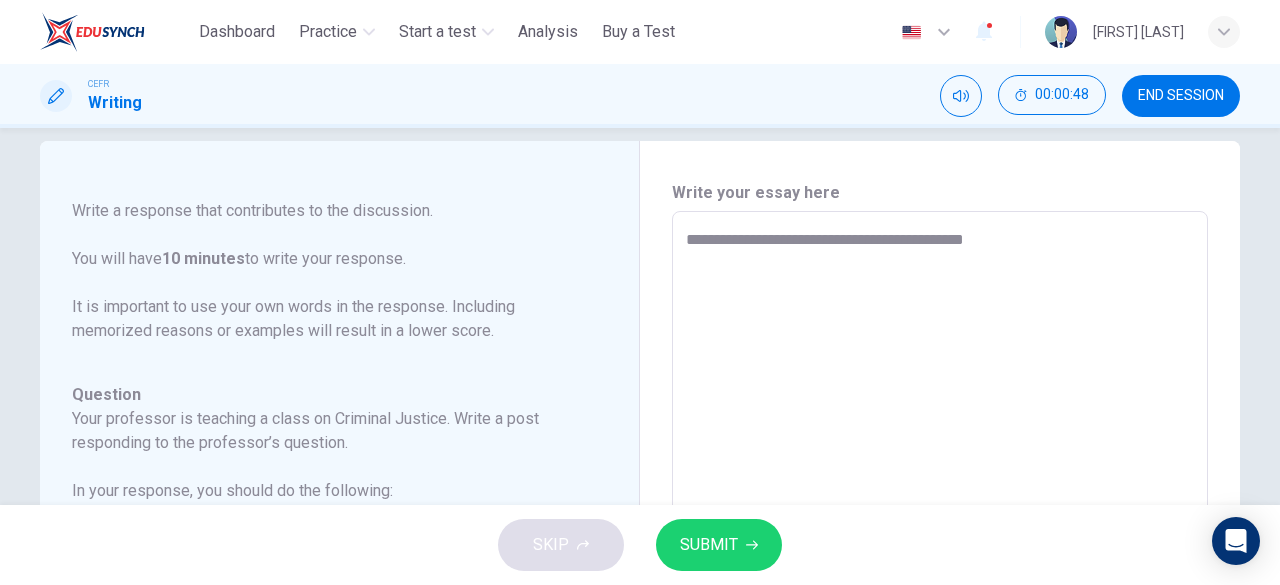 type on "*" 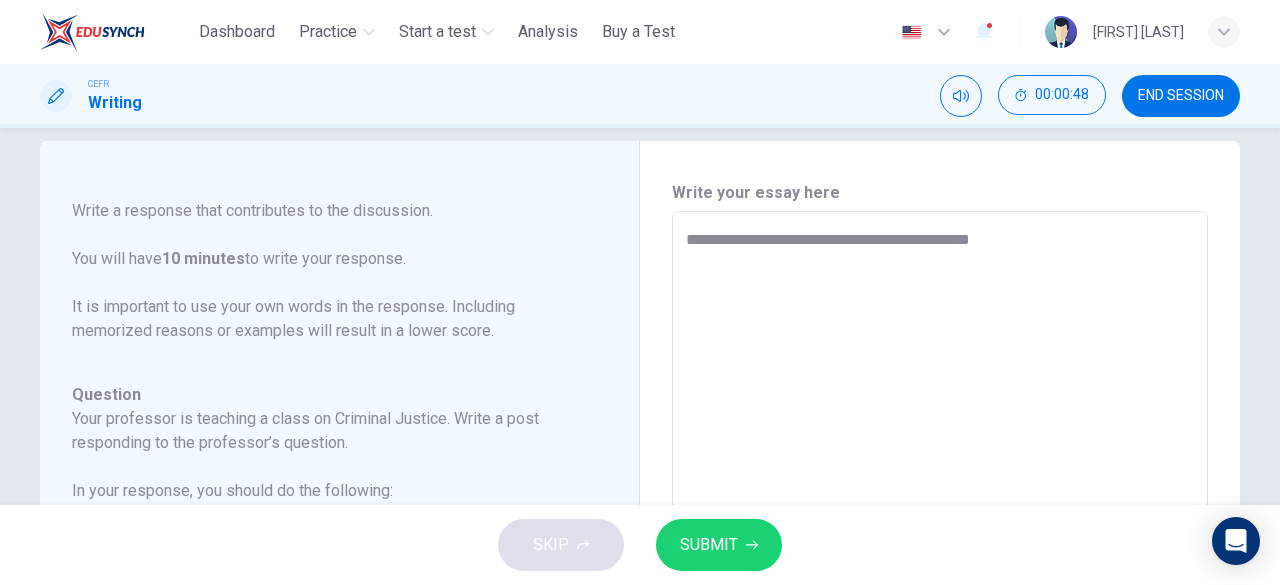 type on "*" 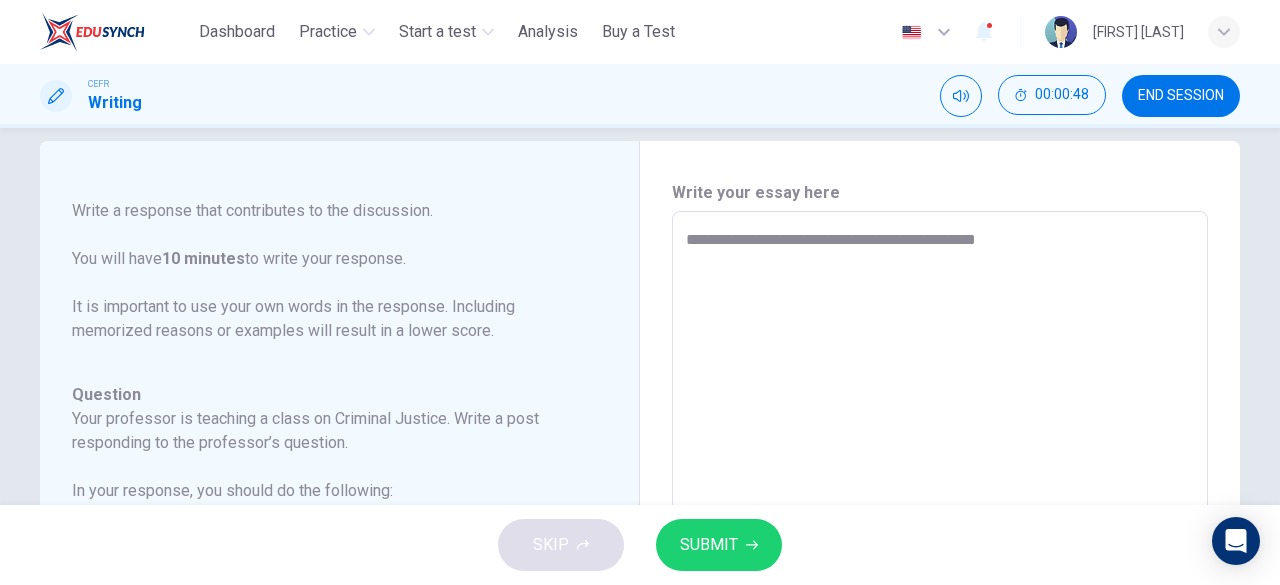 type on "*" 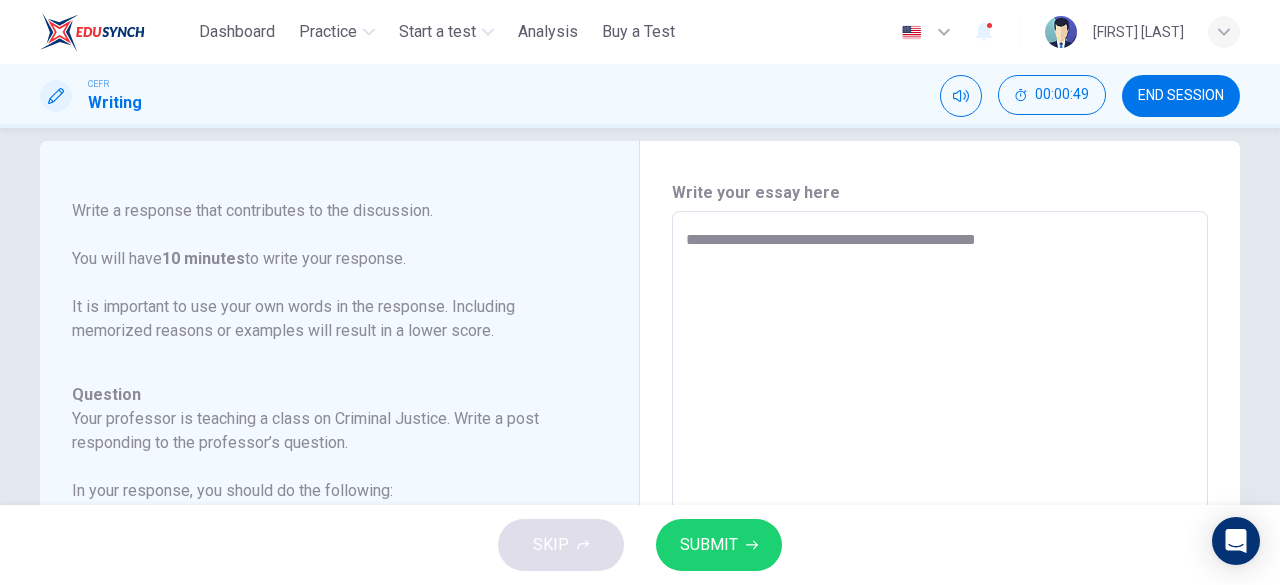 type on "**********" 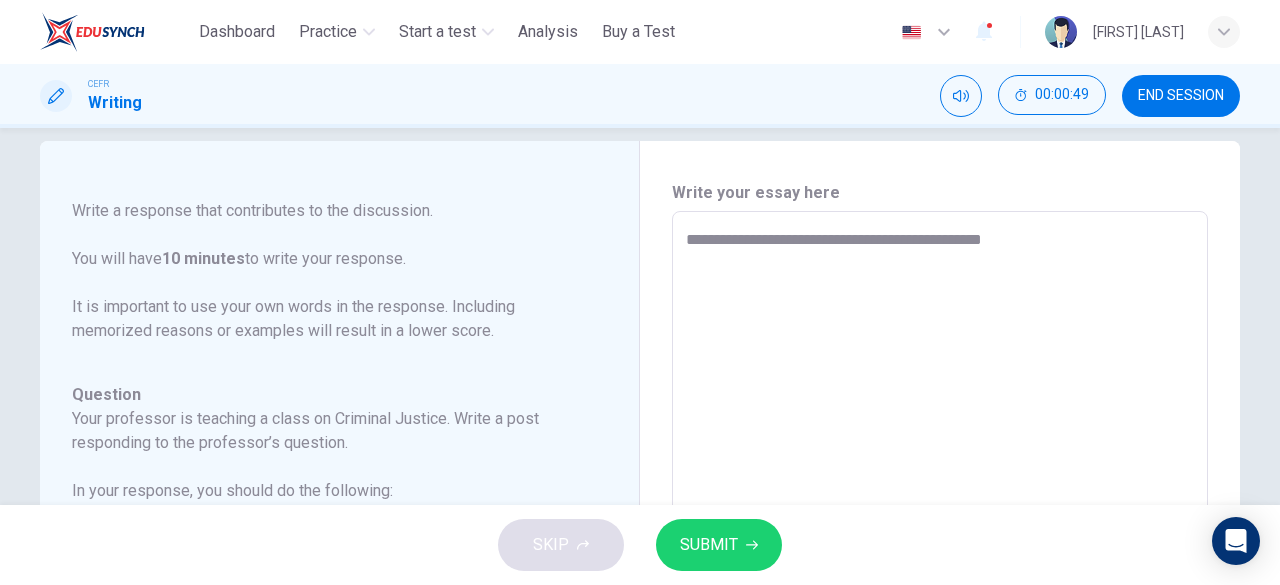 type on "*" 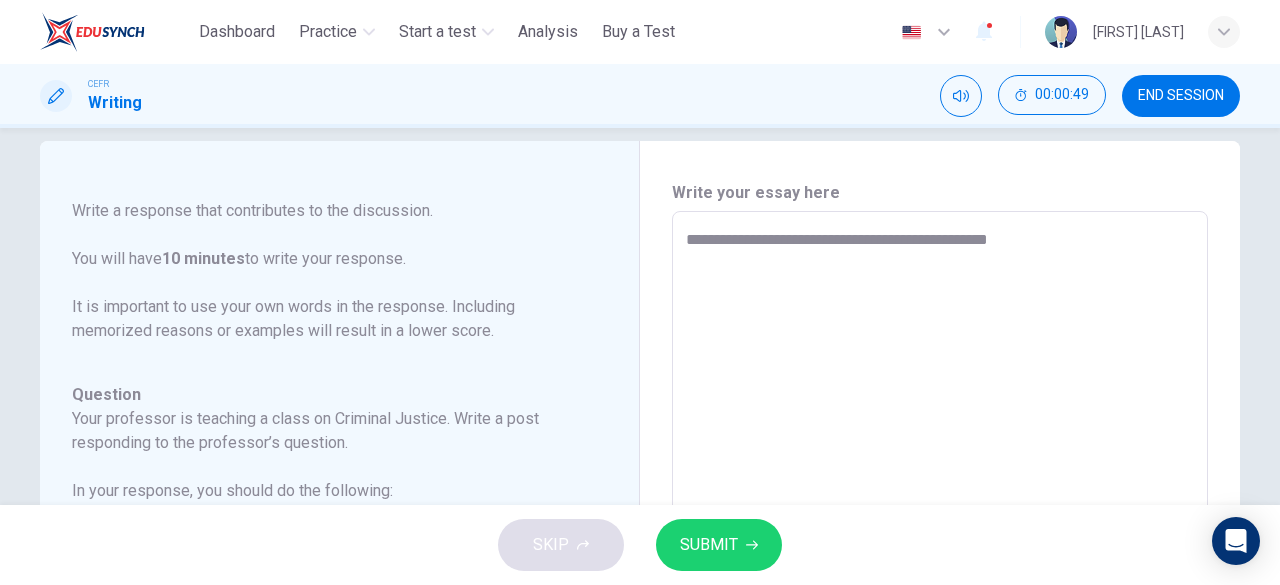 type on "**********" 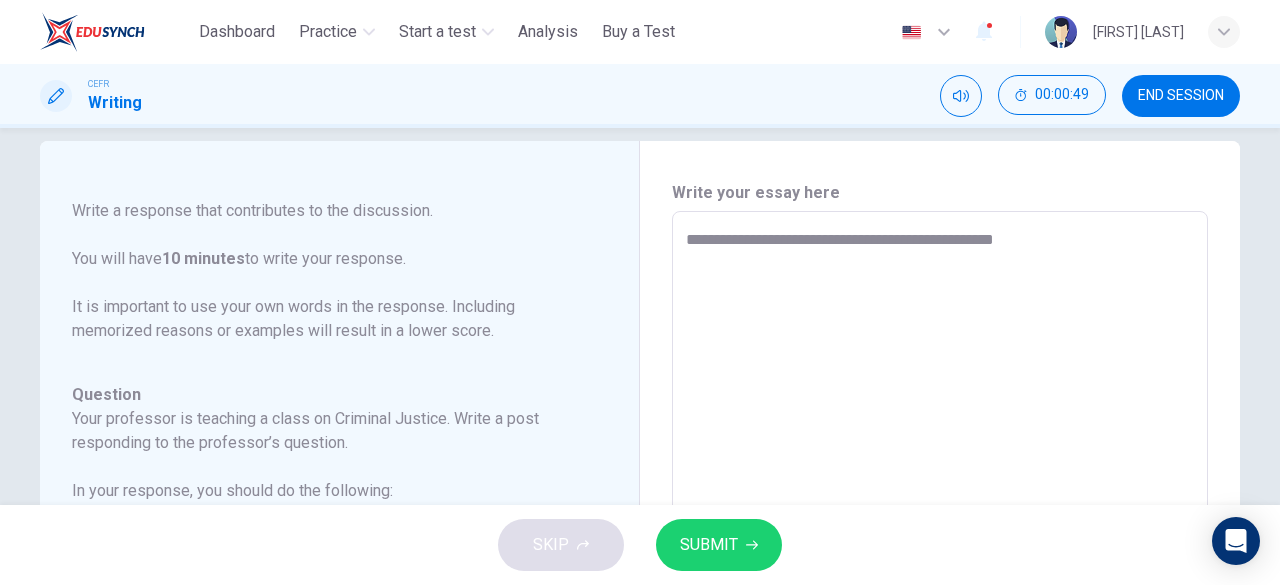type on "*" 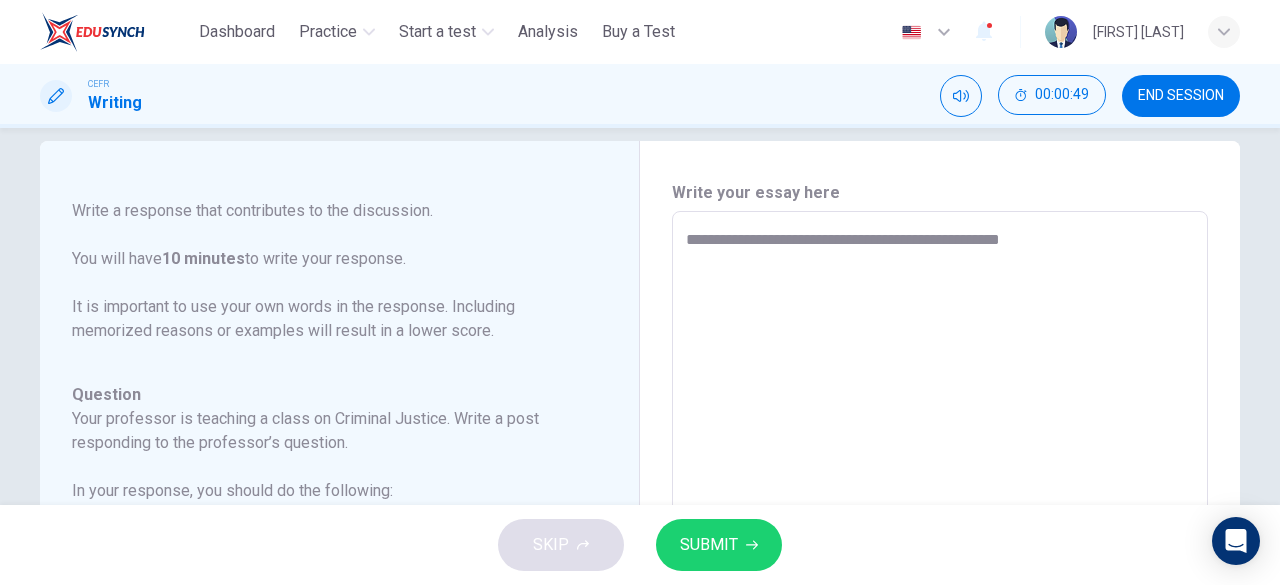 type on "*" 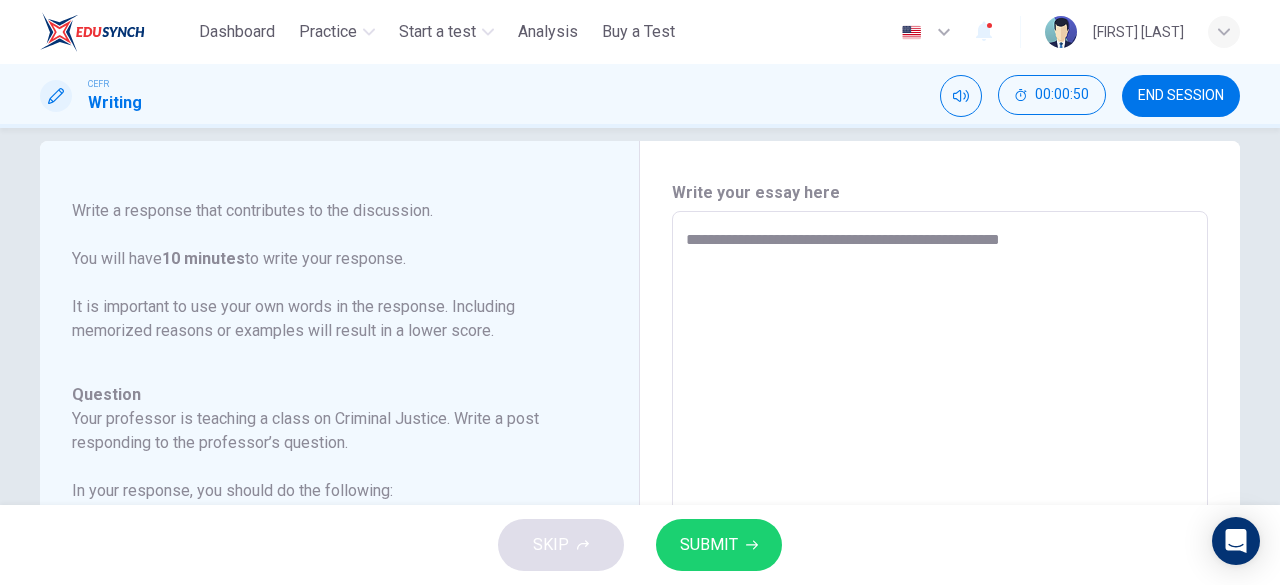type on "**********" 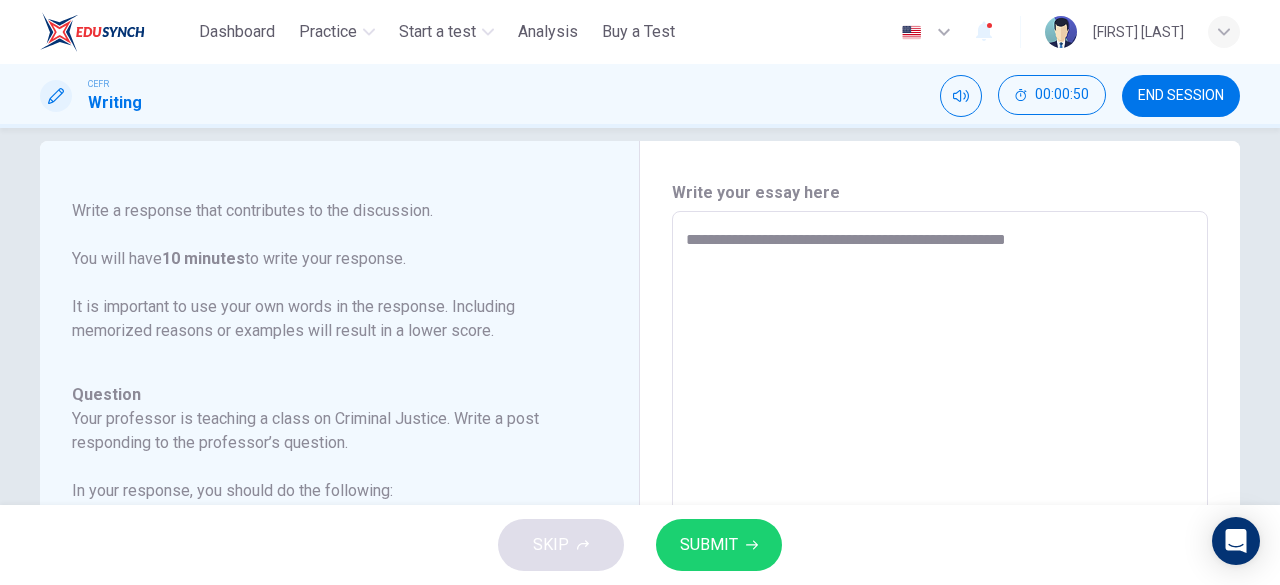 type on "*" 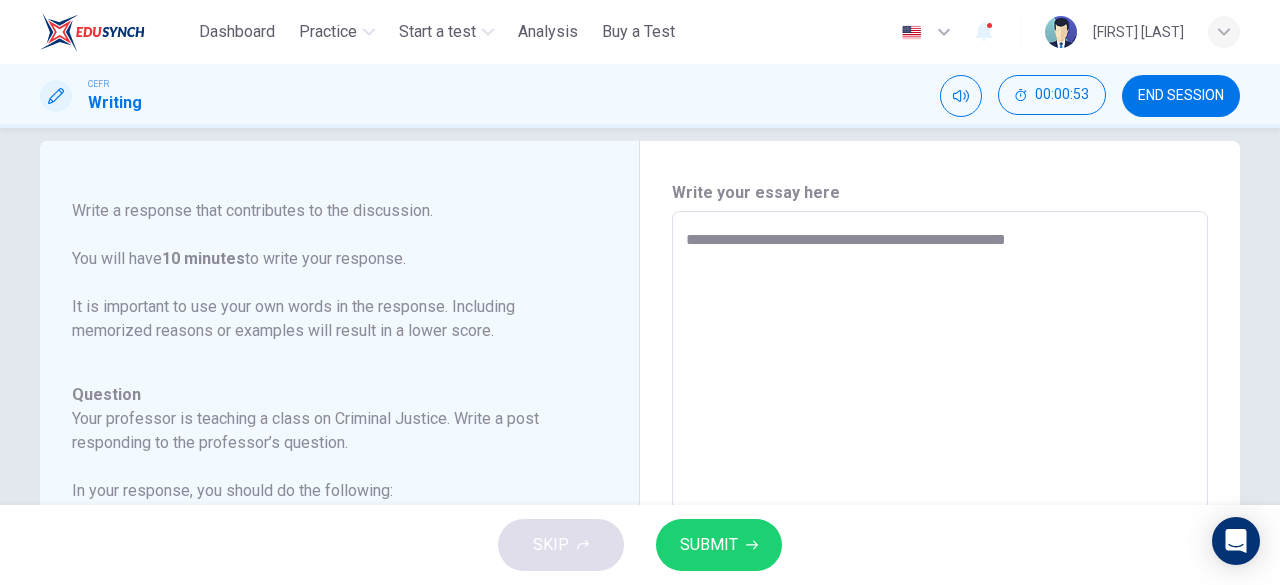 type on "**********" 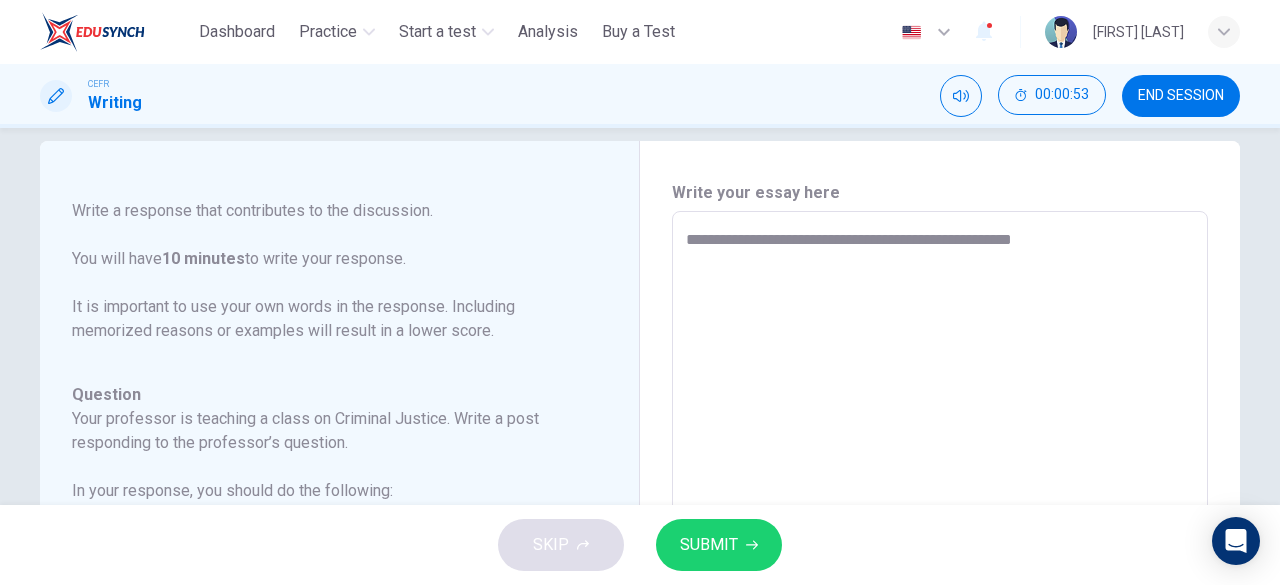 type on "**********" 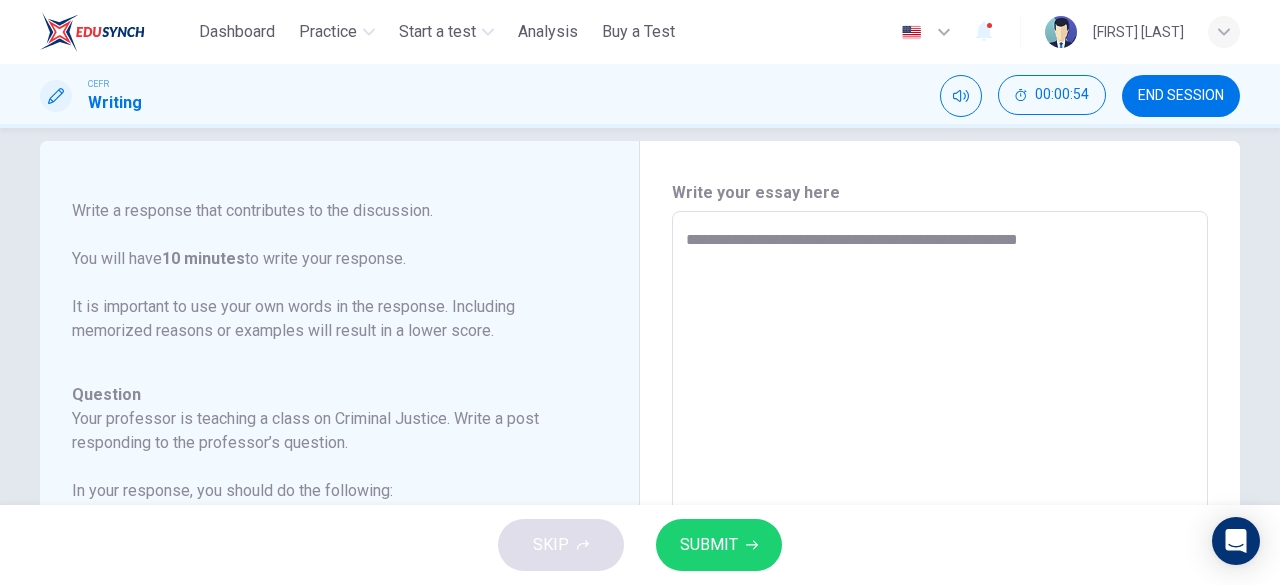 type on "**********" 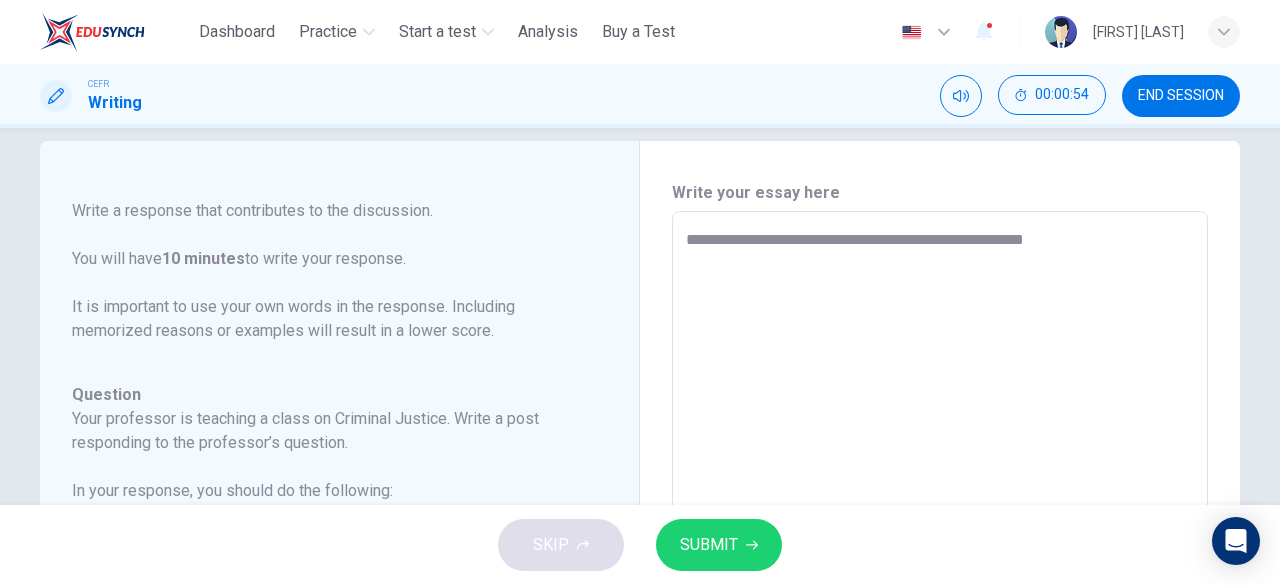 type on "*" 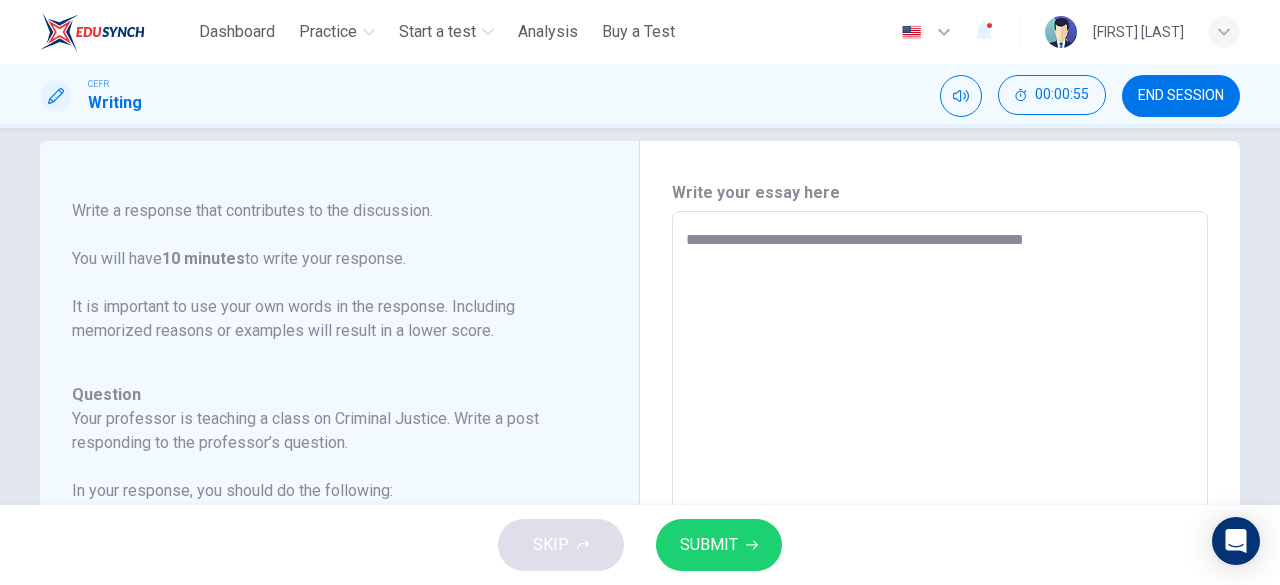 type on "**********" 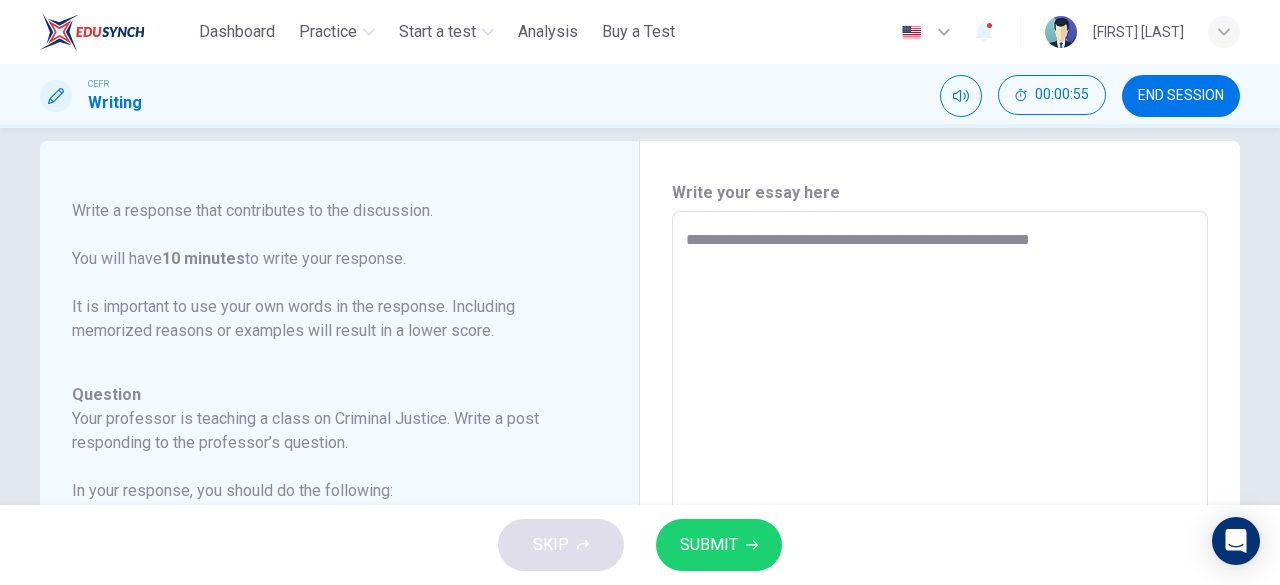 type on "*" 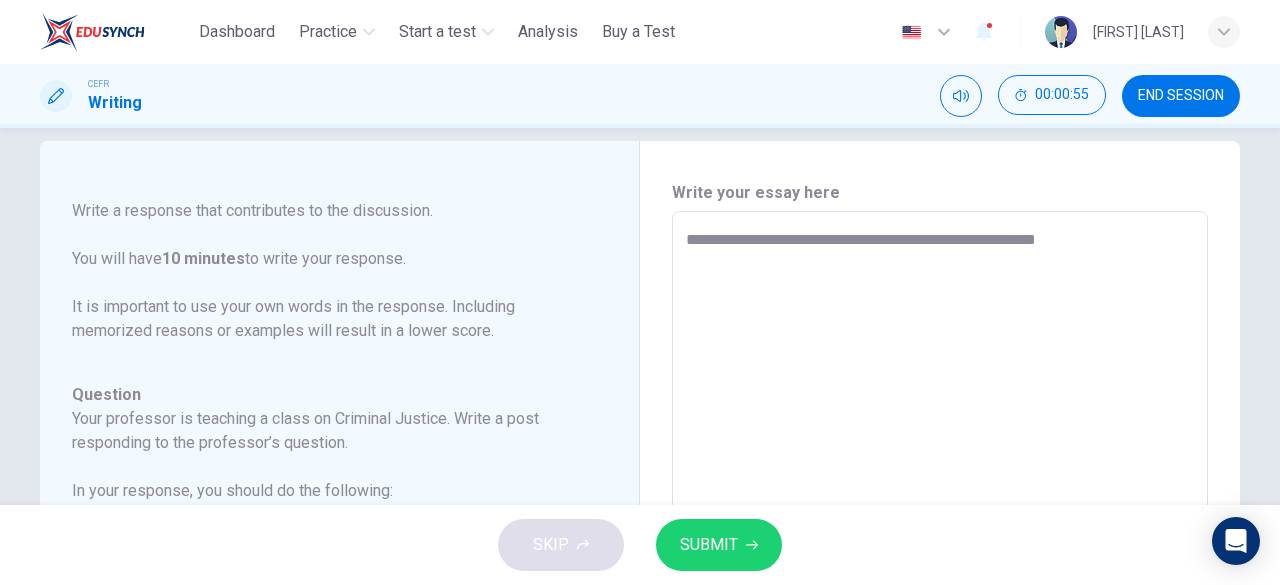 type on "**********" 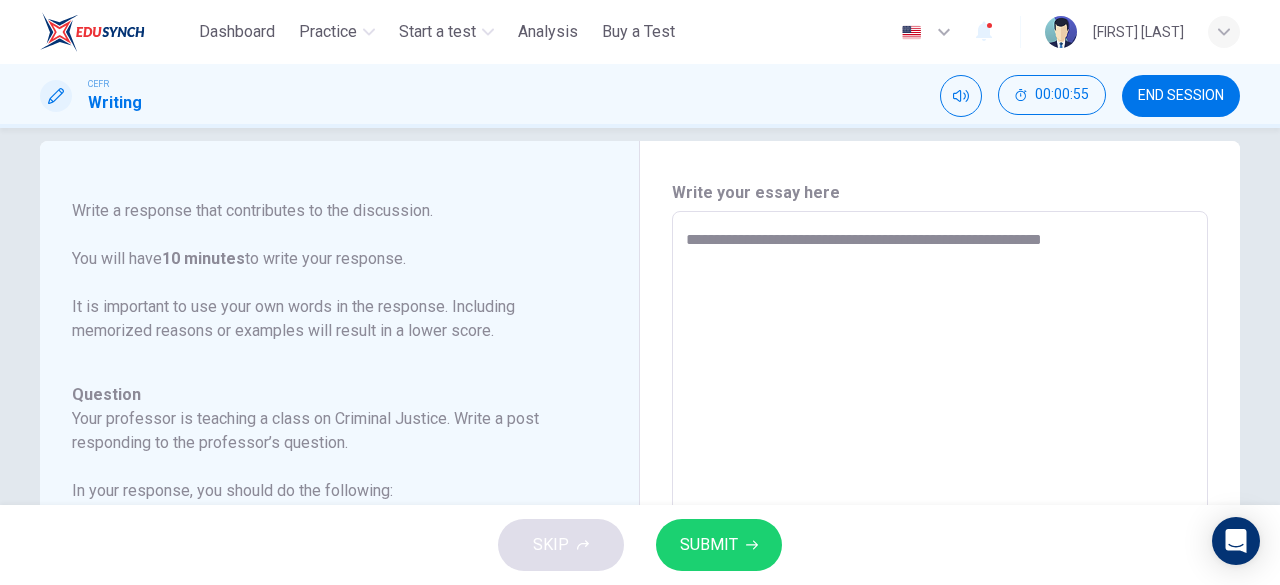 type on "*" 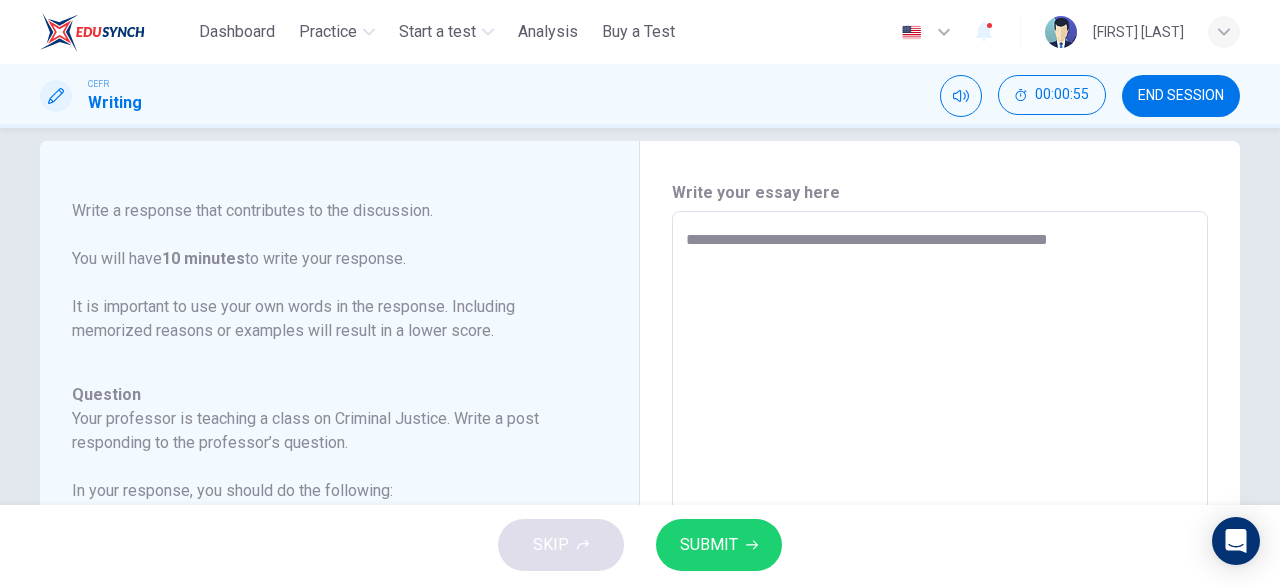 type on "*" 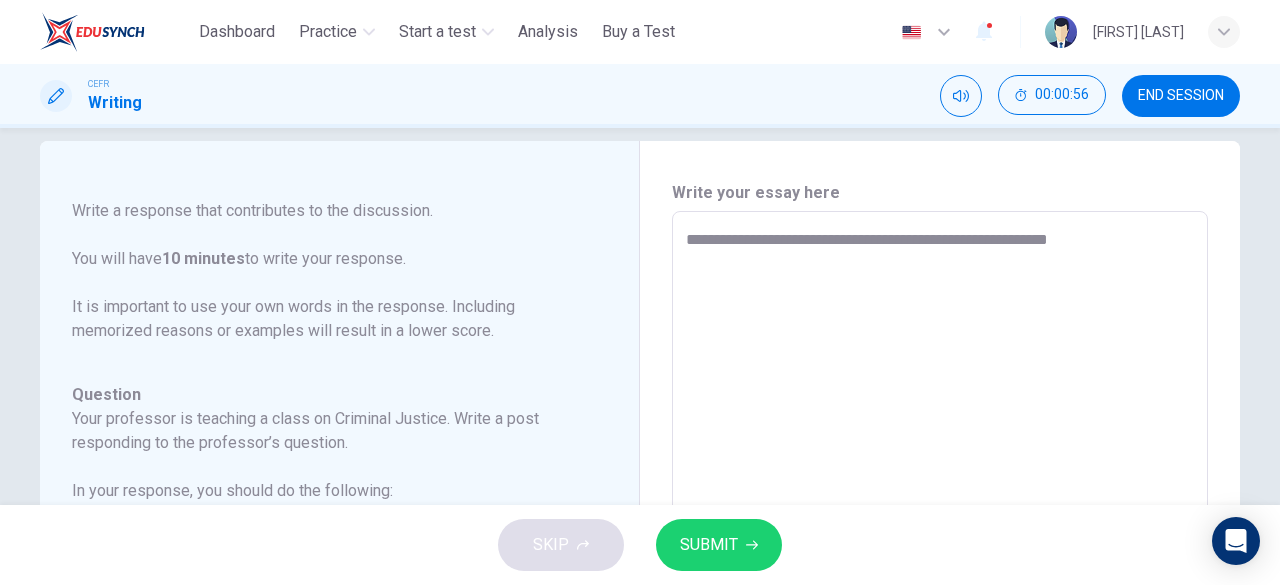 type on "**********" 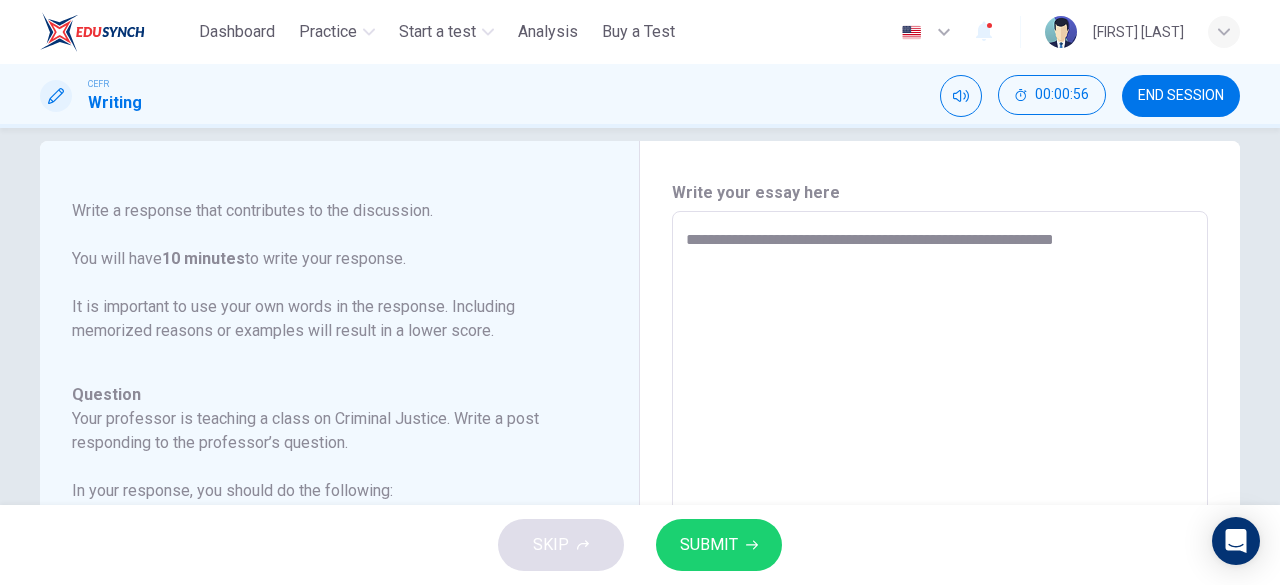 type on "*" 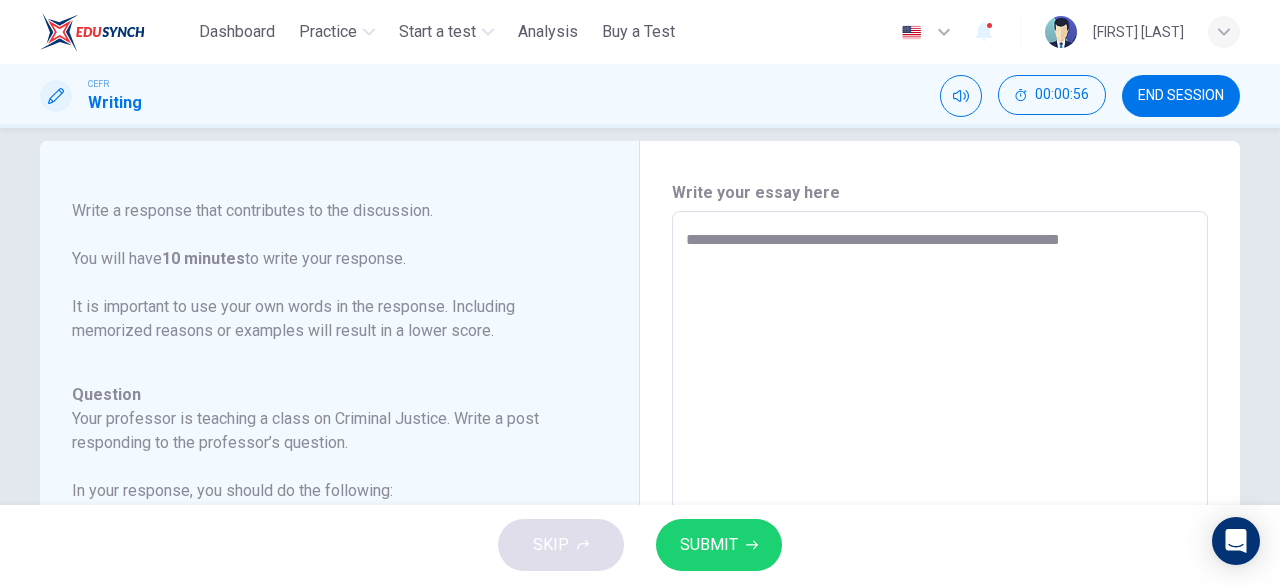 type on "**********" 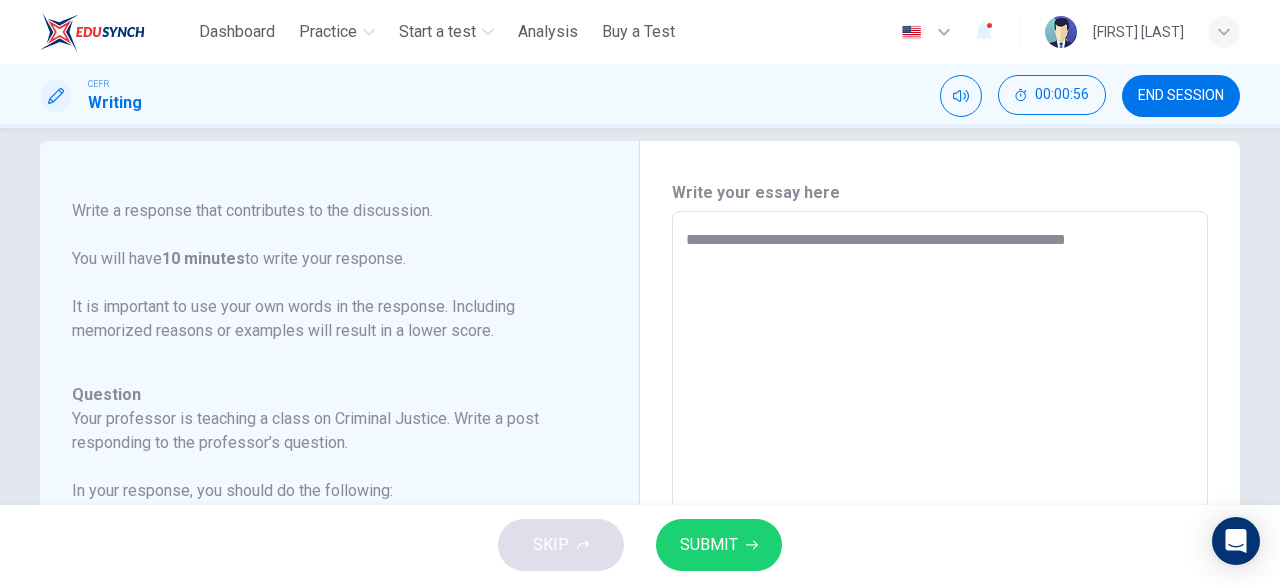 type on "*" 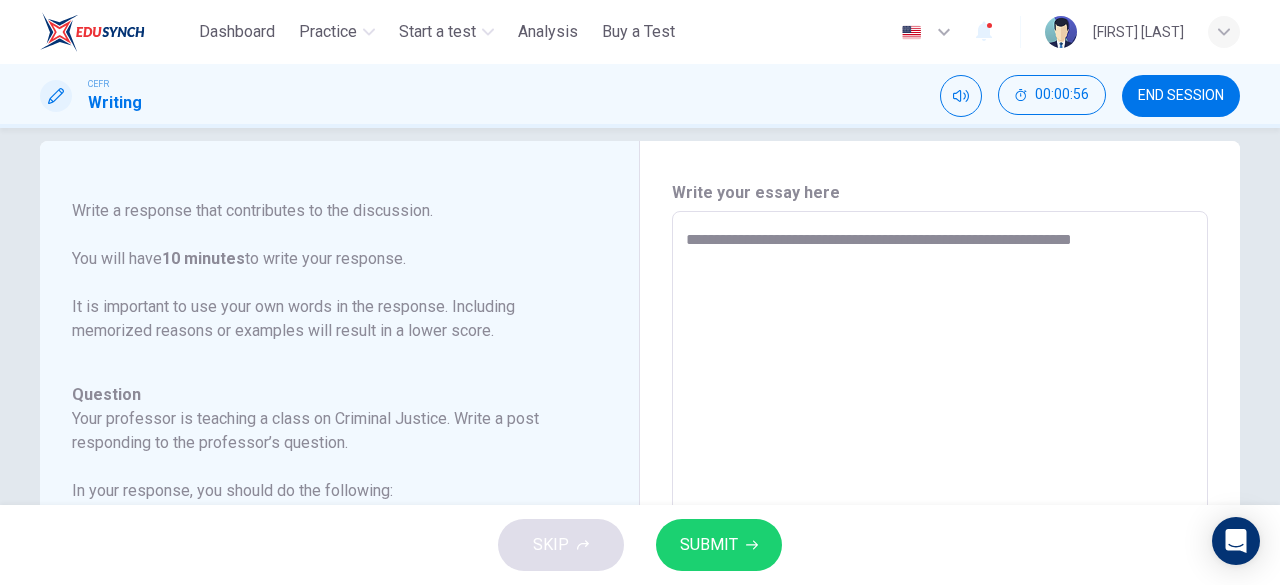 type on "*" 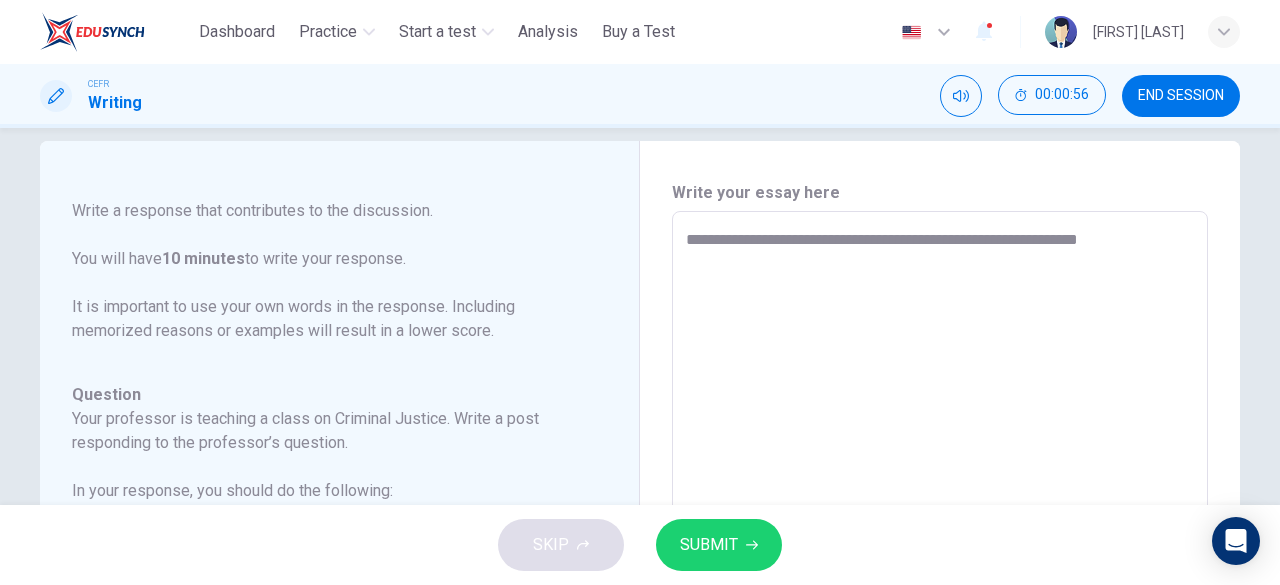 type on "*" 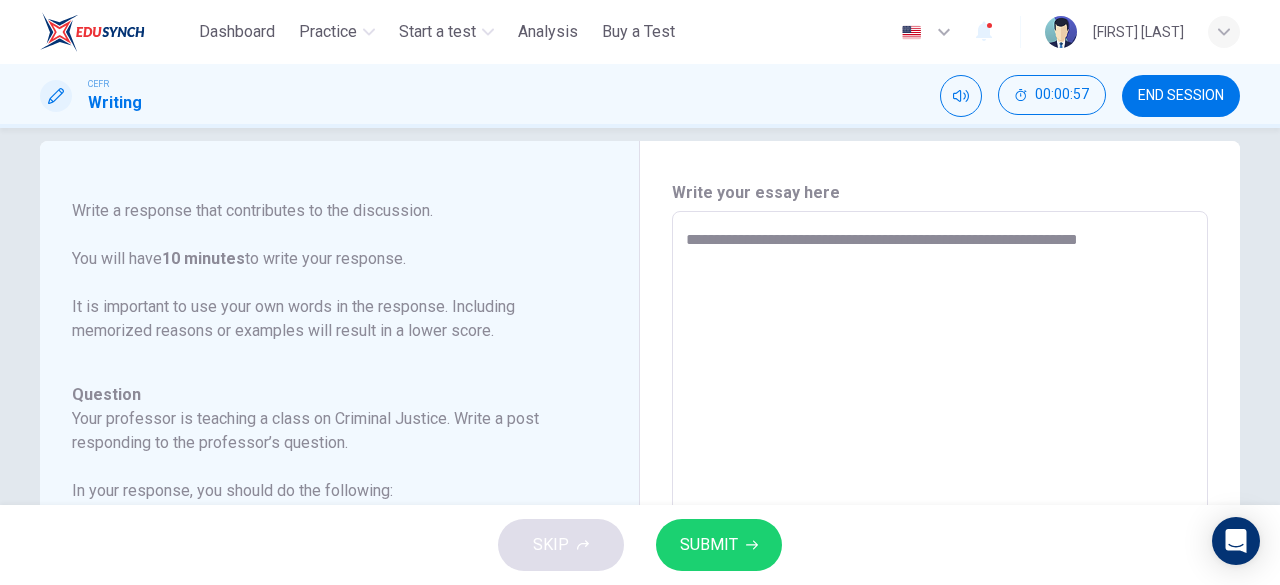 type on "**********" 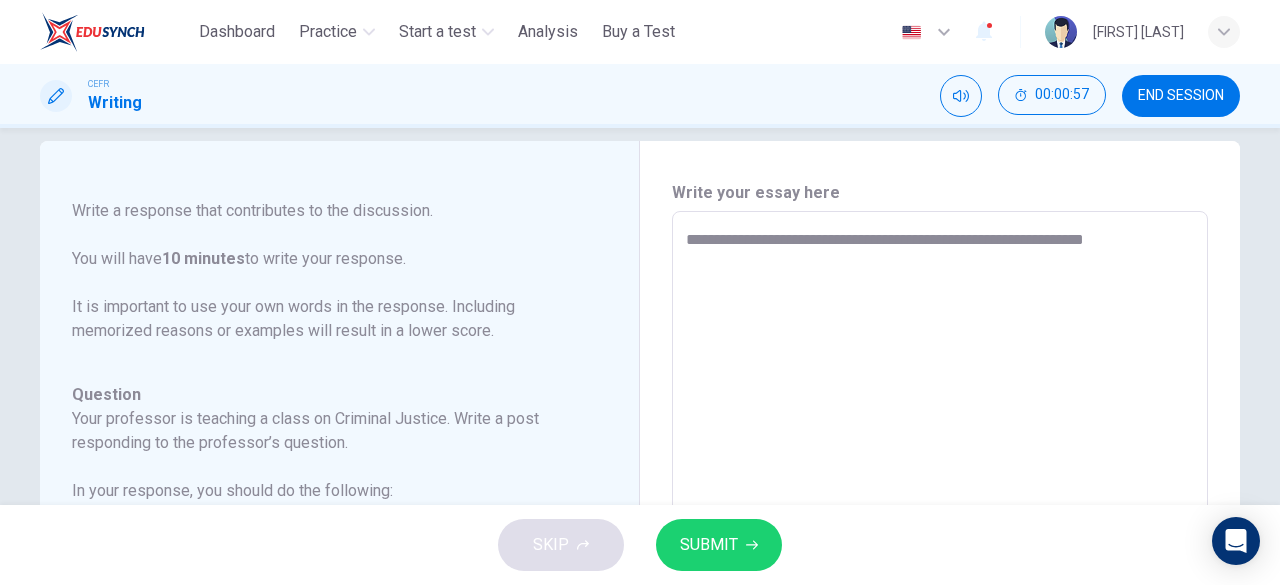 type on "*" 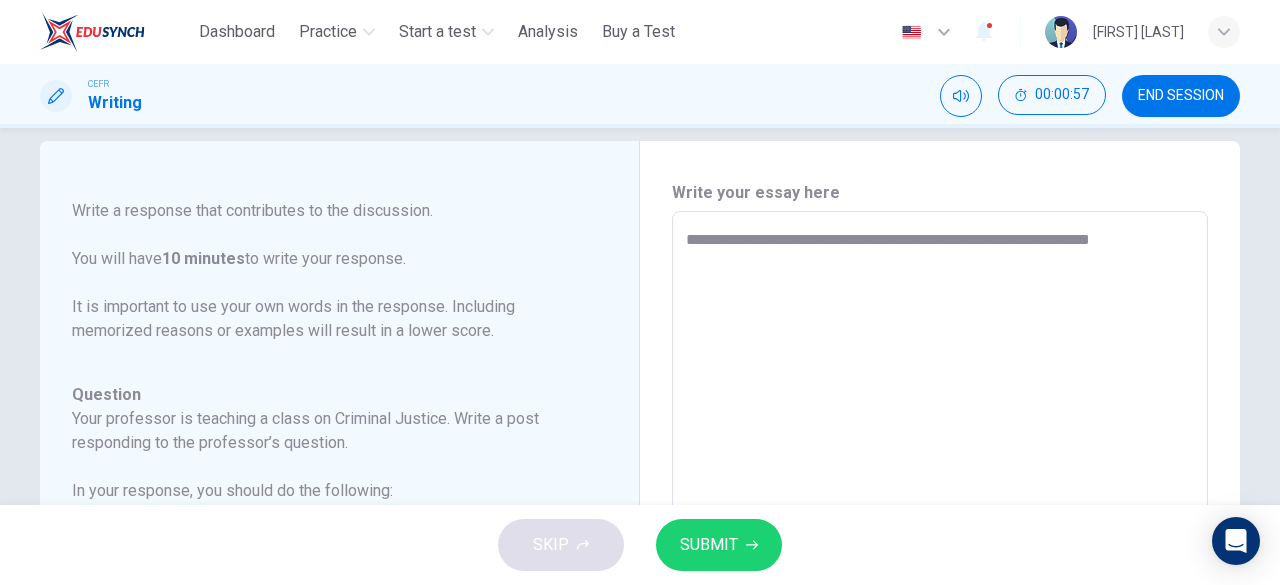 type on "**********" 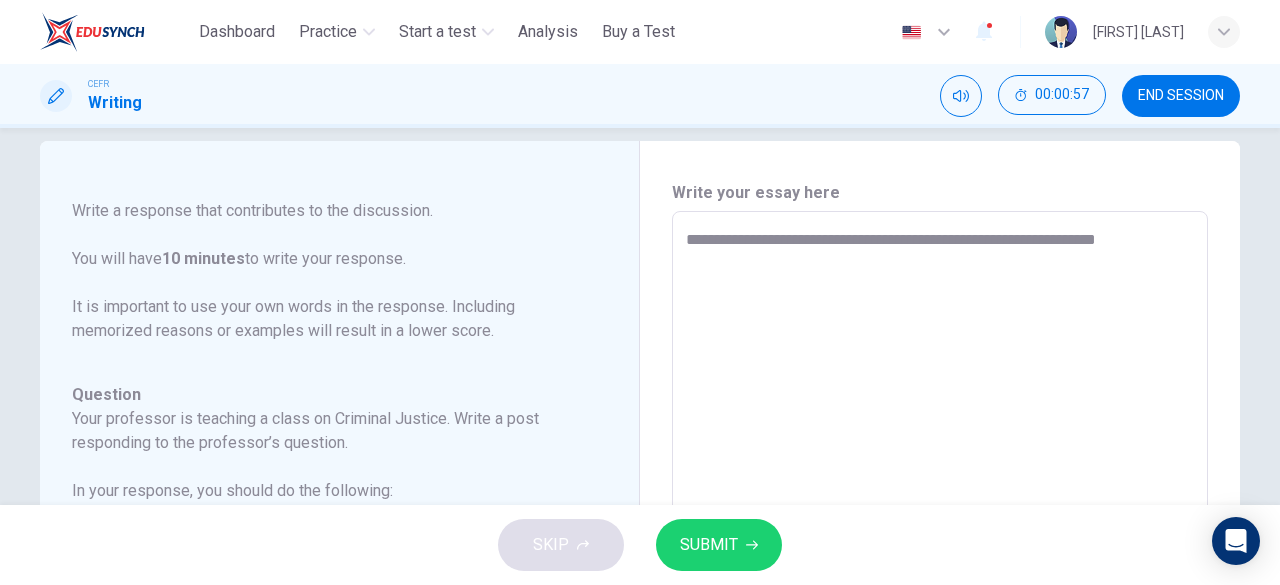 type on "*" 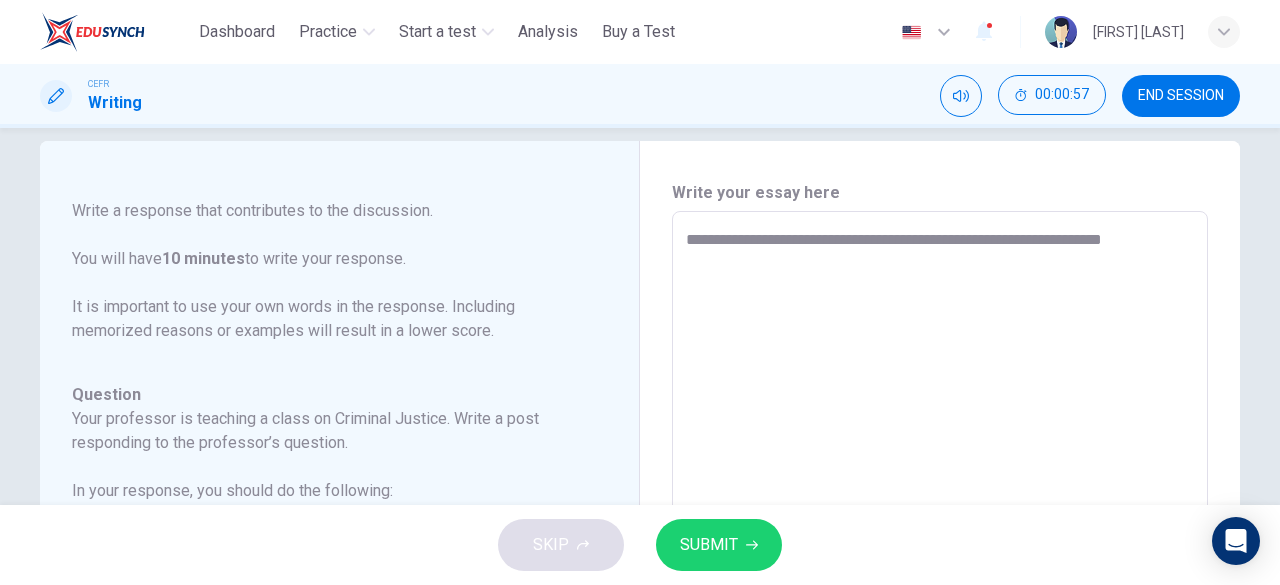 type on "*" 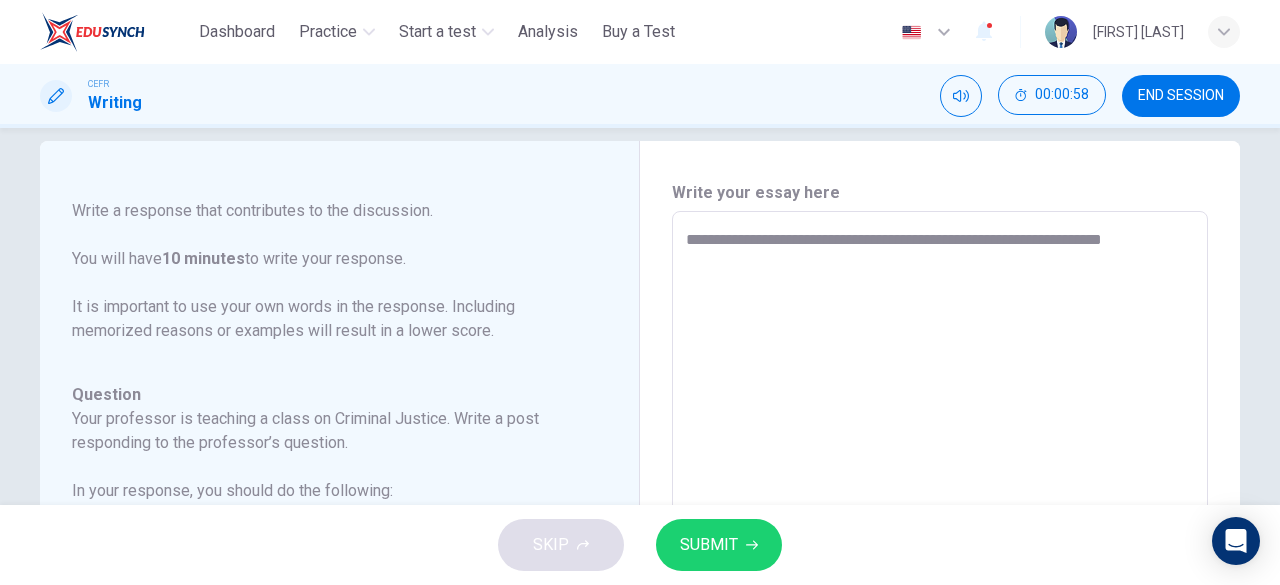 type on "**********" 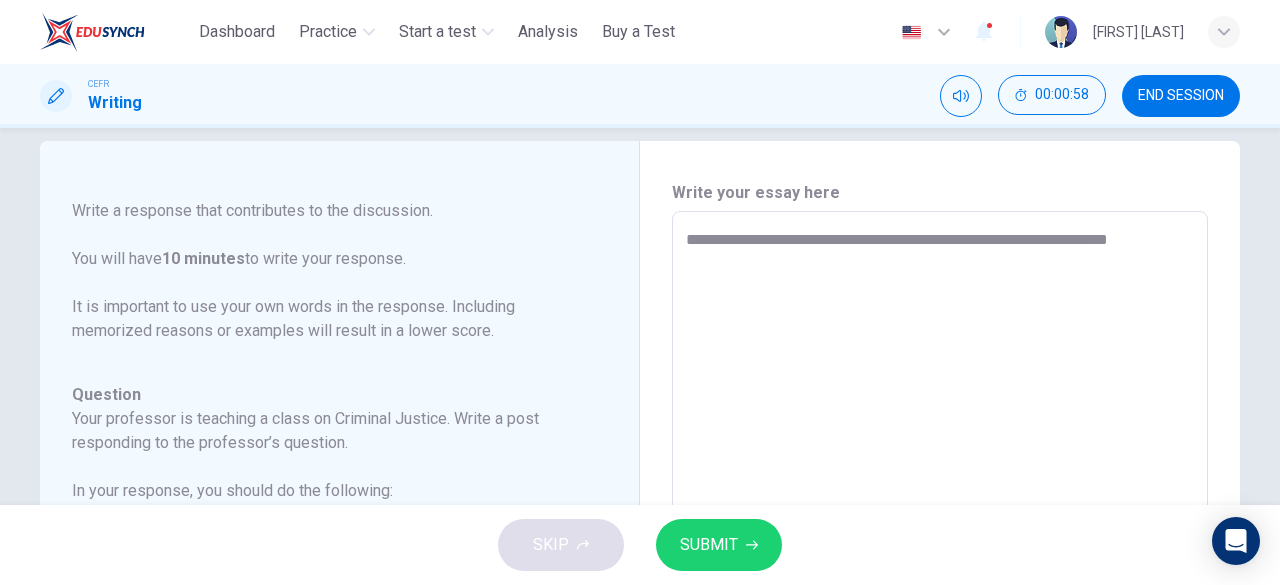 type on "*" 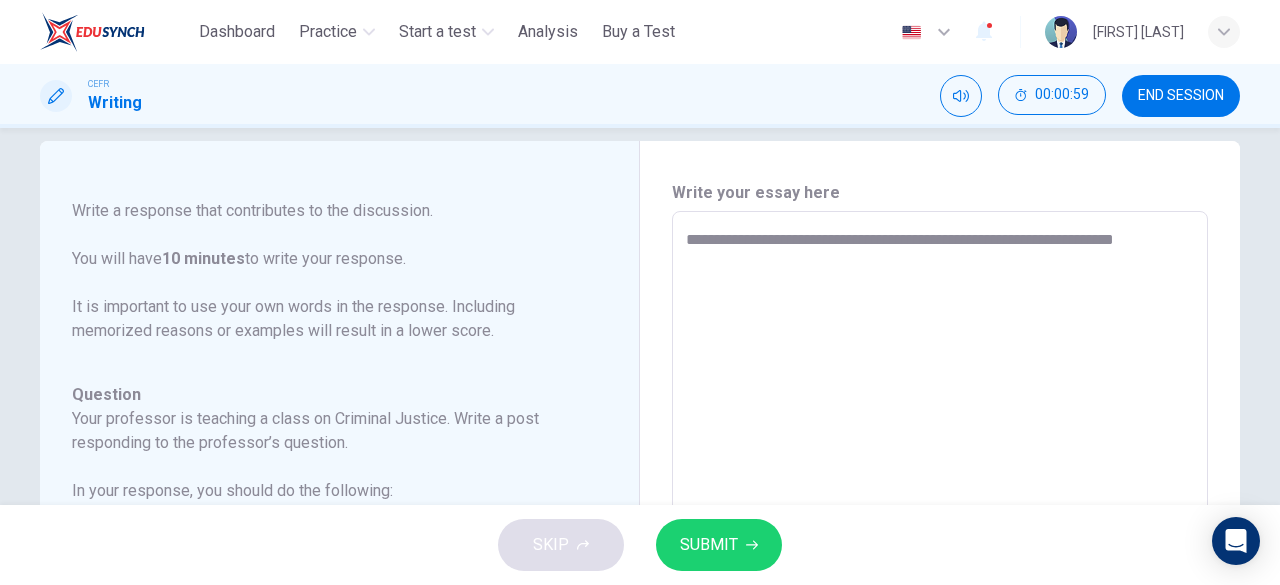 type on "**********" 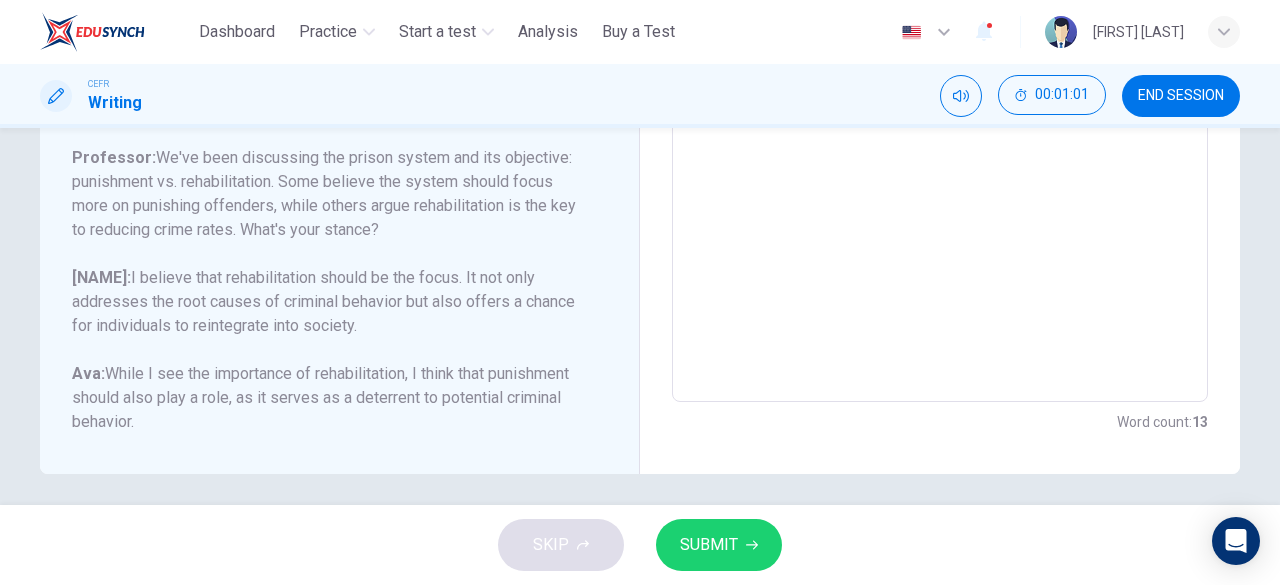 scroll, scrollTop: 503, scrollLeft: 0, axis: vertical 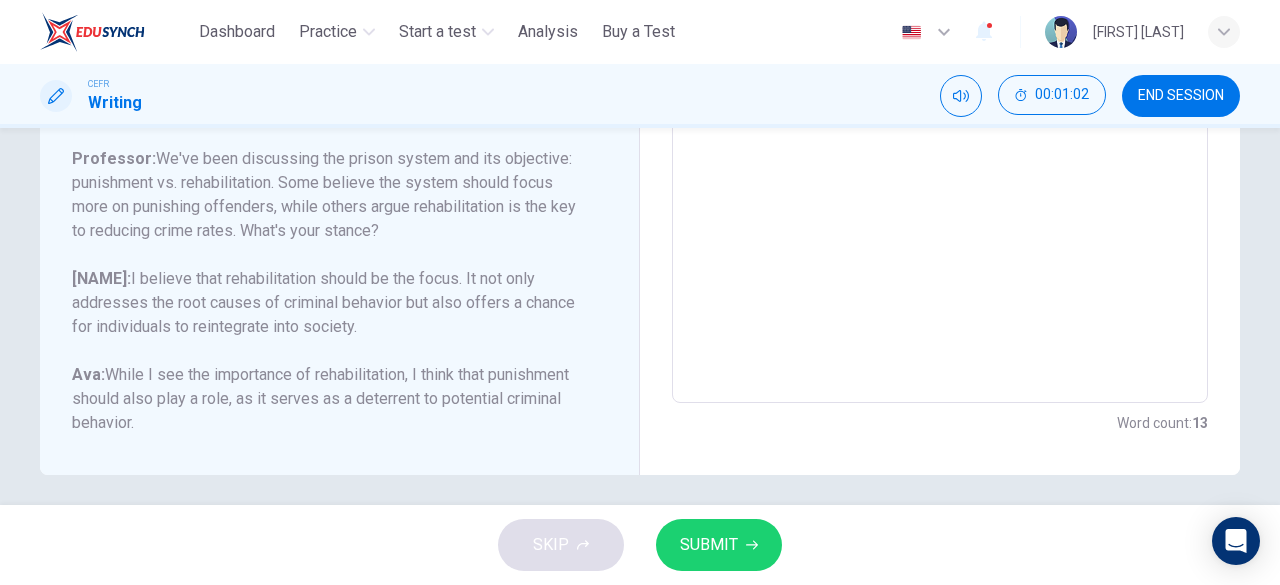 type on "**********" 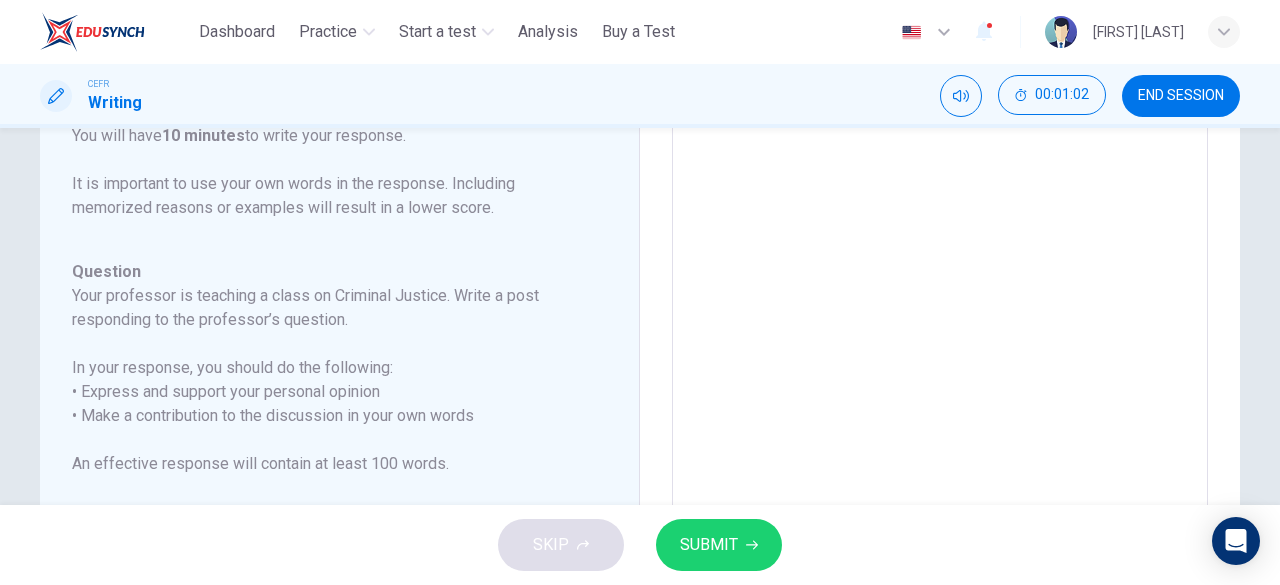 type on "**********" 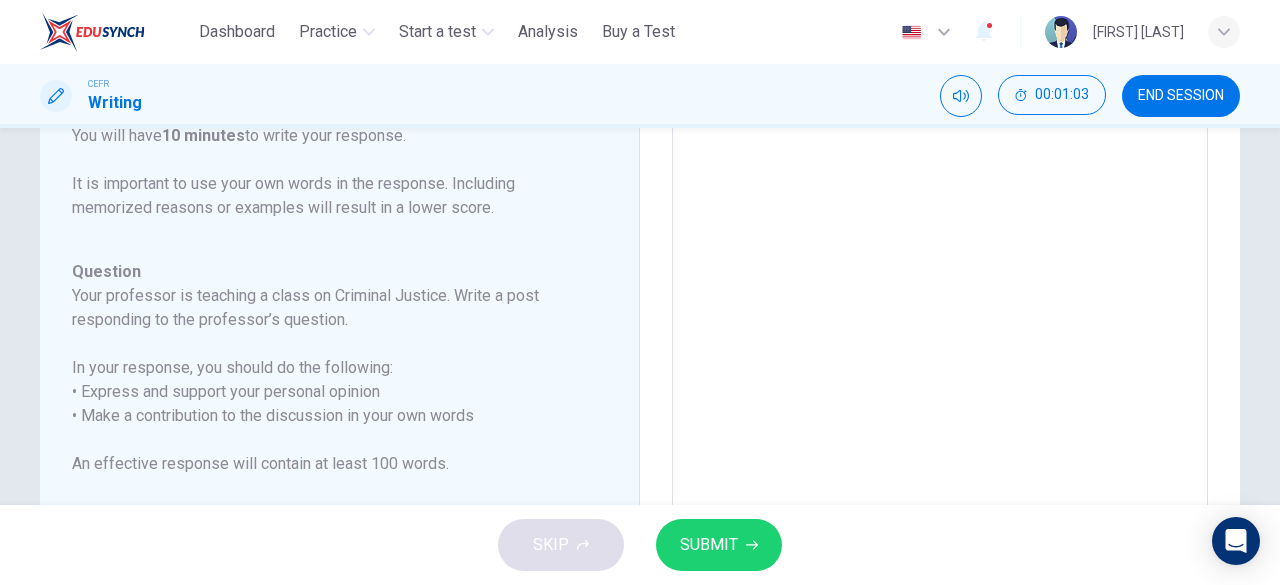 type on "**********" 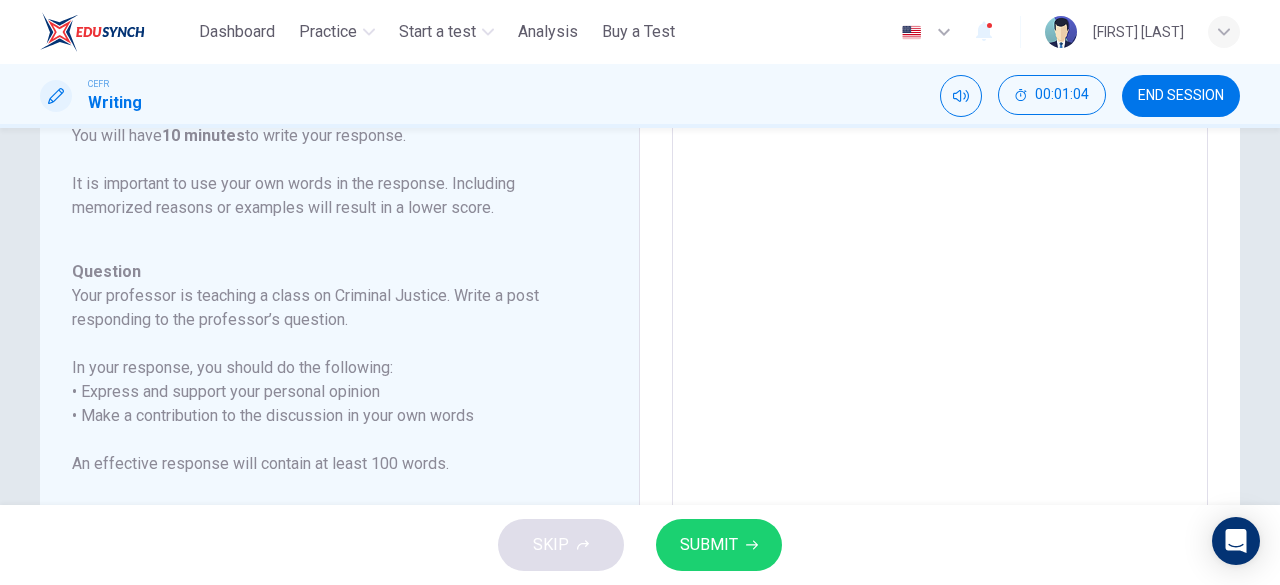 type on "**********" 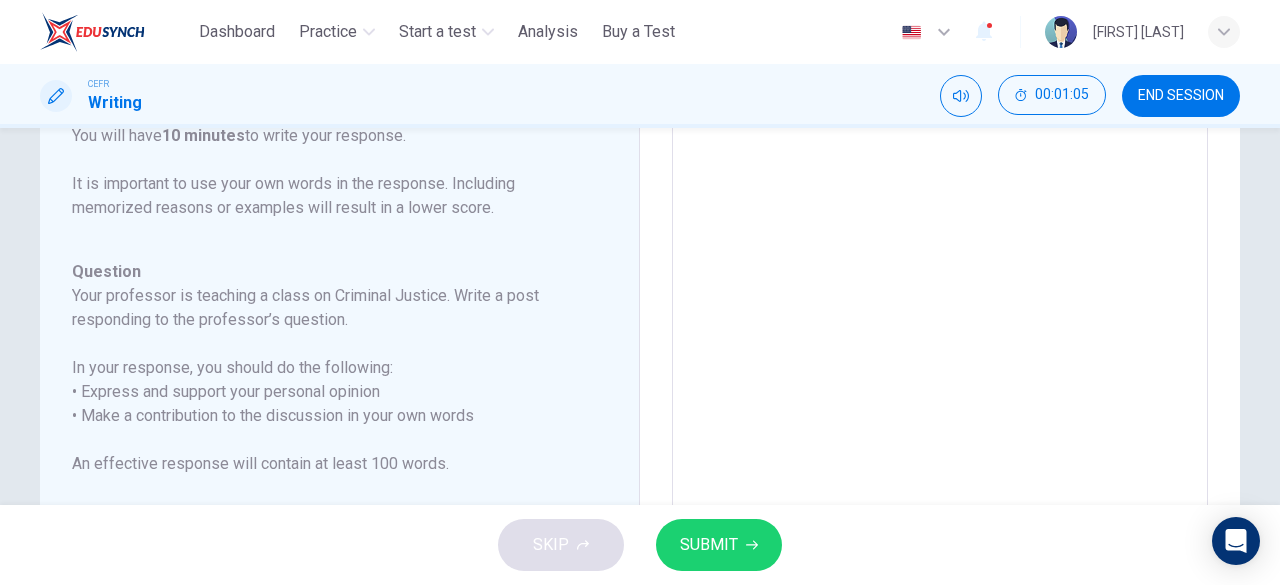 type on "**********" 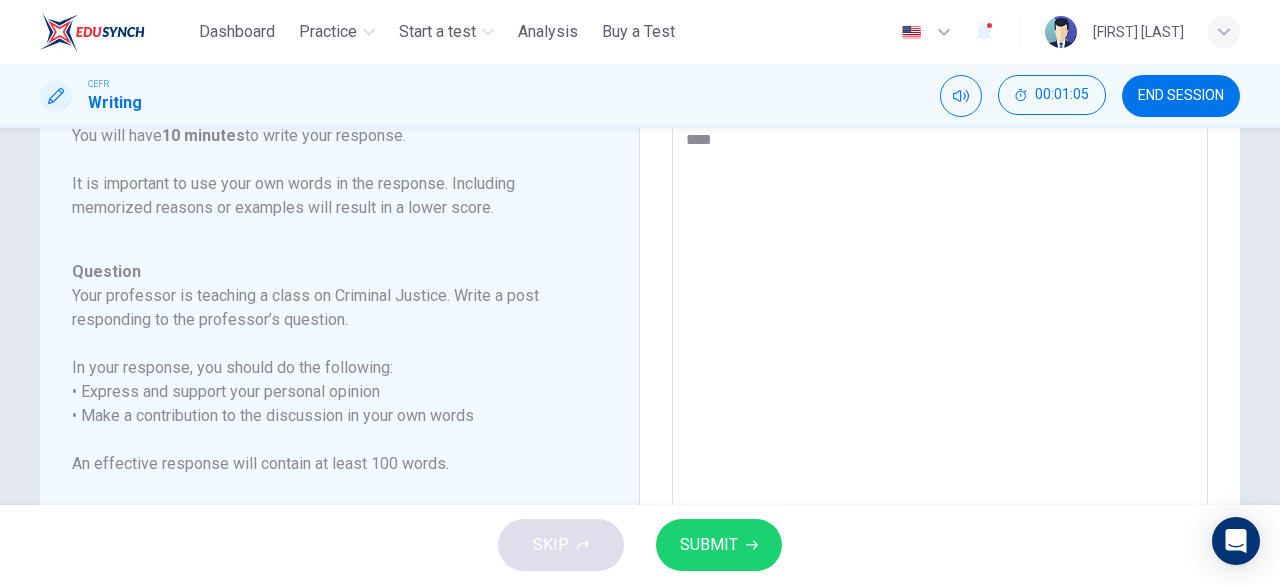 type on "*" 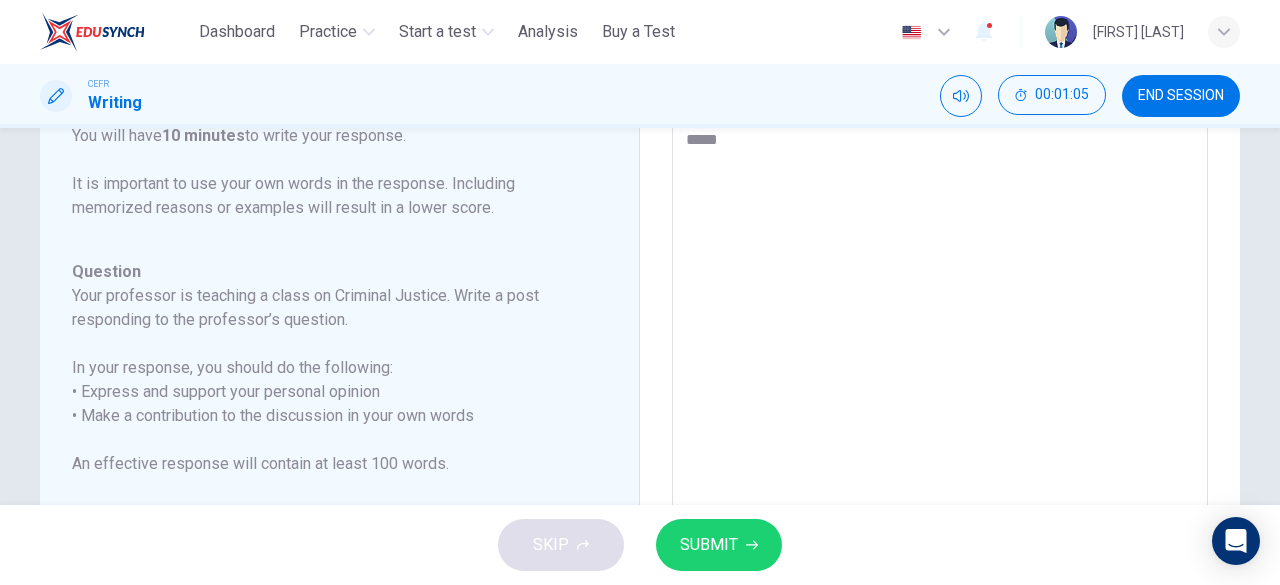 type on "**********" 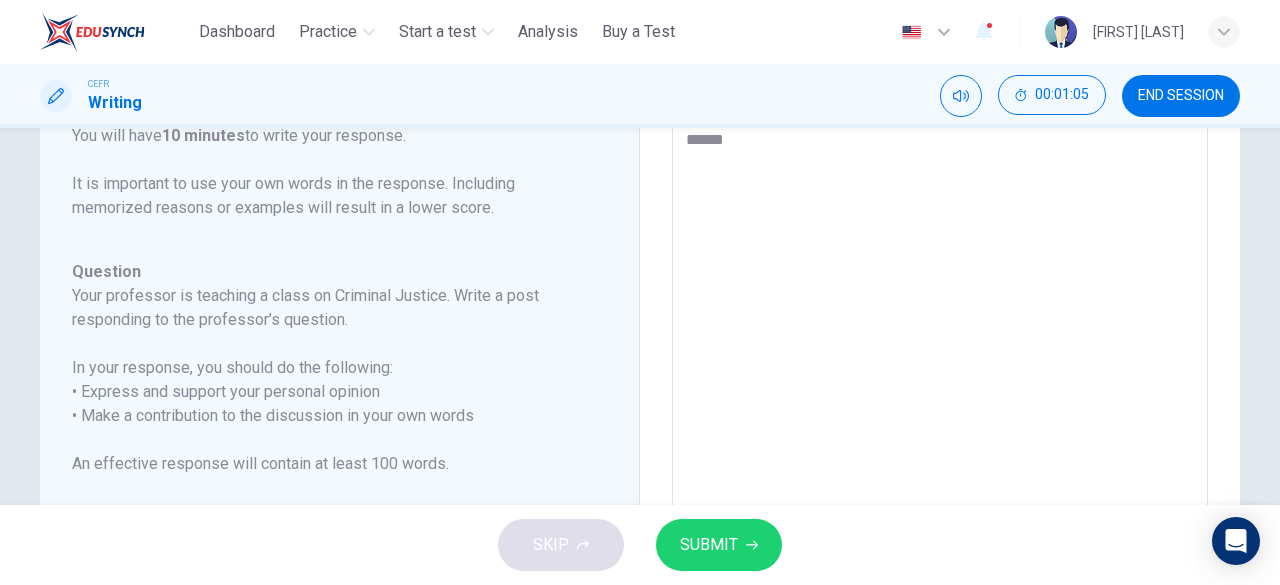 type on "*" 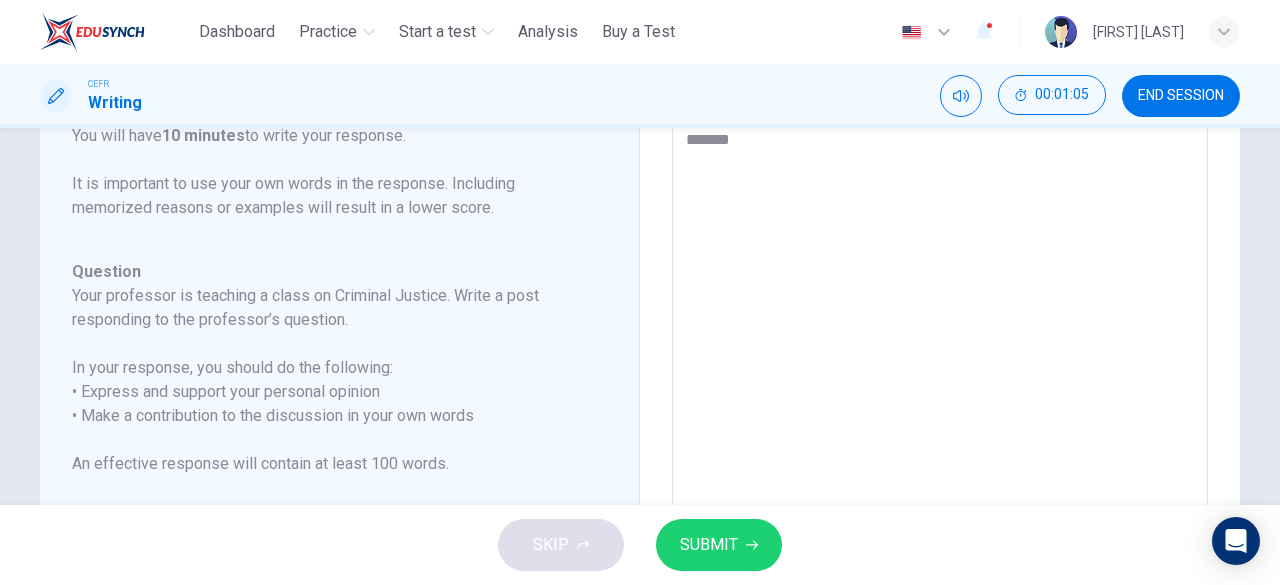 type on "*" 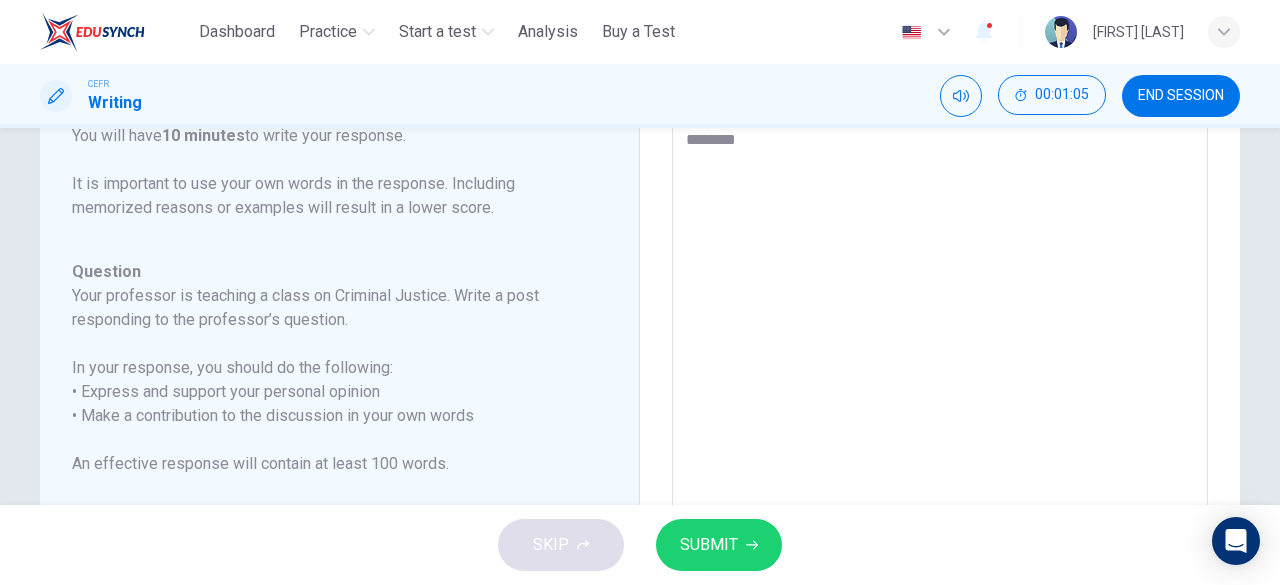 type on "*" 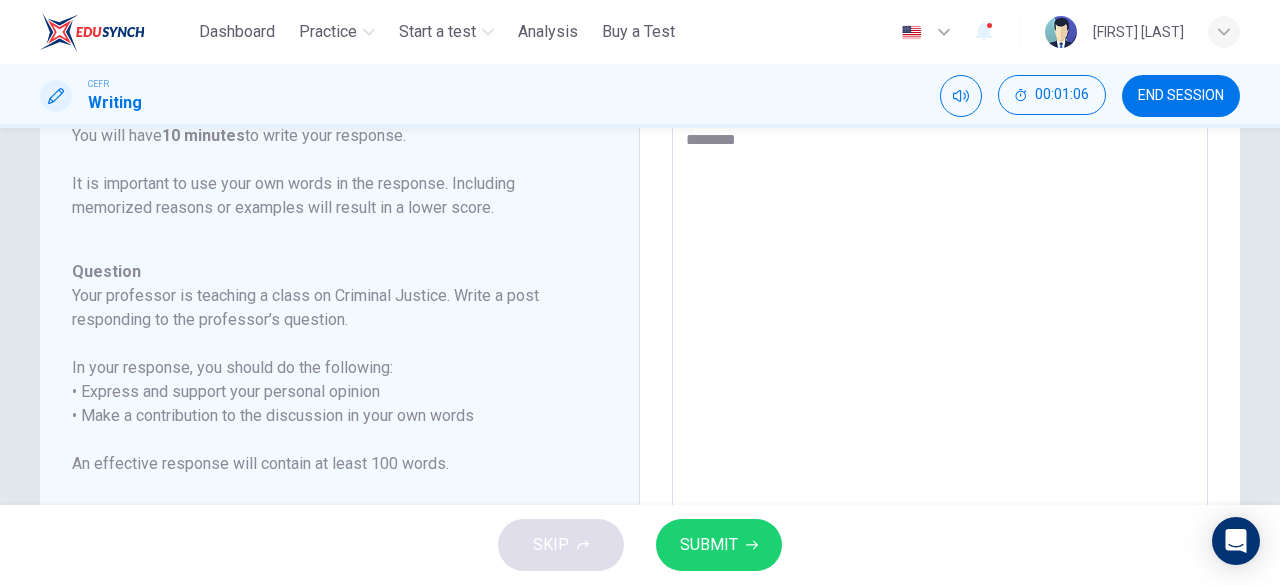 type on "**********" 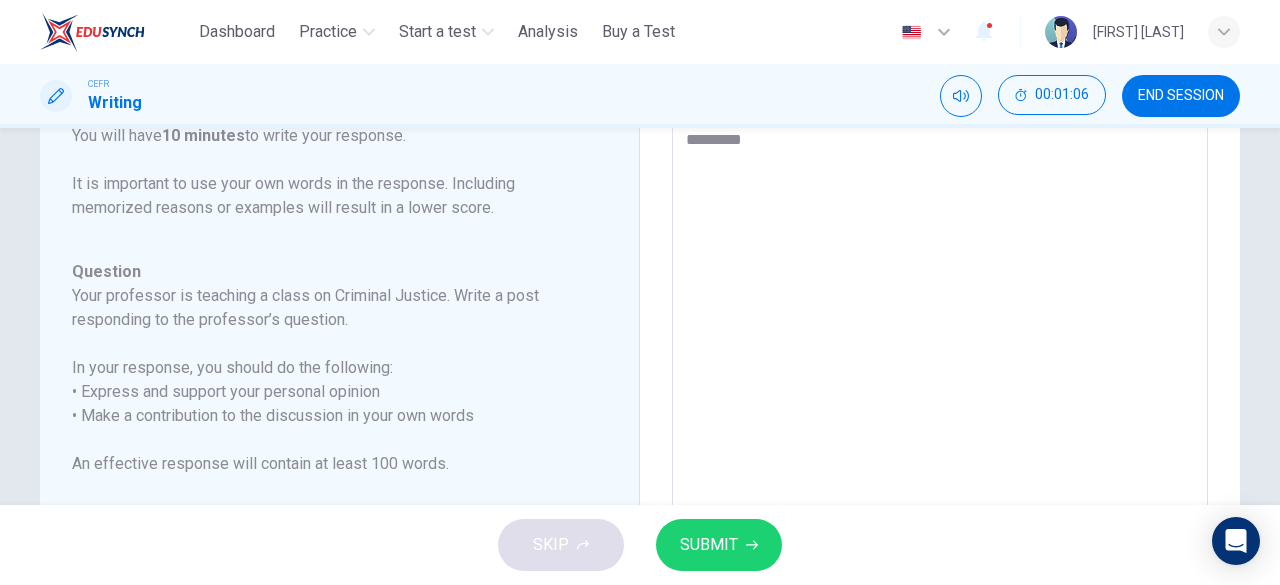 type on "*" 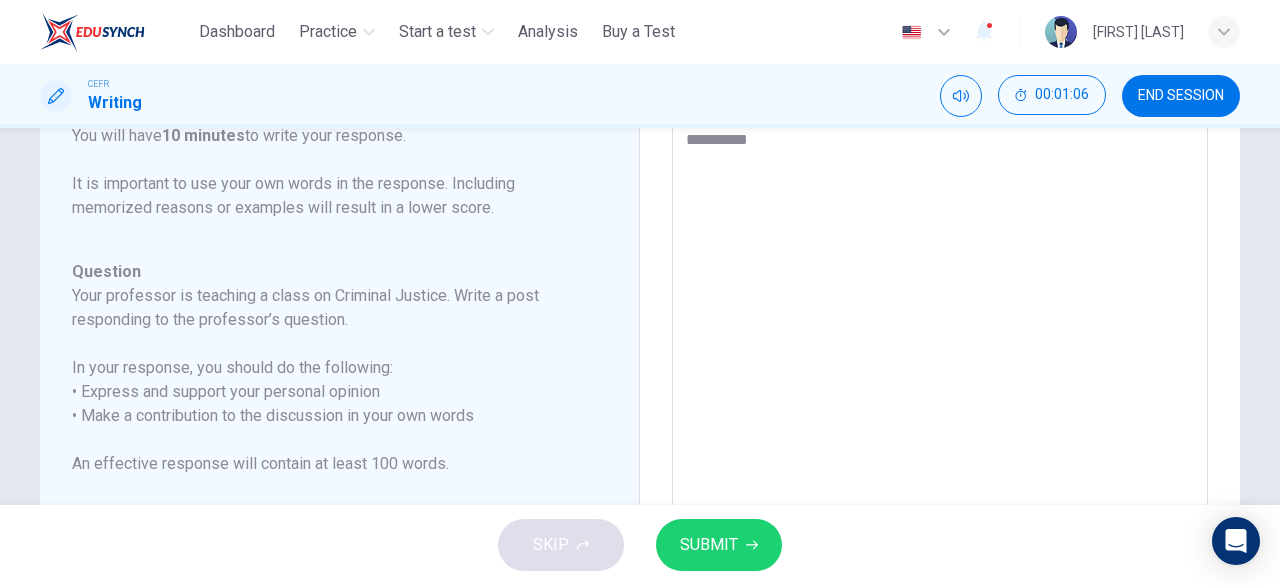 type on "**********" 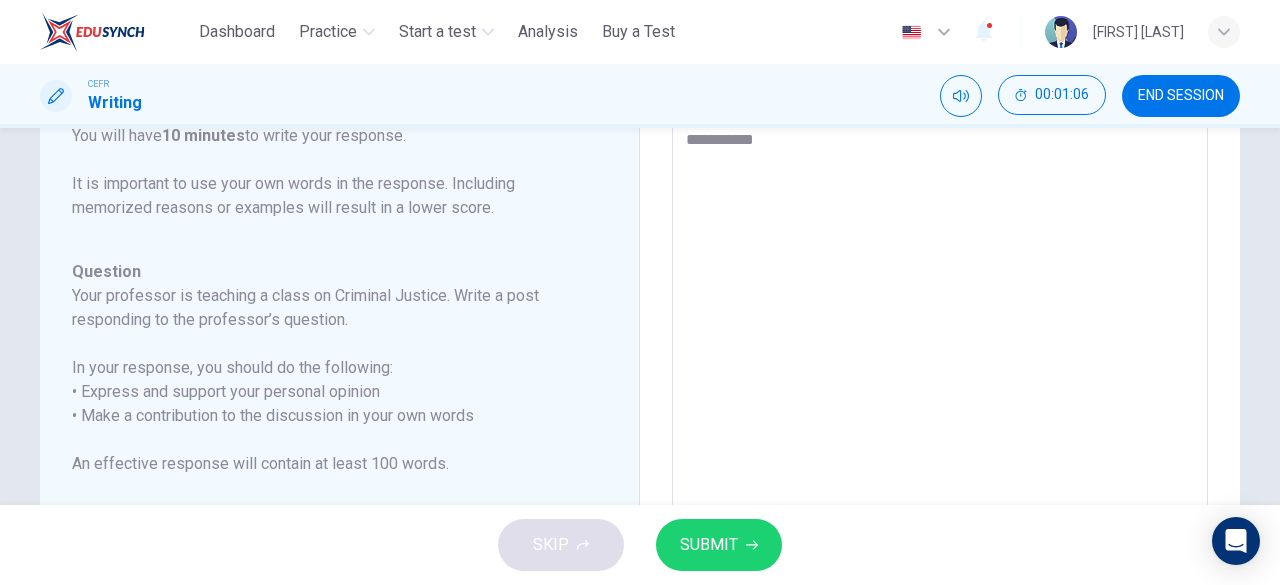 type on "*" 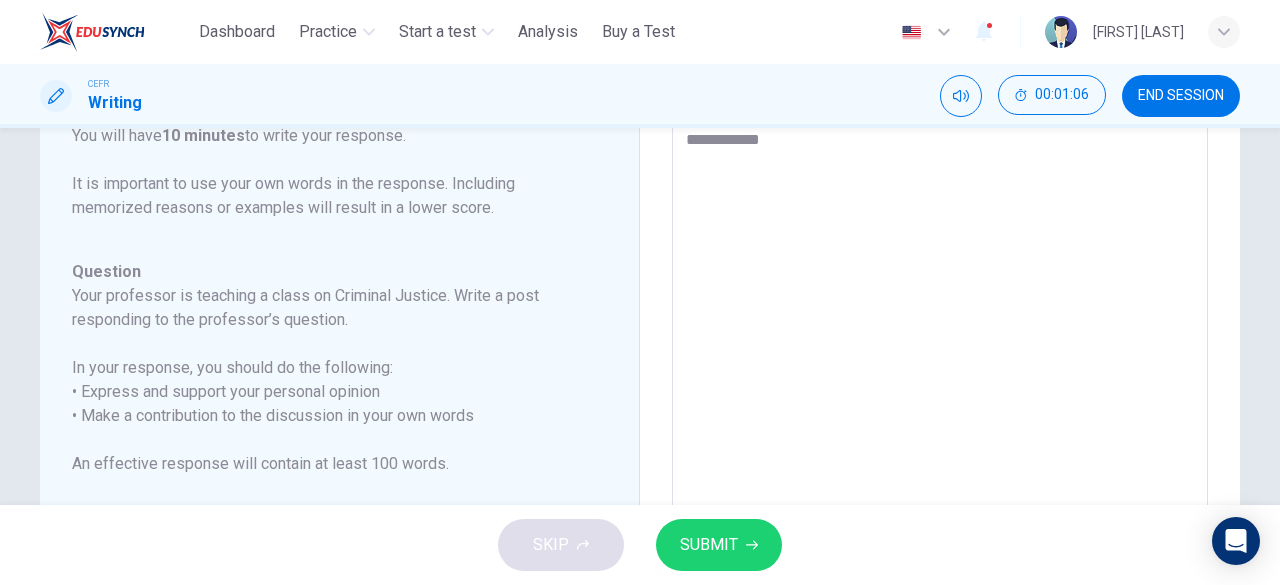 type on "*" 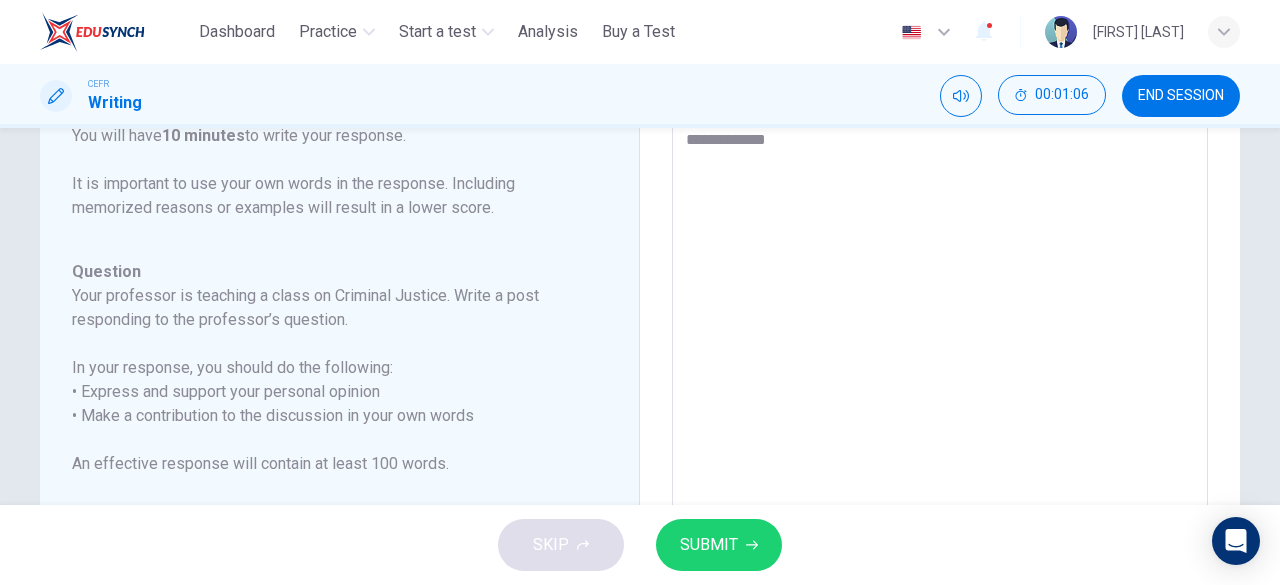 type on "*" 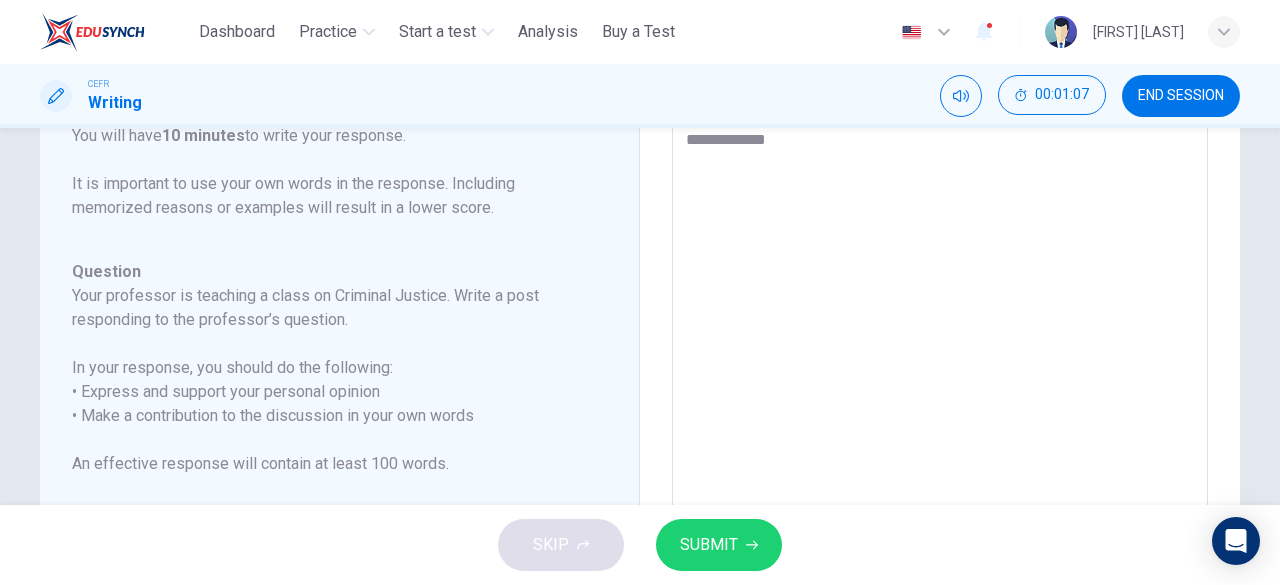 type on "**********" 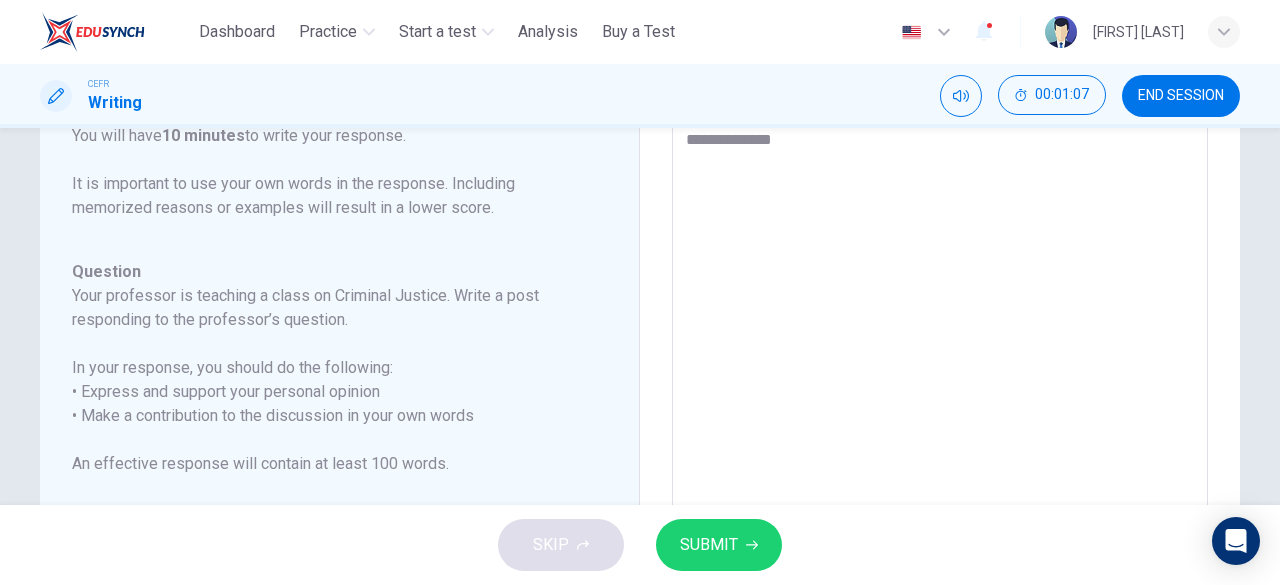 type on "*" 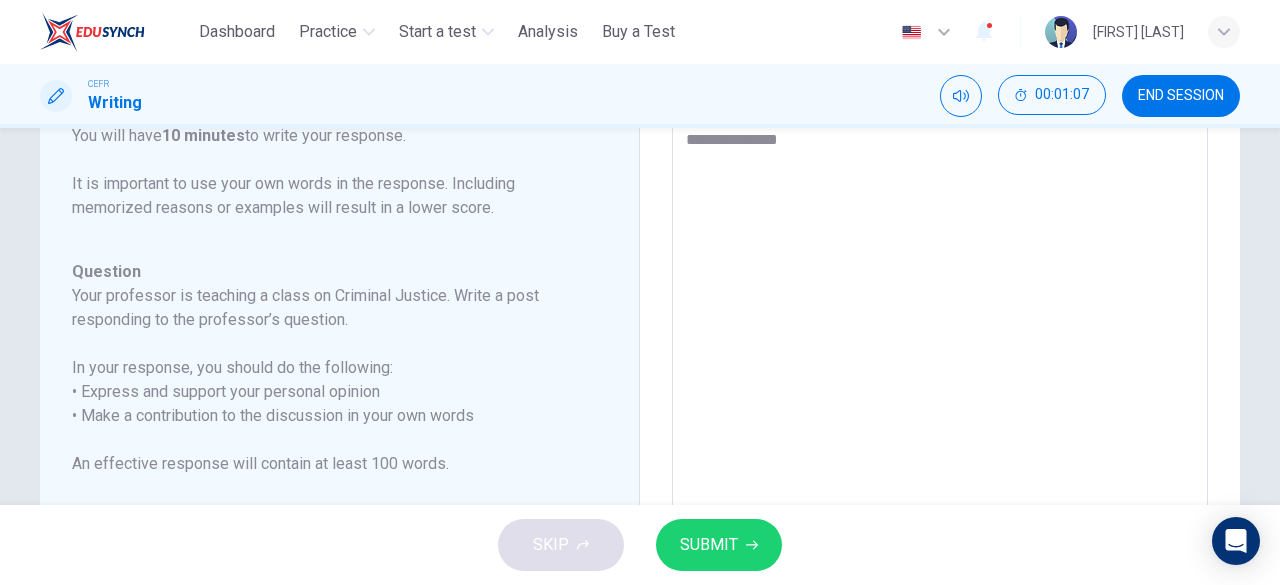 type on "**********" 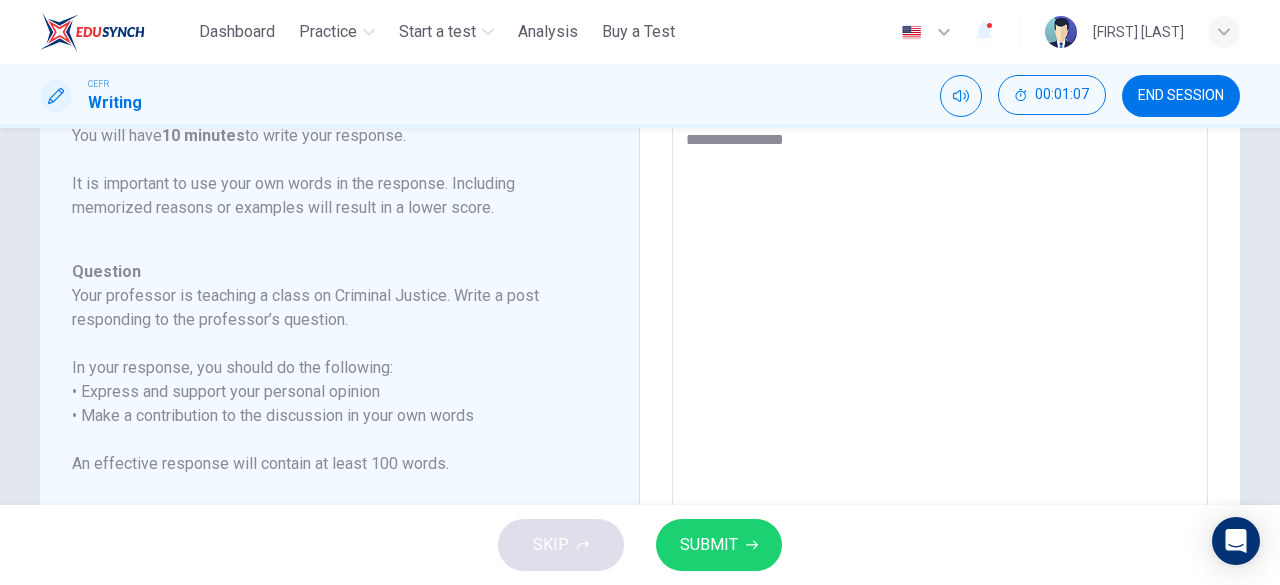 type on "*" 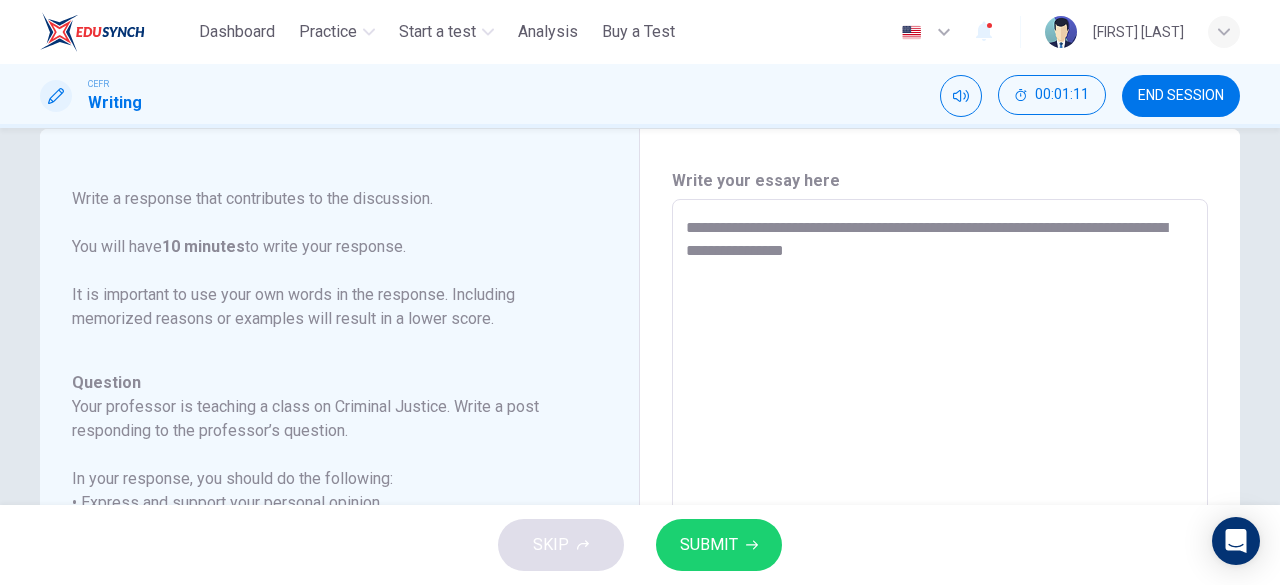 scroll, scrollTop: 37, scrollLeft: 0, axis: vertical 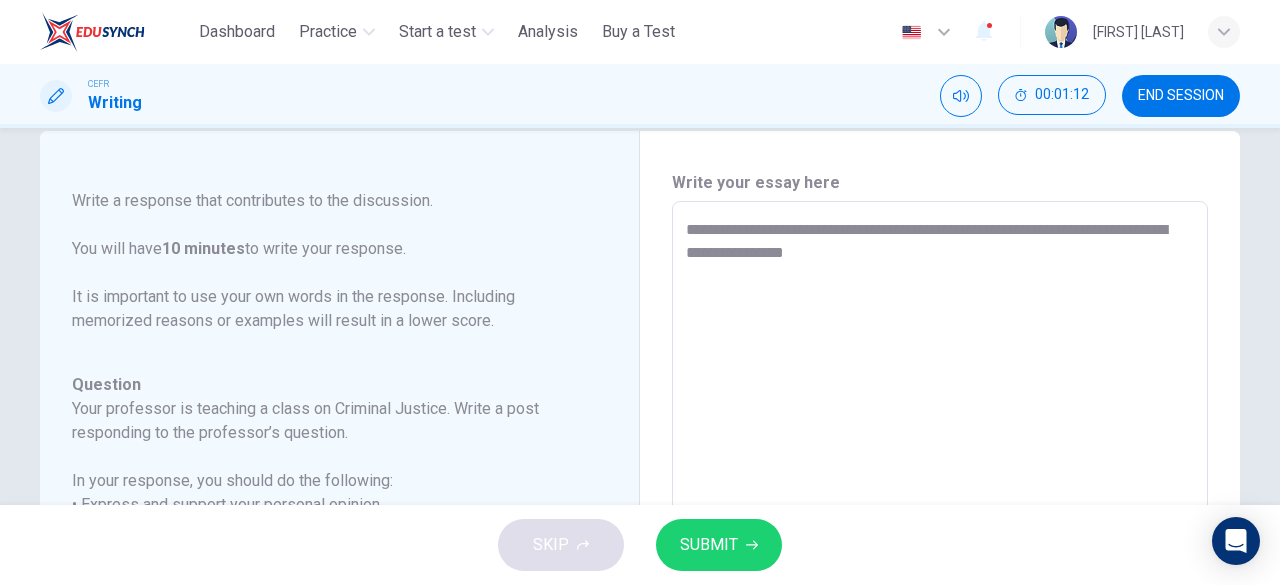 type on "**********" 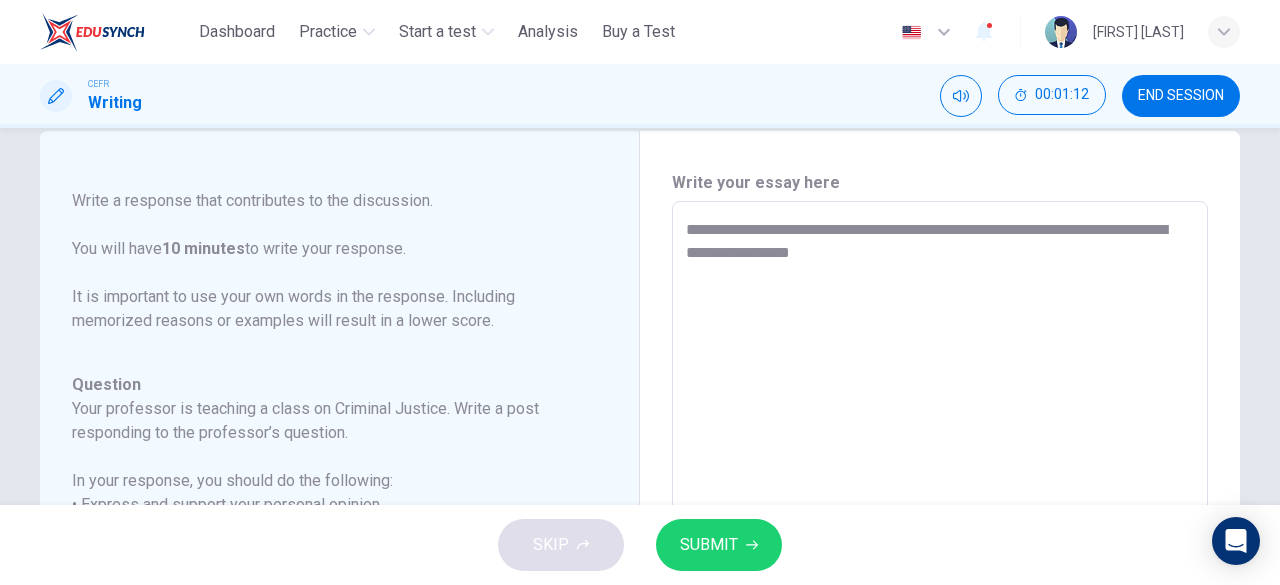 type on "**********" 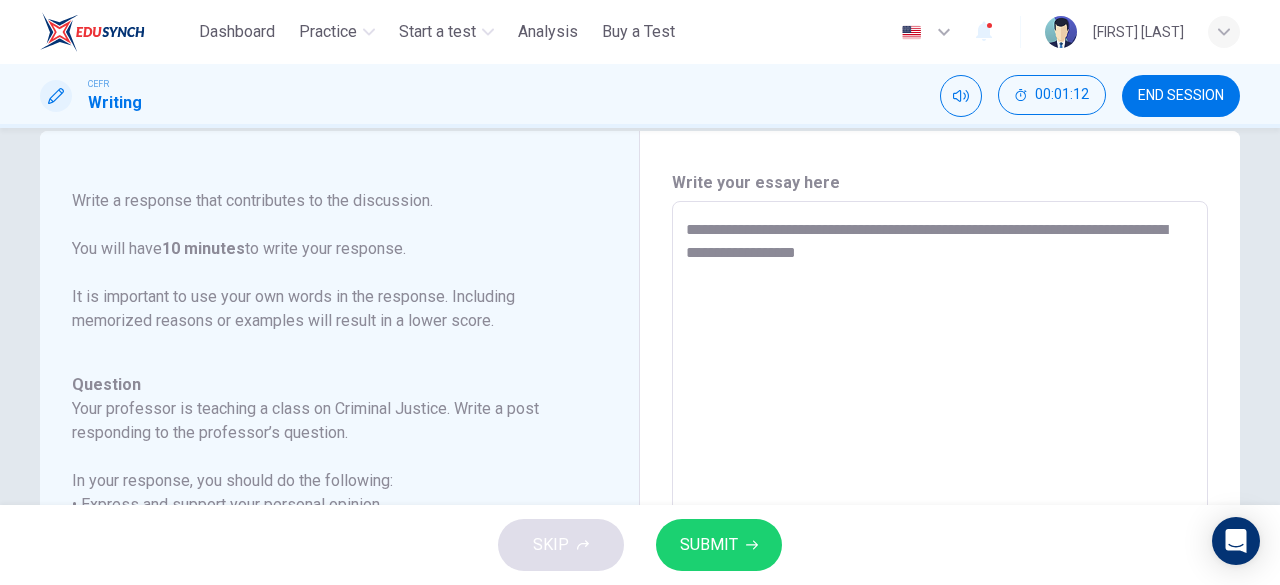 type on "*" 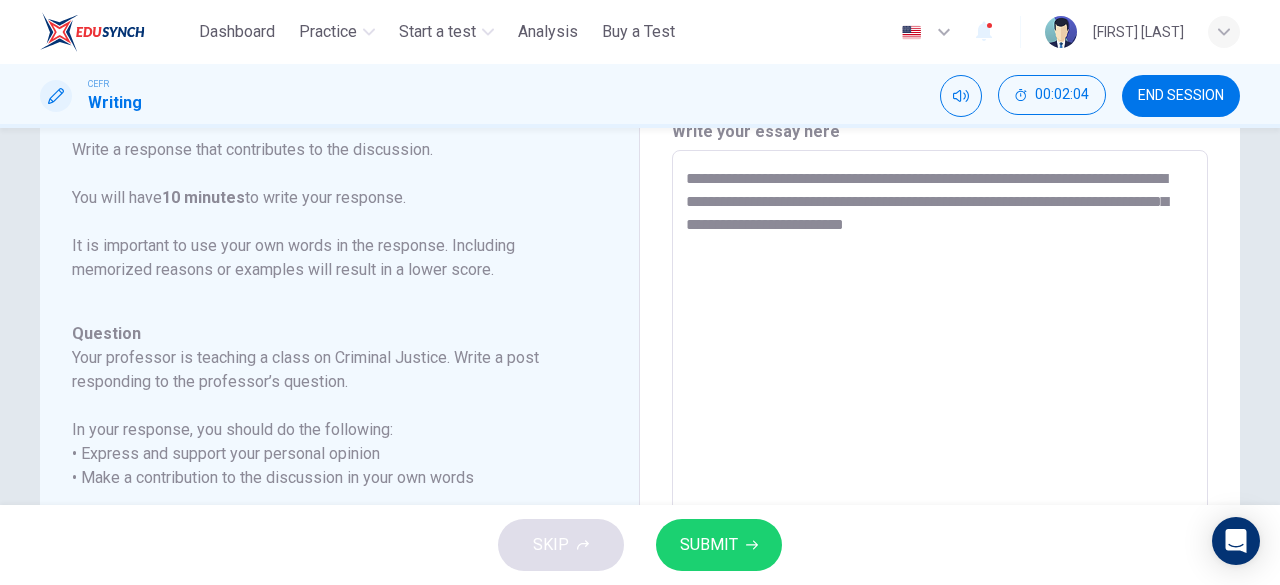 scroll, scrollTop: 86, scrollLeft: 0, axis: vertical 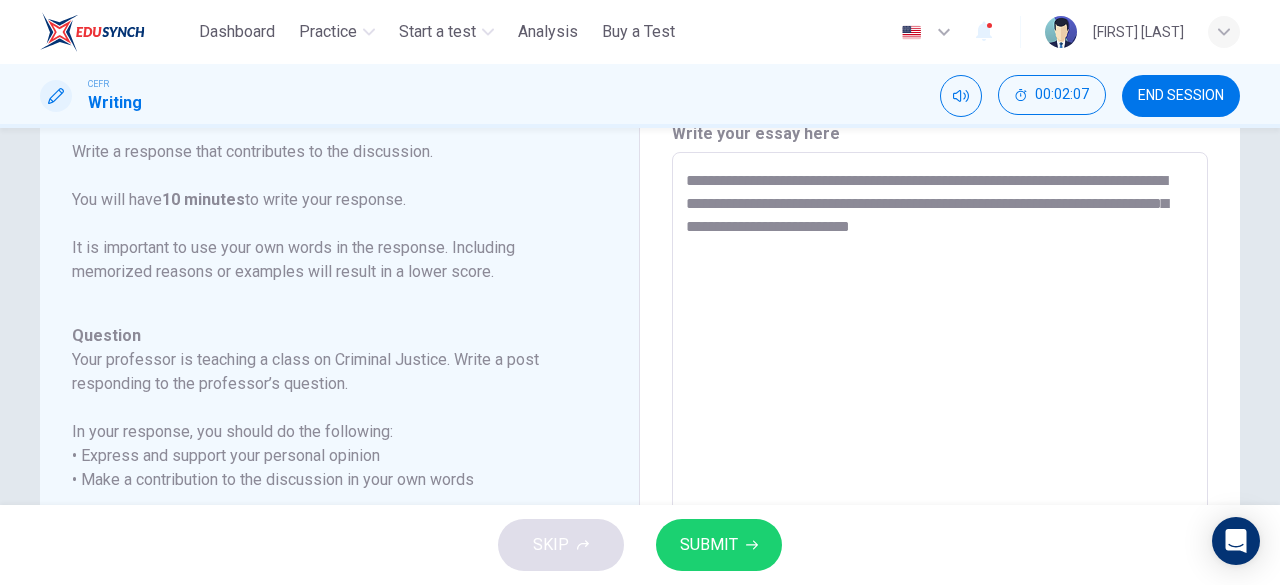 click on "**********" at bounding box center (940, 486) 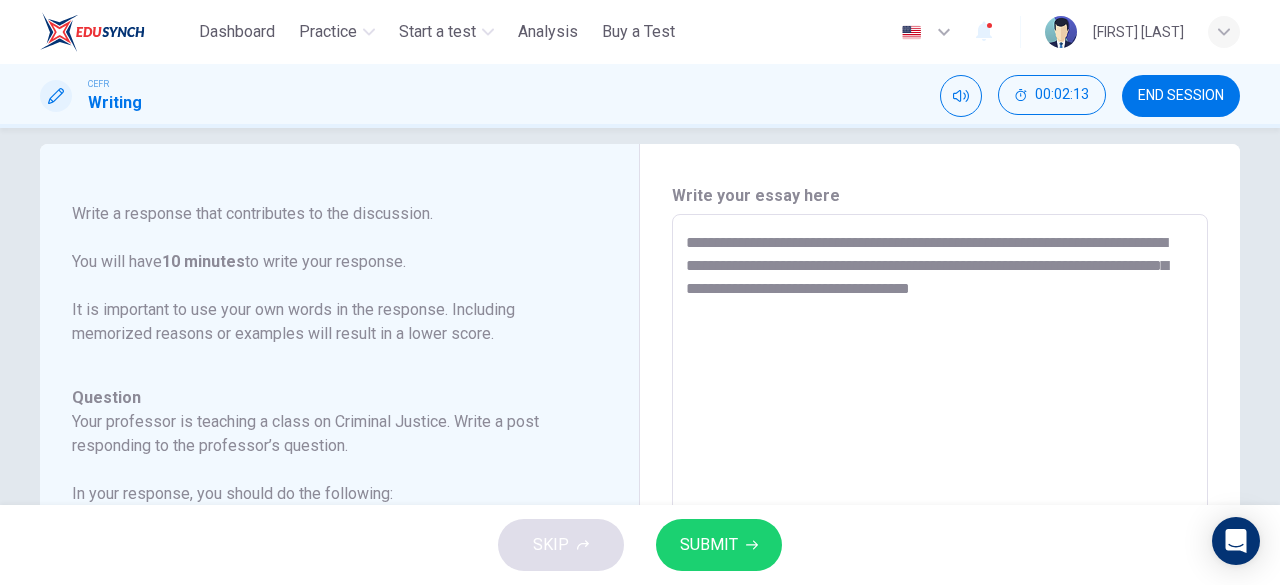 scroll, scrollTop: 0, scrollLeft: 0, axis: both 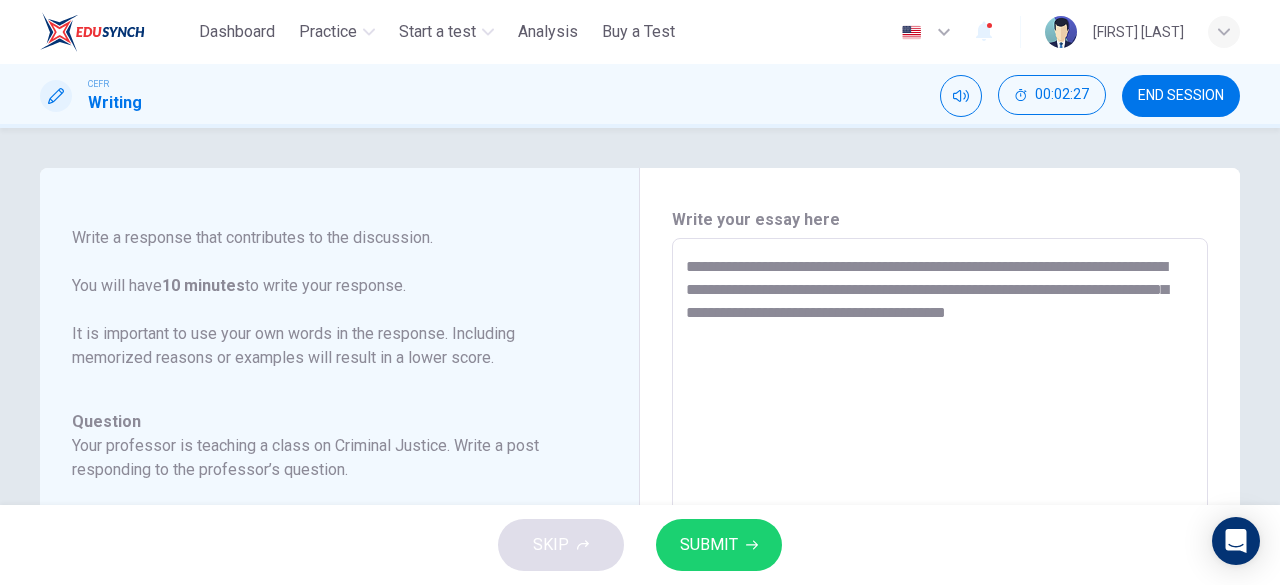 click on "**********" at bounding box center (940, 572) 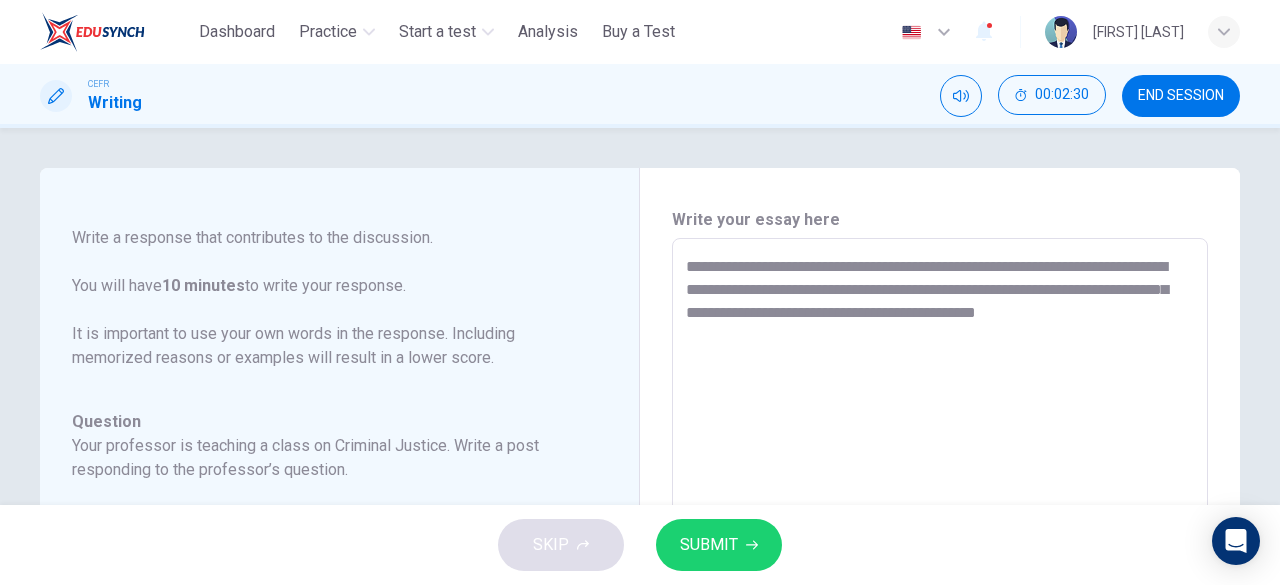 click on "**********" at bounding box center [940, 572] 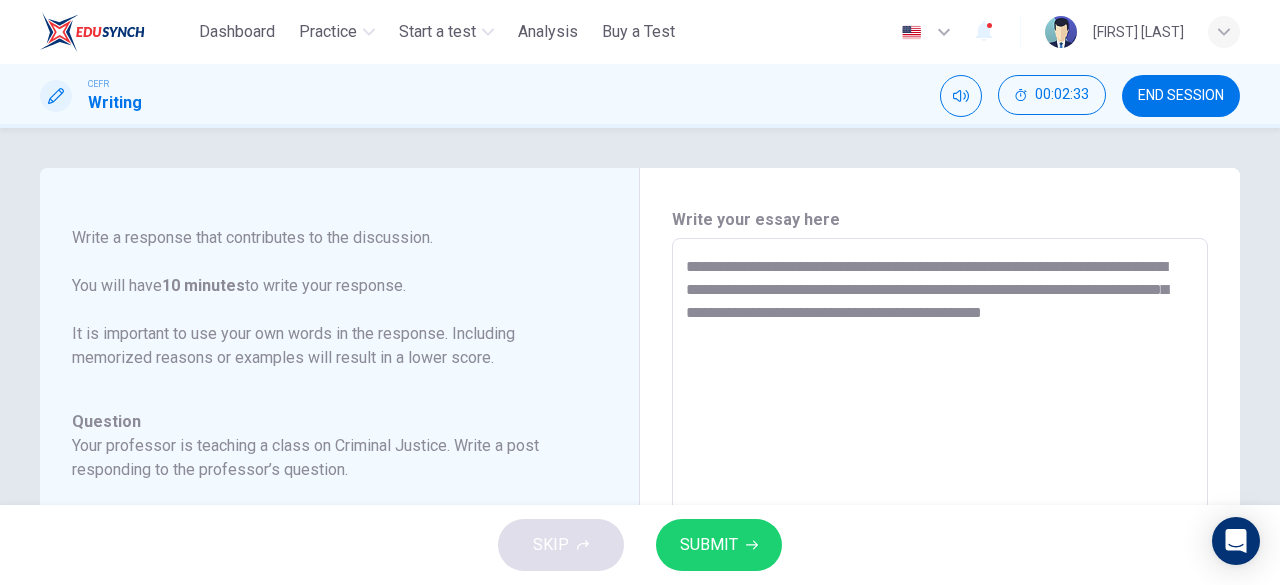 click on "**********" at bounding box center (940, 572) 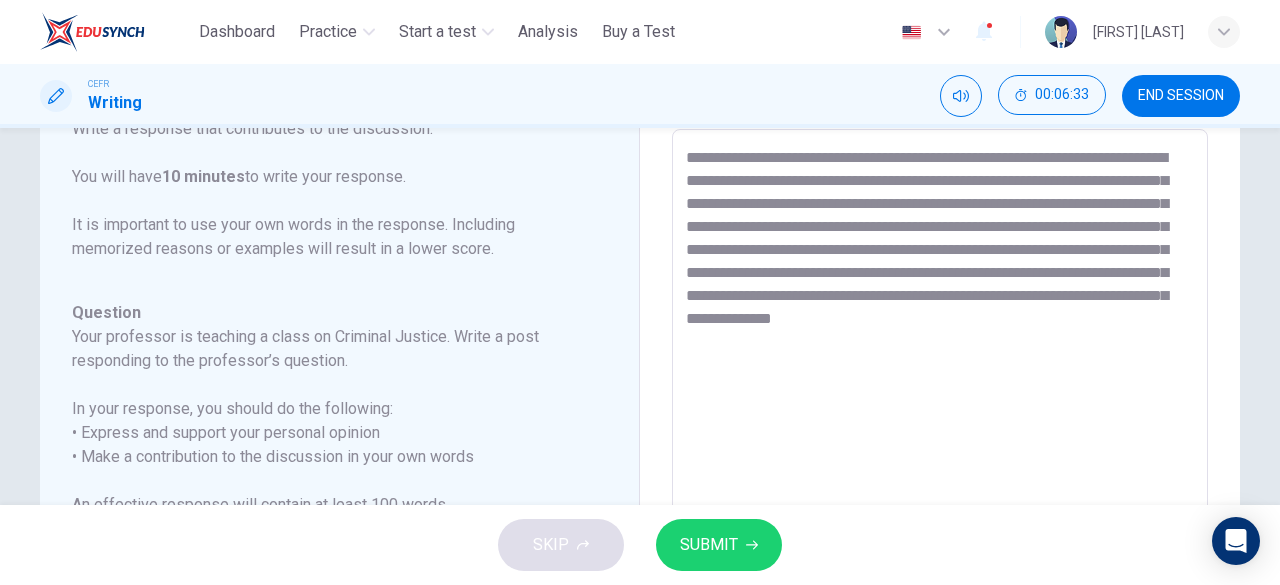 scroll, scrollTop: 108, scrollLeft: 0, axis: vertical 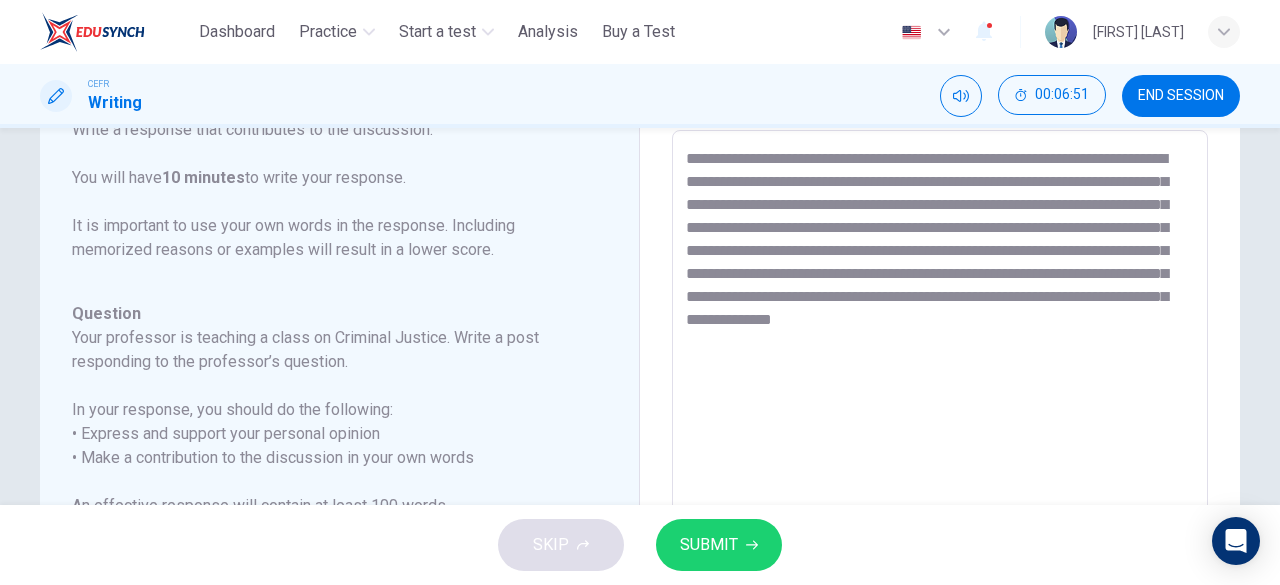 click on "**********" at bounding box center [940, 464] 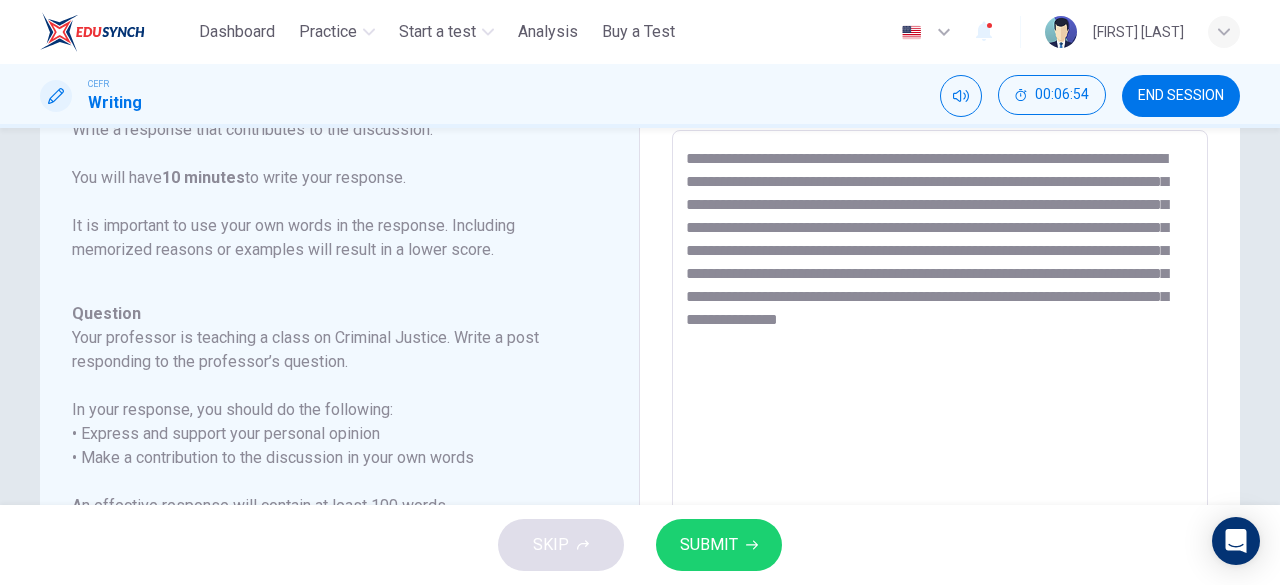 click on "**********" at bounding box center (940, 464) 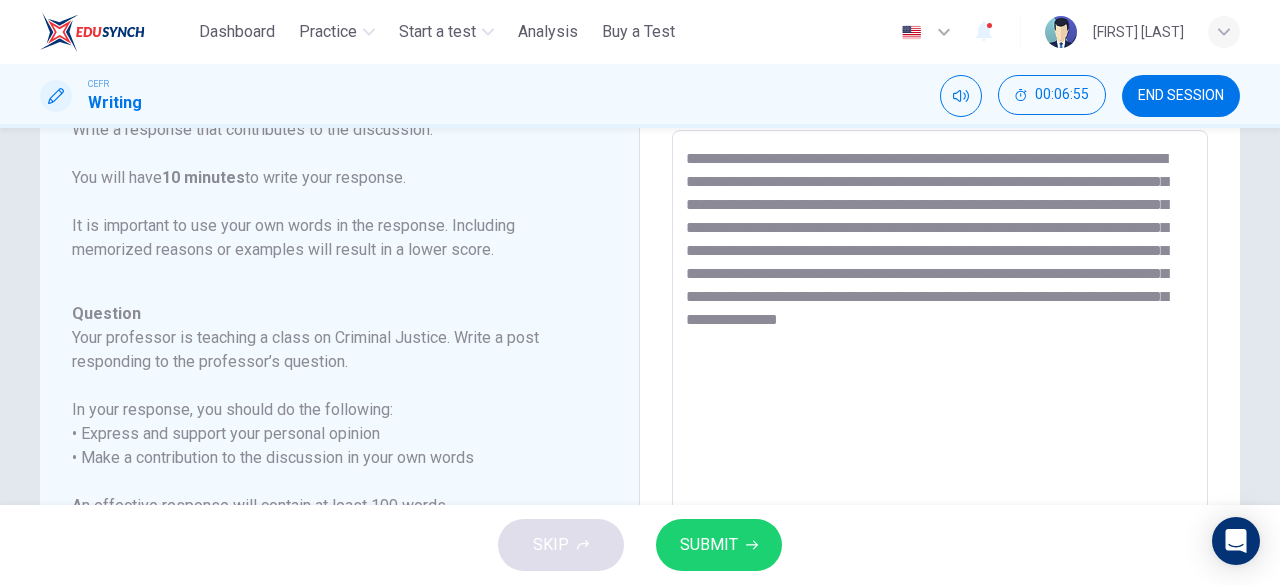 click on "**********" at bounding box center (940, 464) 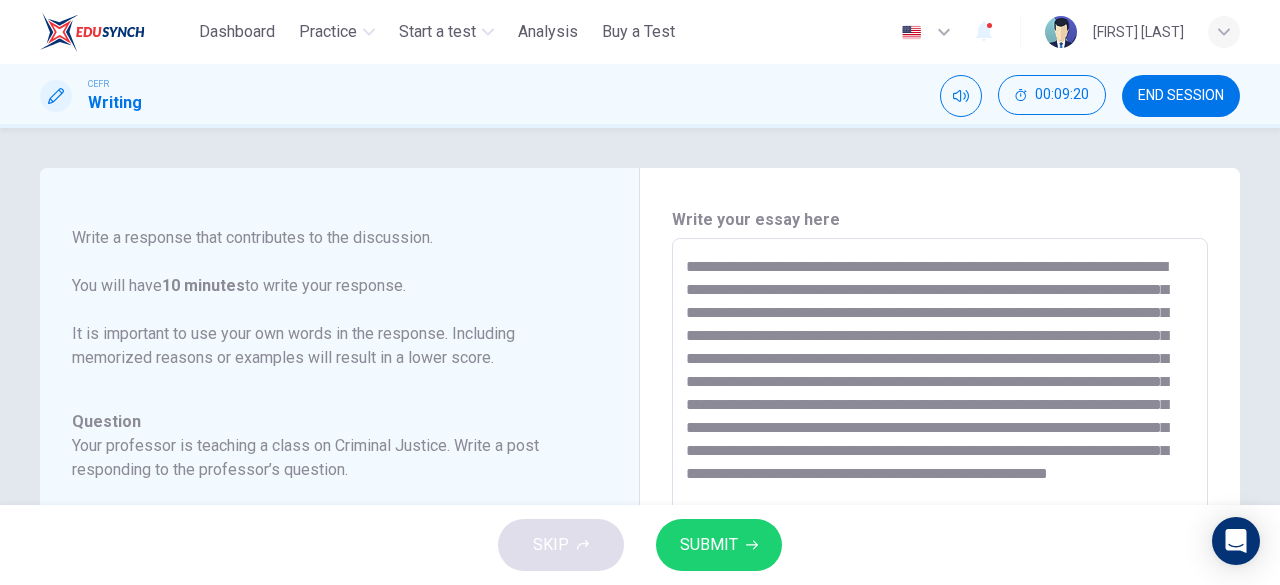 scroll, scrollTop: 180, scrollLeft: 0, axis: vertical 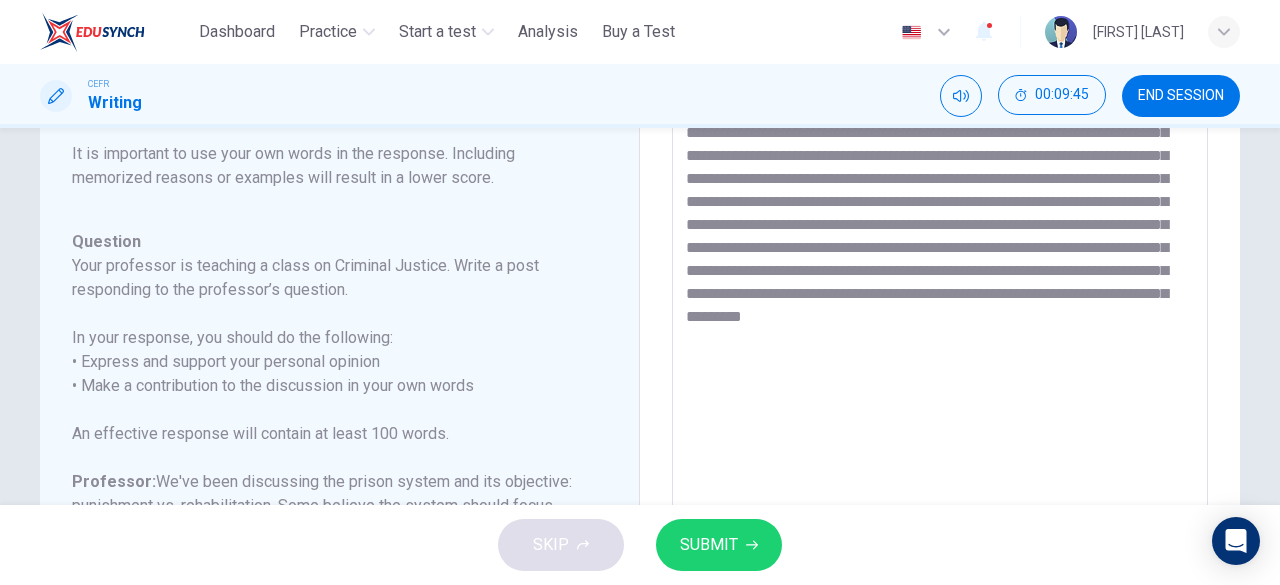click on "**********" at bounding box center [940, 392] 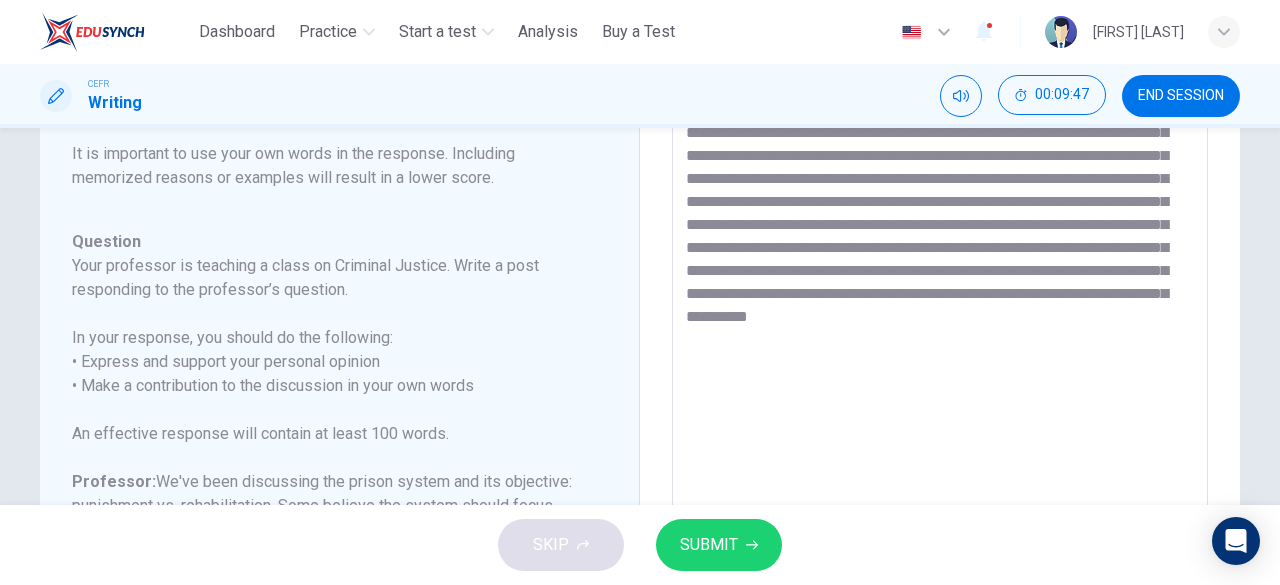 click on "**********" at bounding box center (940, 392) 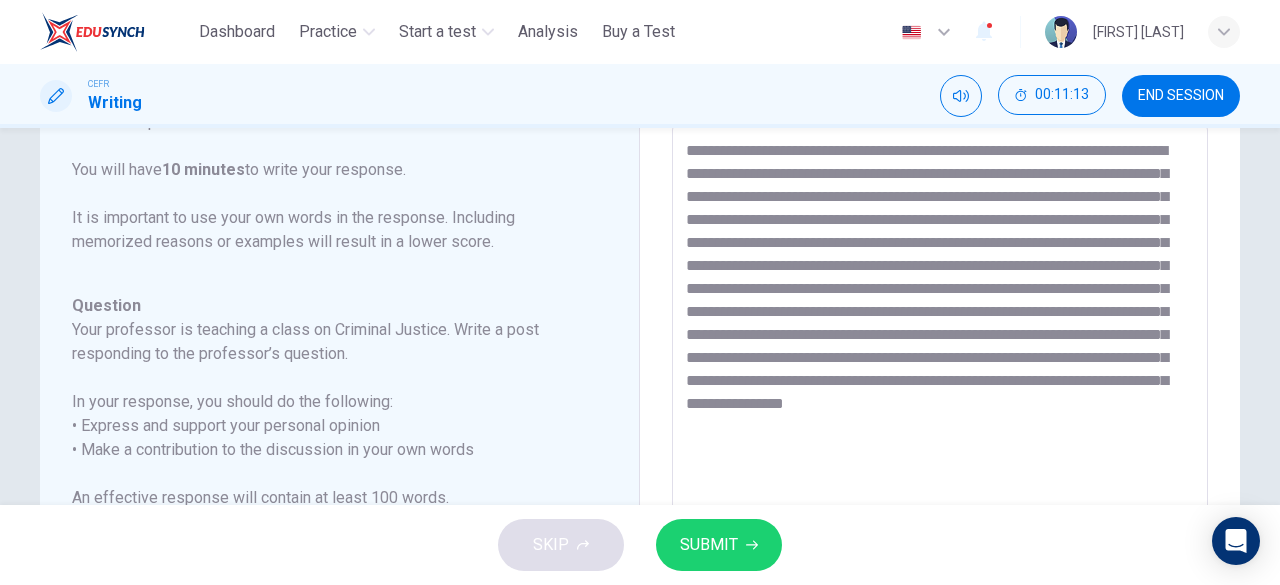 scroll, scrollTop: 120, scrollLeft: 0, axis: vertical 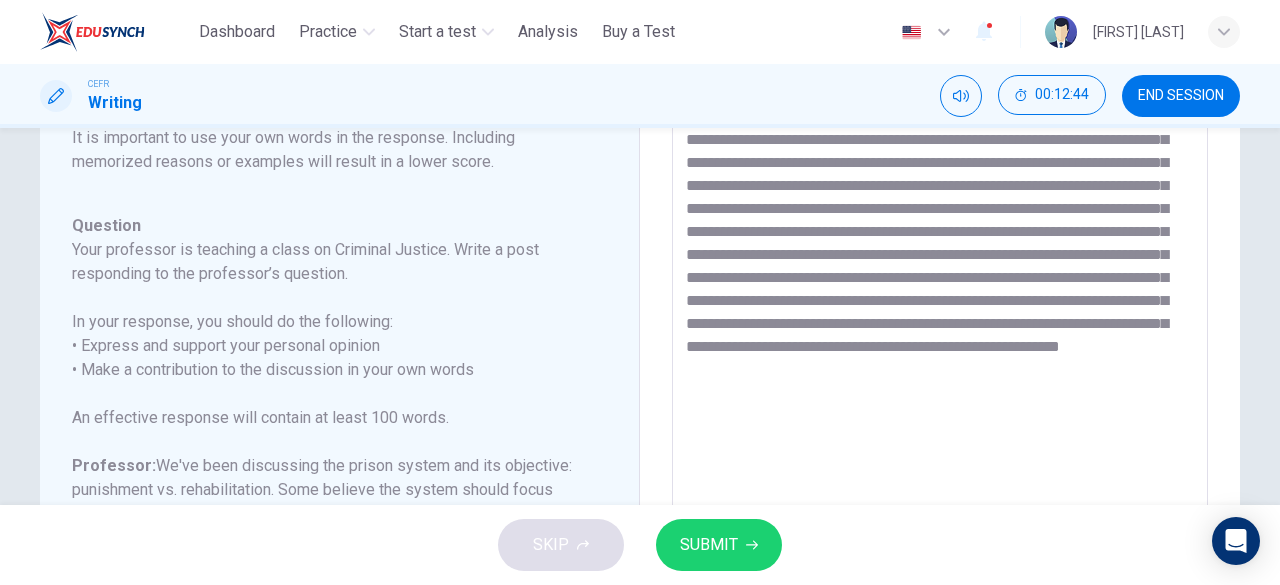 click on "**********" at bounding box center [940, 376] 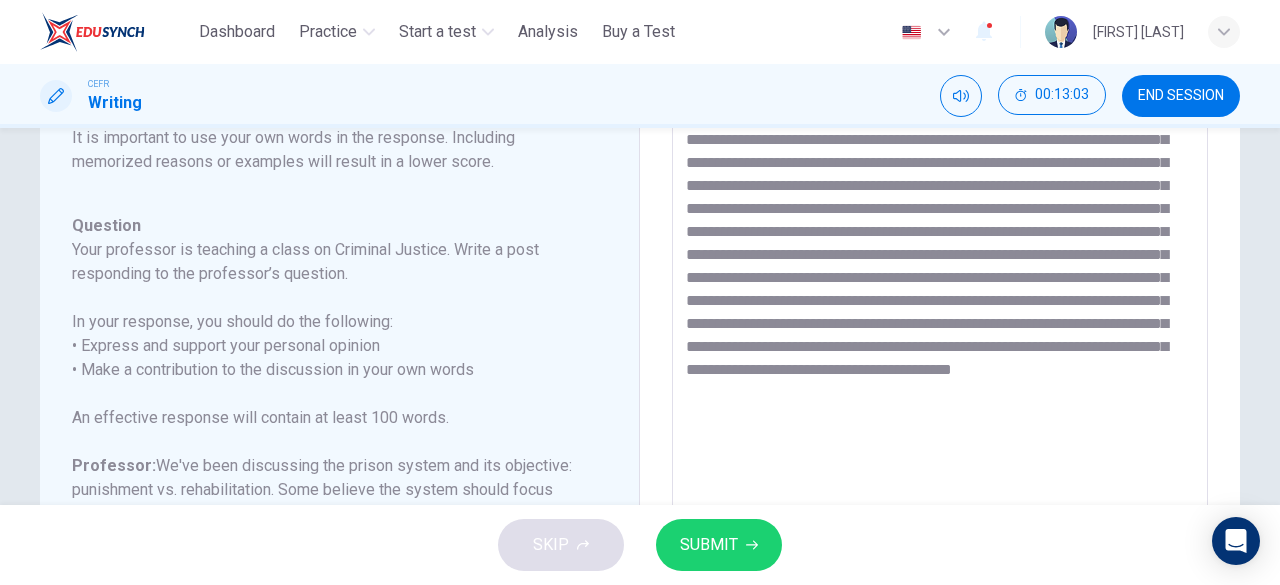 drag, startPoint x: 1061, startPoint y: 415, endPoint x: 744, endPoint y: 429, distance: 317.309 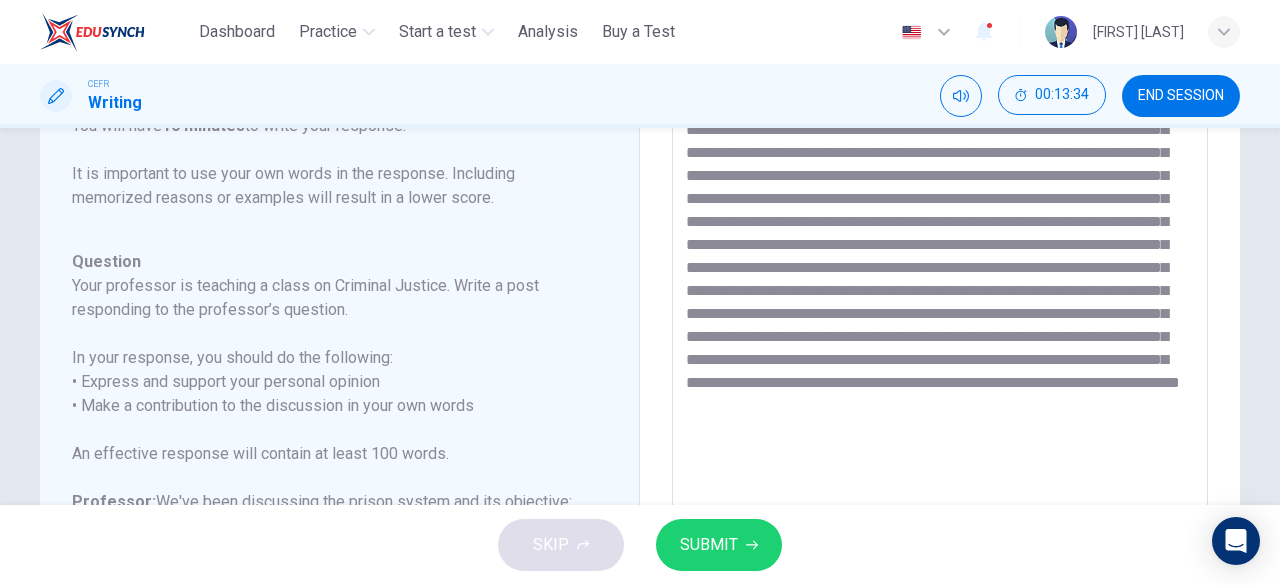 scroll, scrollTop: 162, scrollLeft: 0, axis: vertical 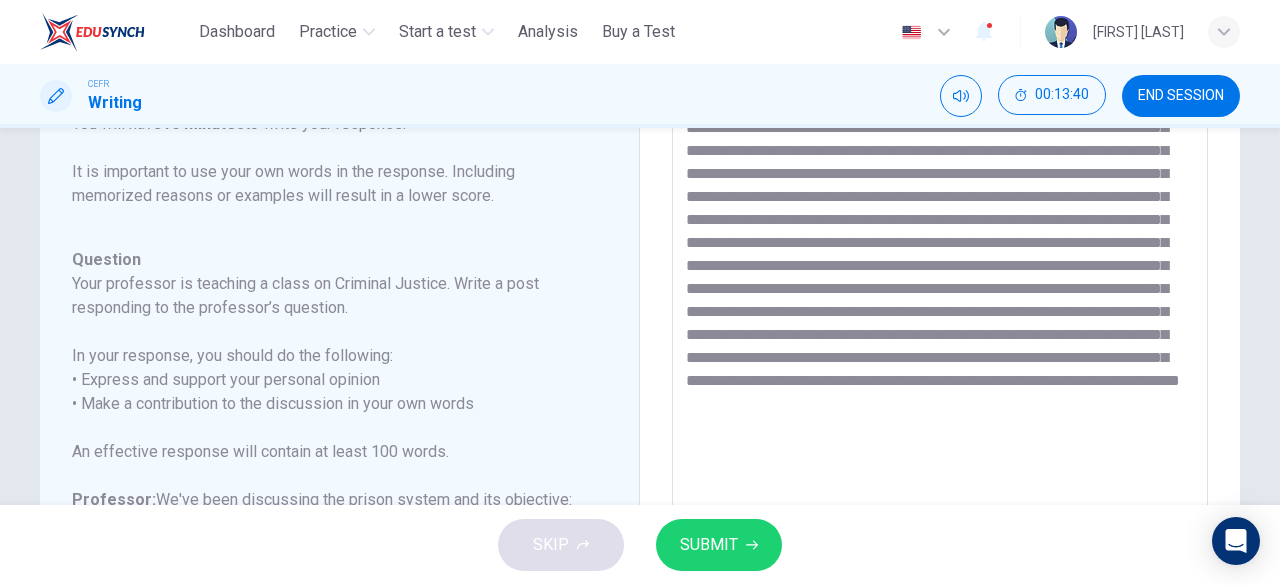 click at bounding box center [940, 410] 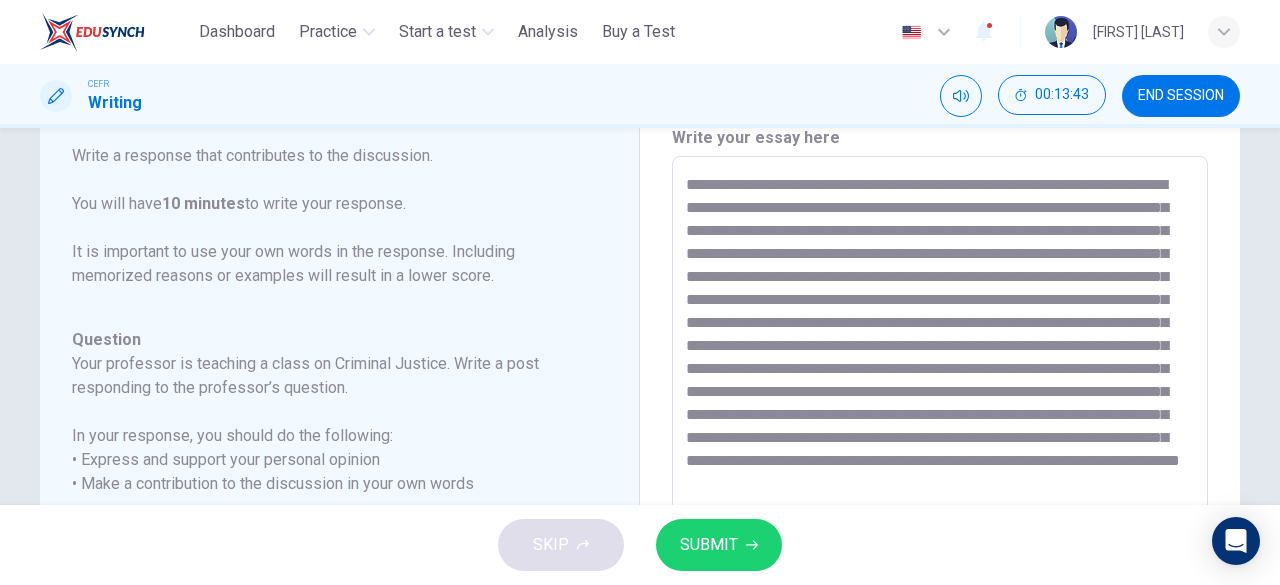 scroll, scrollTop: 142, scrollLeft: 0, axis: vertical 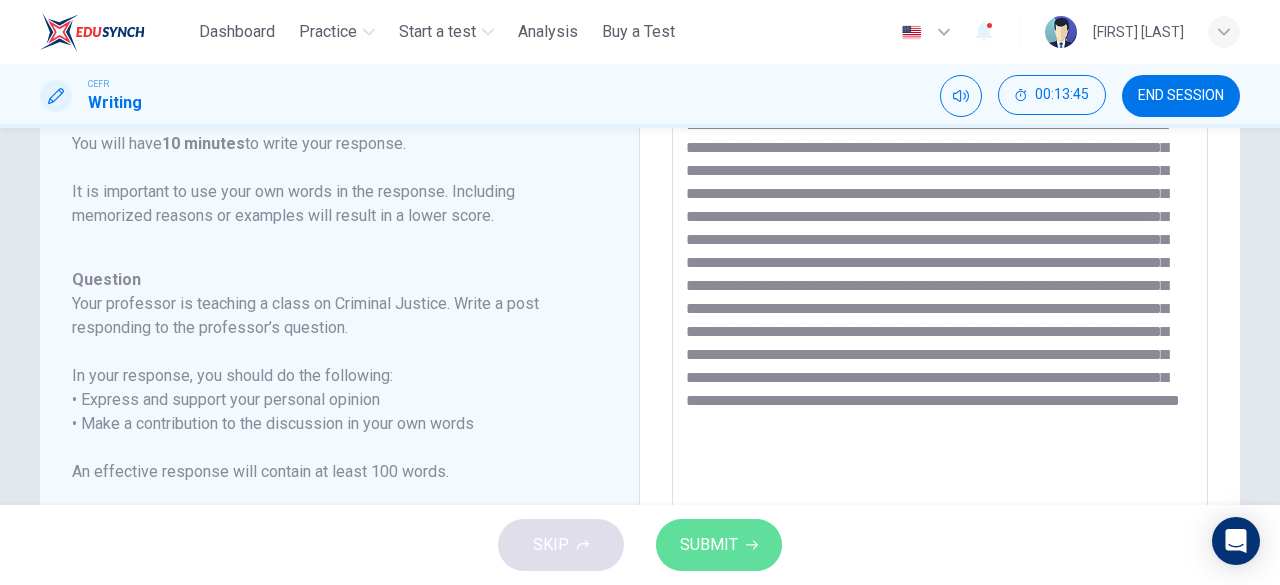 click on "SUBMIT" at bounding box center [709, 545] 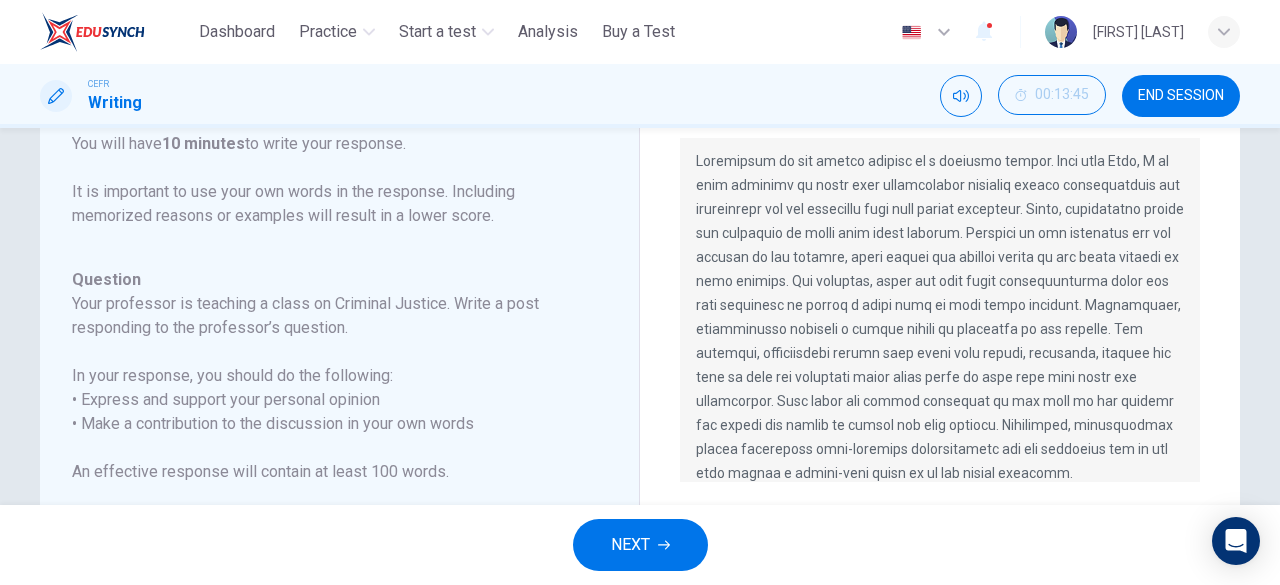 scroll, scrollTop: 6, scrollLeft: 0, axis: vertical 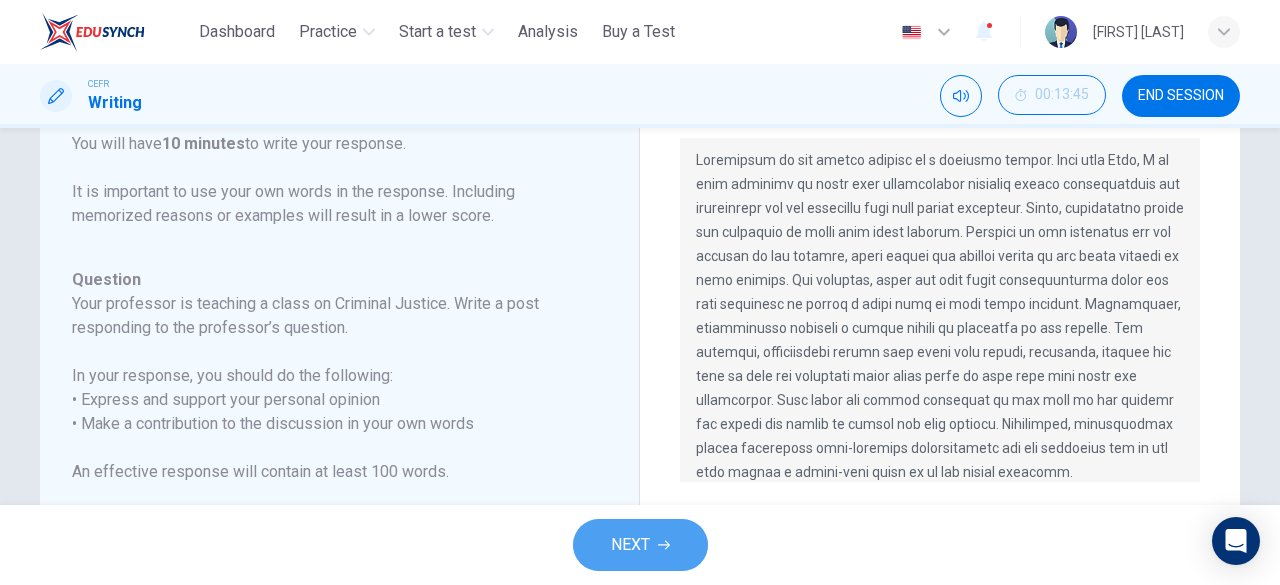 click on "NEXT" at bounding box center [640, 545] 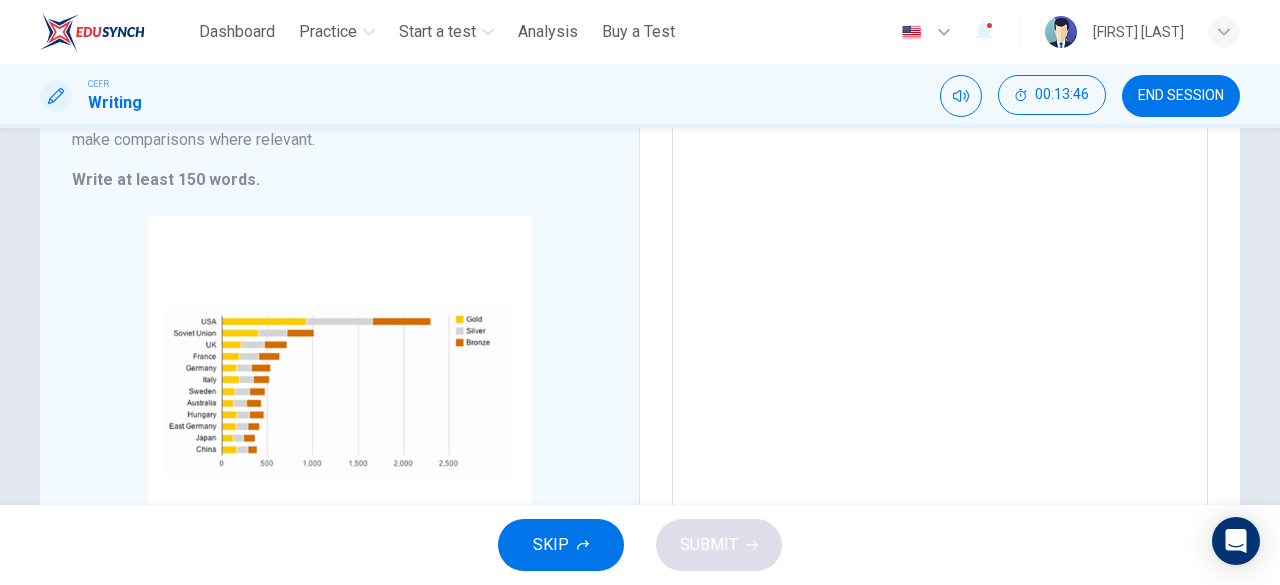 scroll, scrollTop: 0, scrollLeft: 0, axis: both 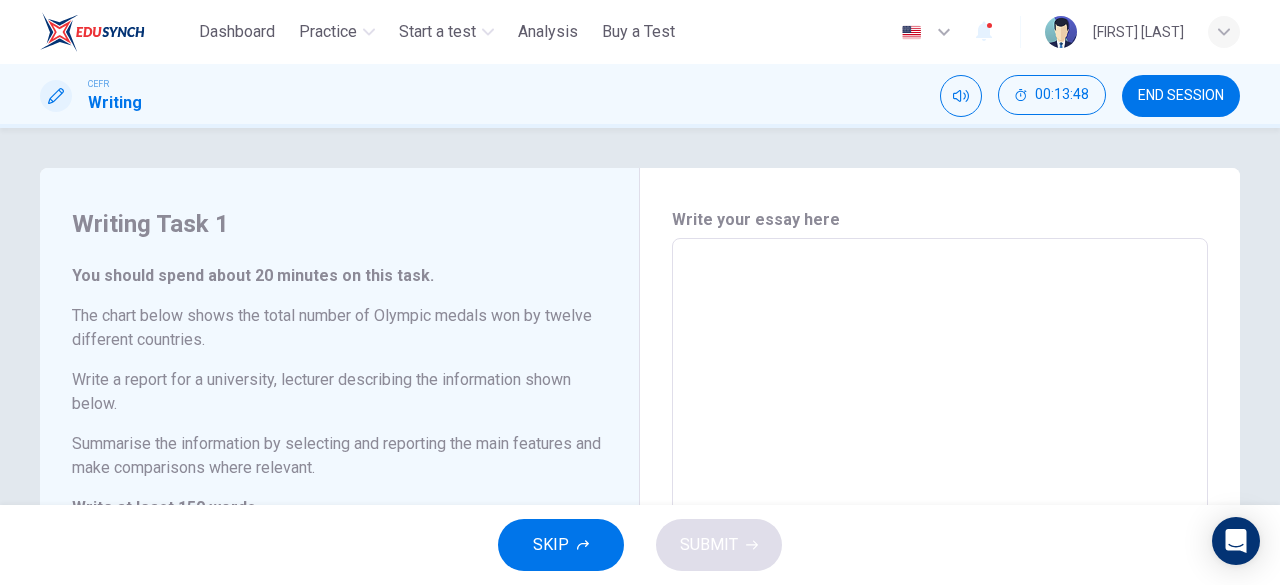 click at bounding box center (940, 566) 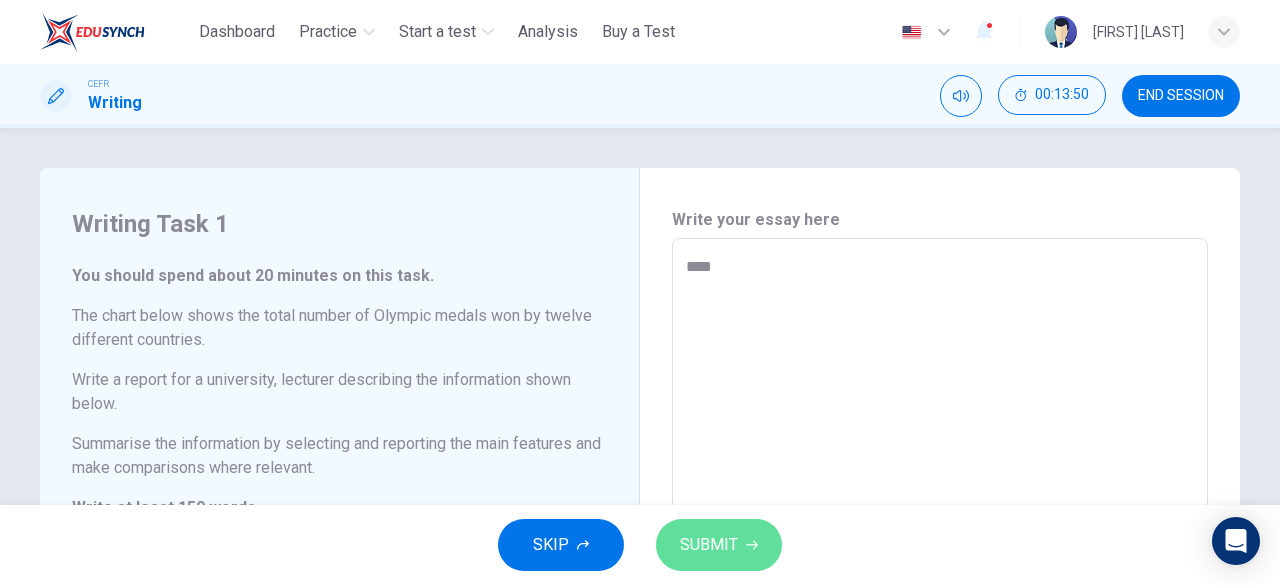 click on "SUBMIT" at bounding box center [719, 545] 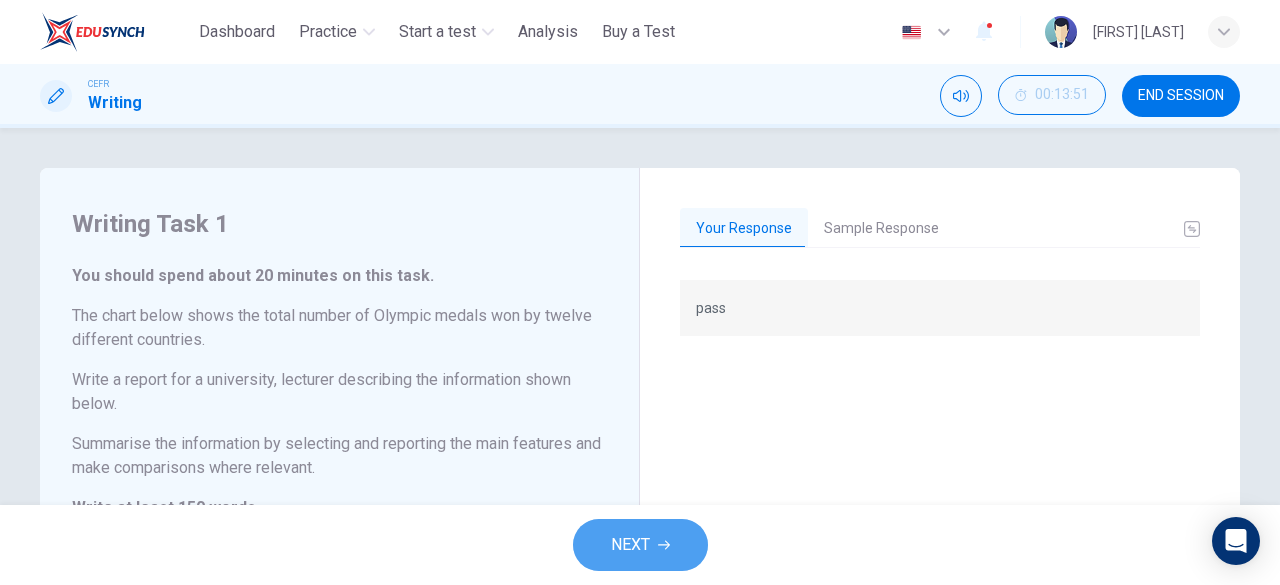click on "NEXT" at bounding box center [640, 545] 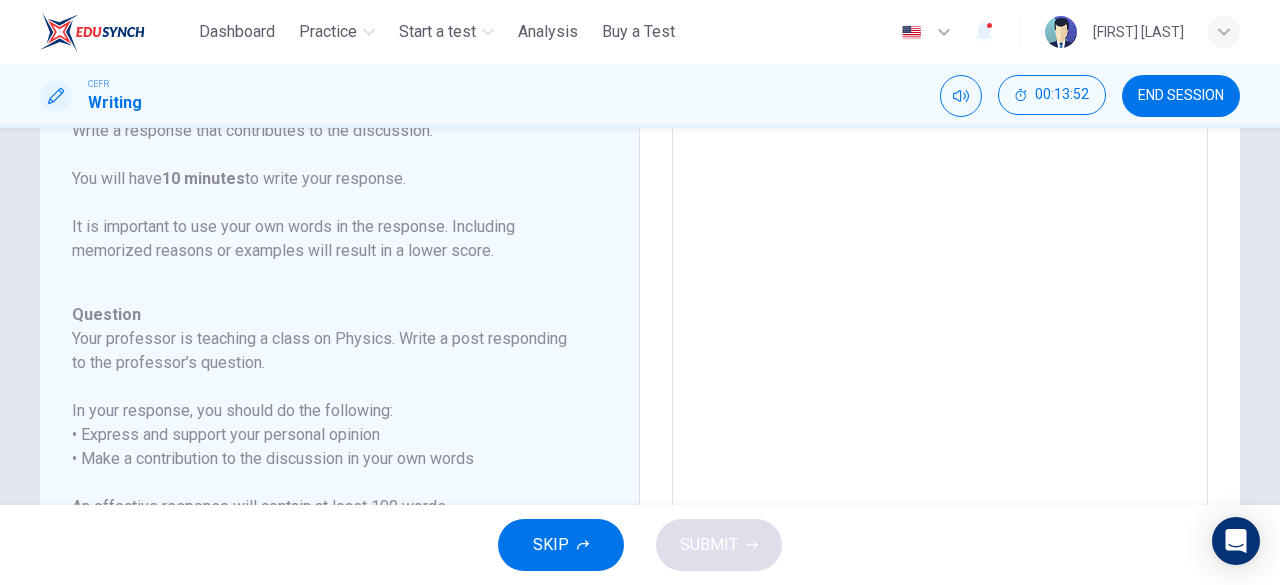 scroll, scrollTop: 337, scrollLeft: 0, axis: vertical 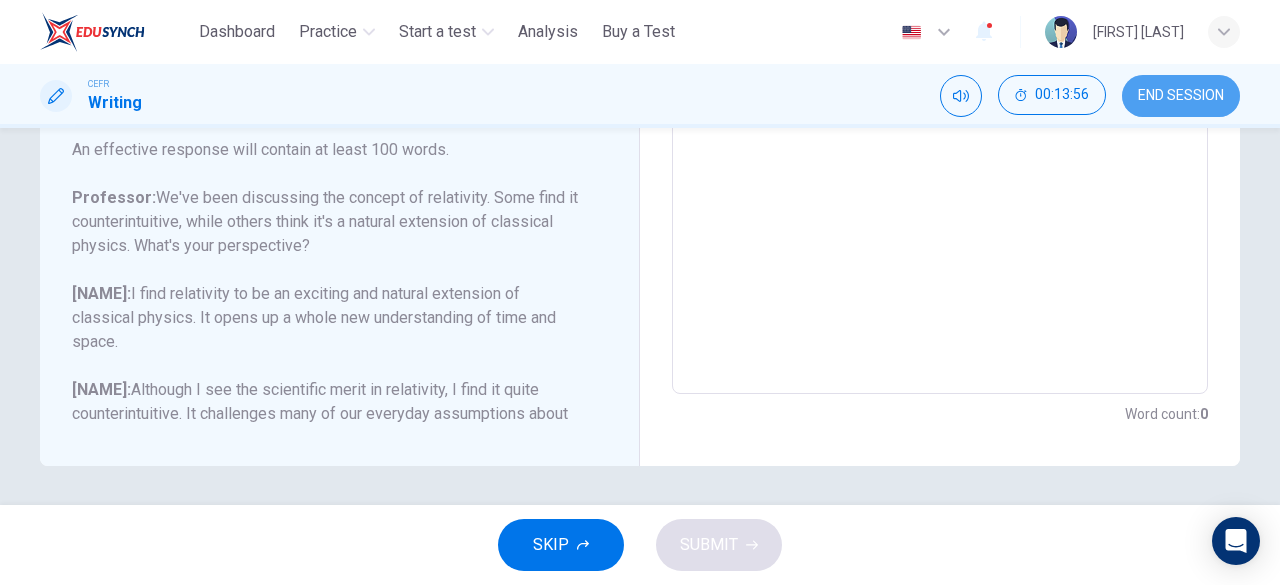 click on "END SESSION" at bounding box center (1181, 96) 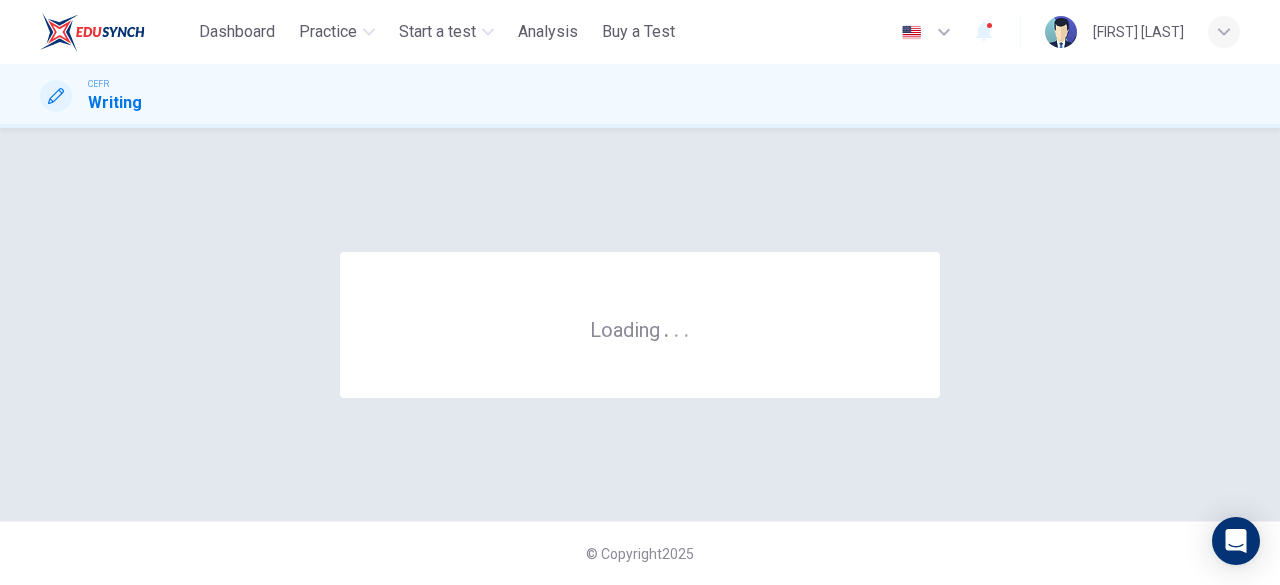 scroll, scrollTop: 0, scrollLeft: 0, axis: both 